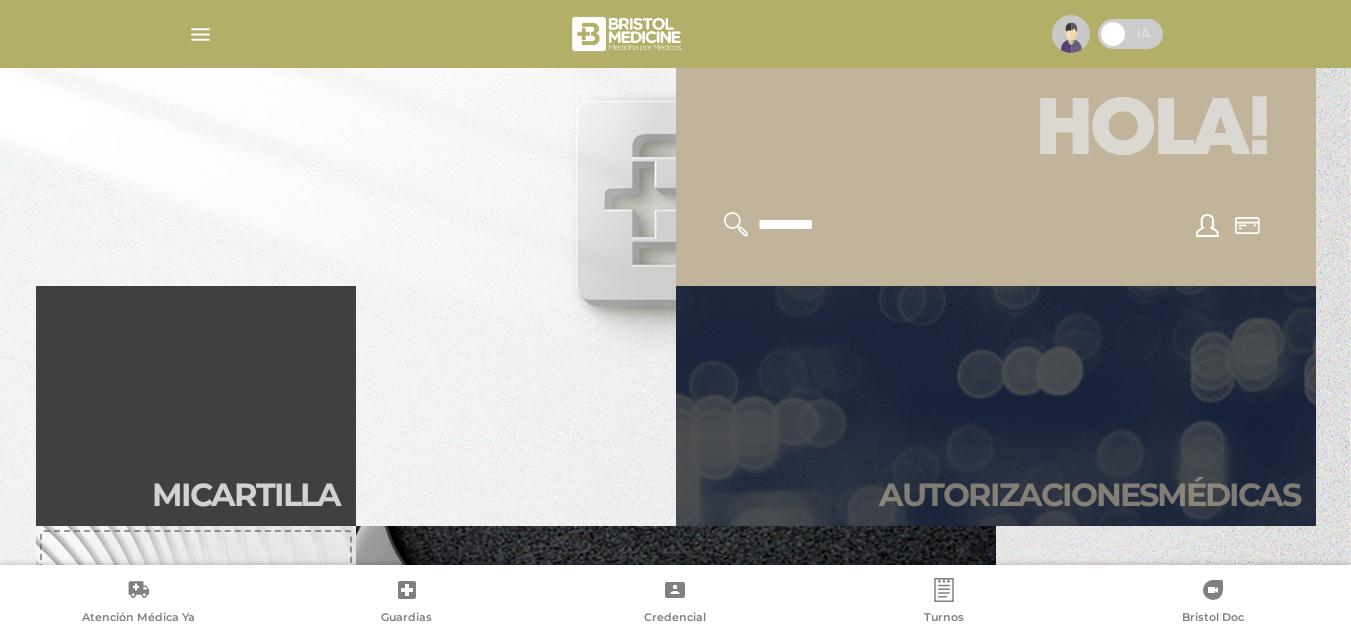 scroll, scrollTop: 400, scrollLeft: 0, axis: vertical 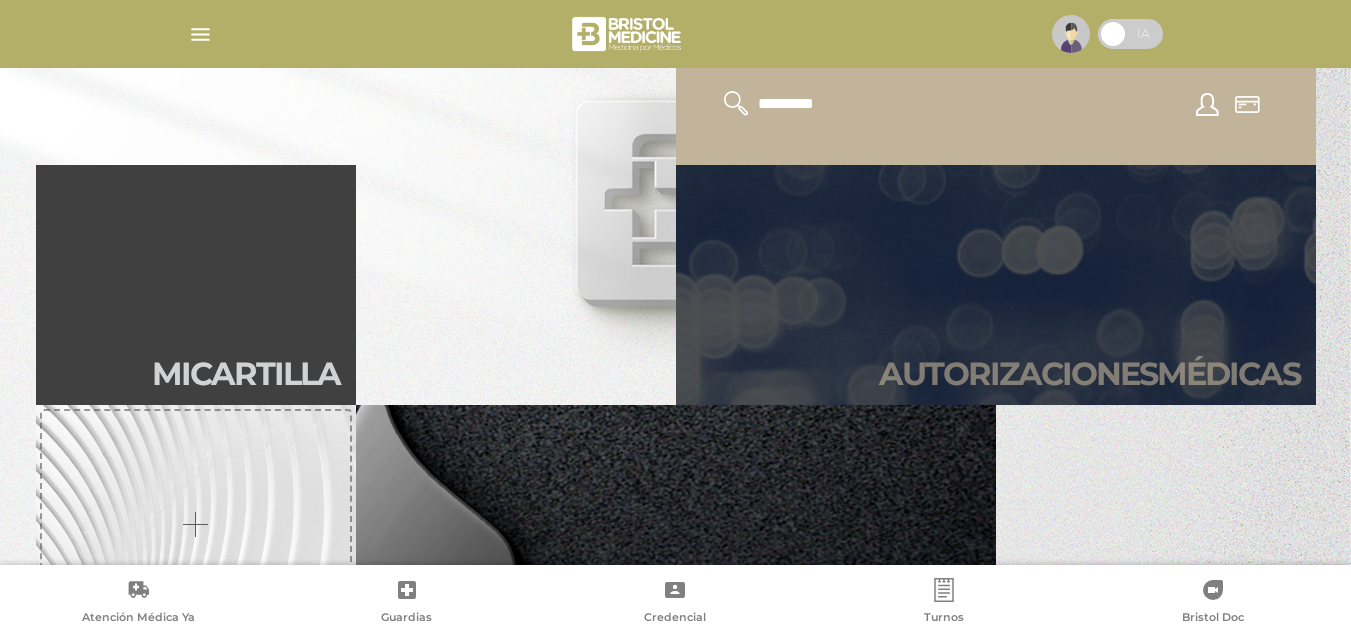 click on "Autori zaciones  médicas" at bounding box center (1089, 374) 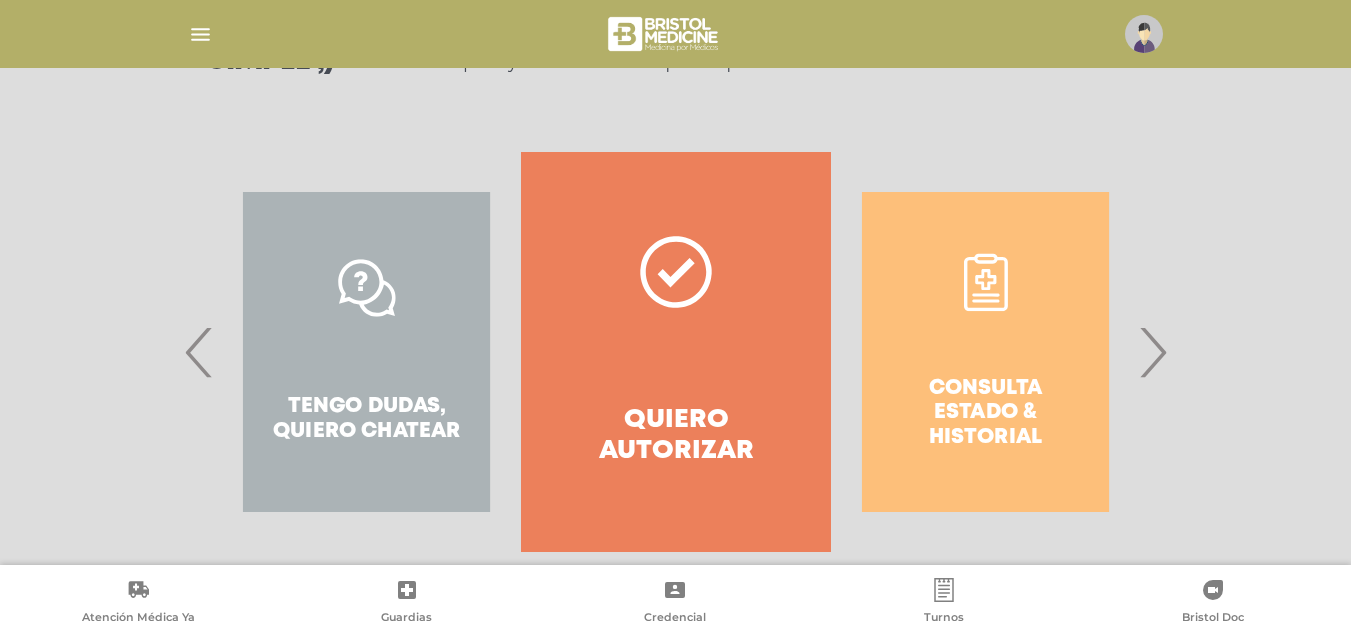 scroll, scrollTop: 371, scrollLeft: 0, axis: vertical 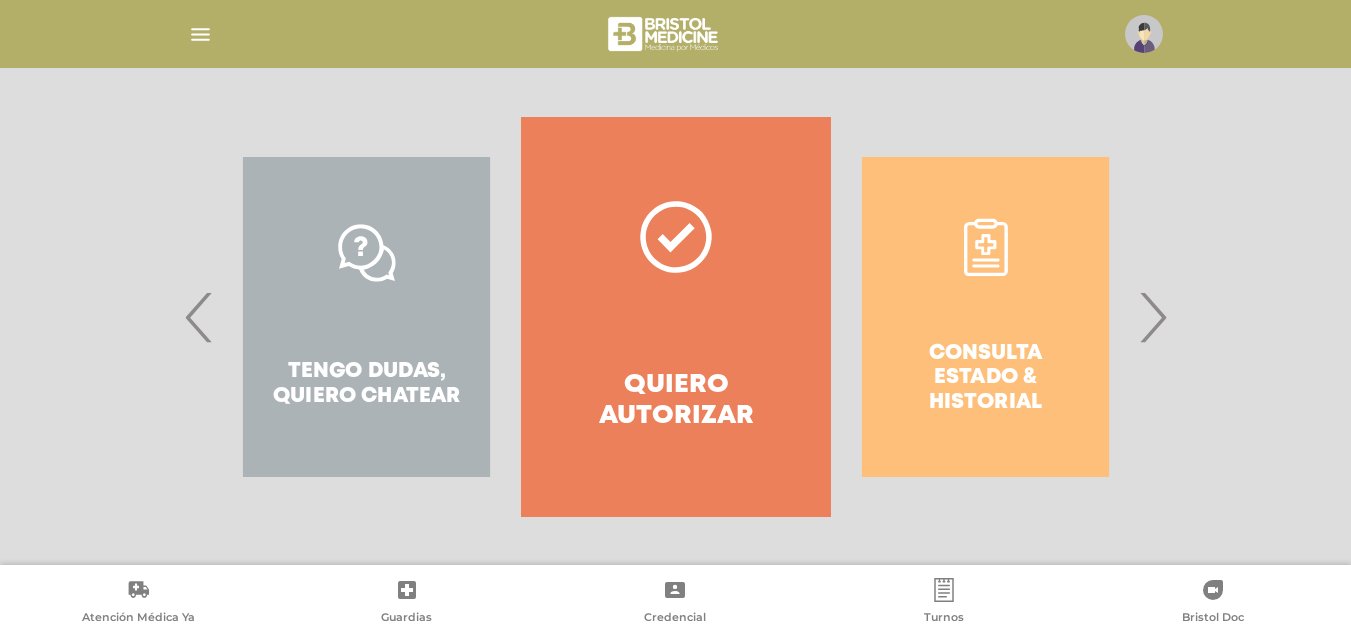 click on "Quiero autorizar" at bounding box center (675, 317) 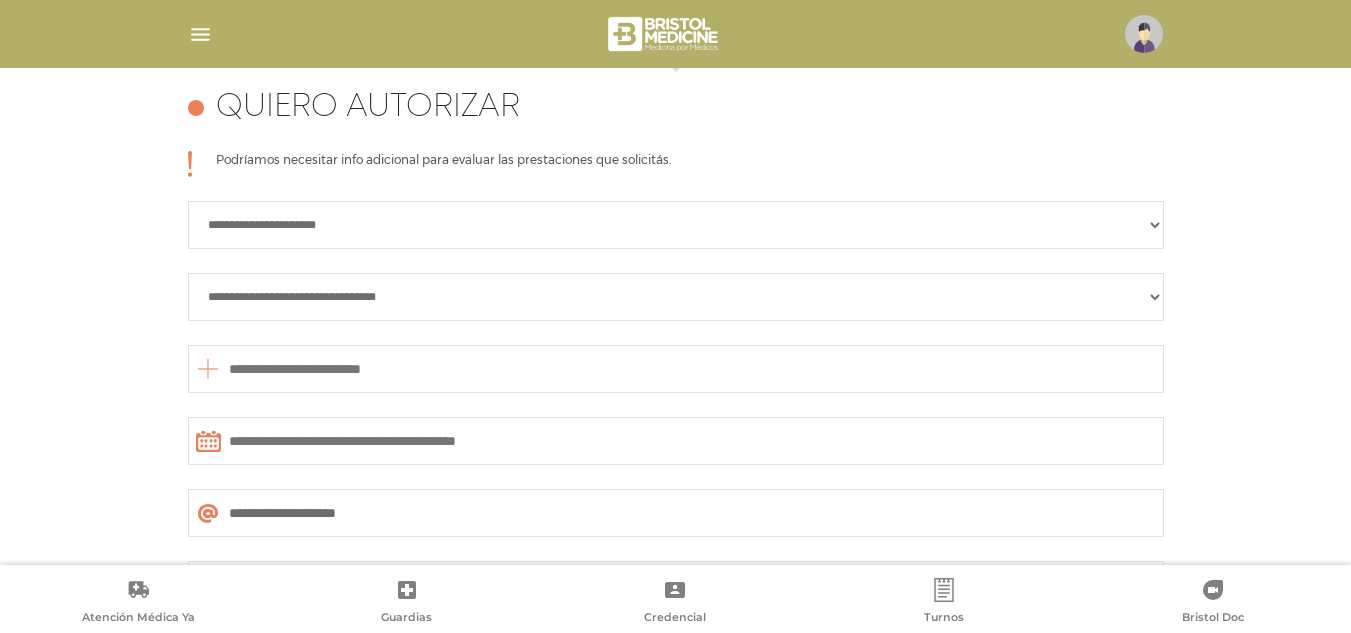 scroll, scrollTop: 888, scrollLeft: 0, axis: vertical 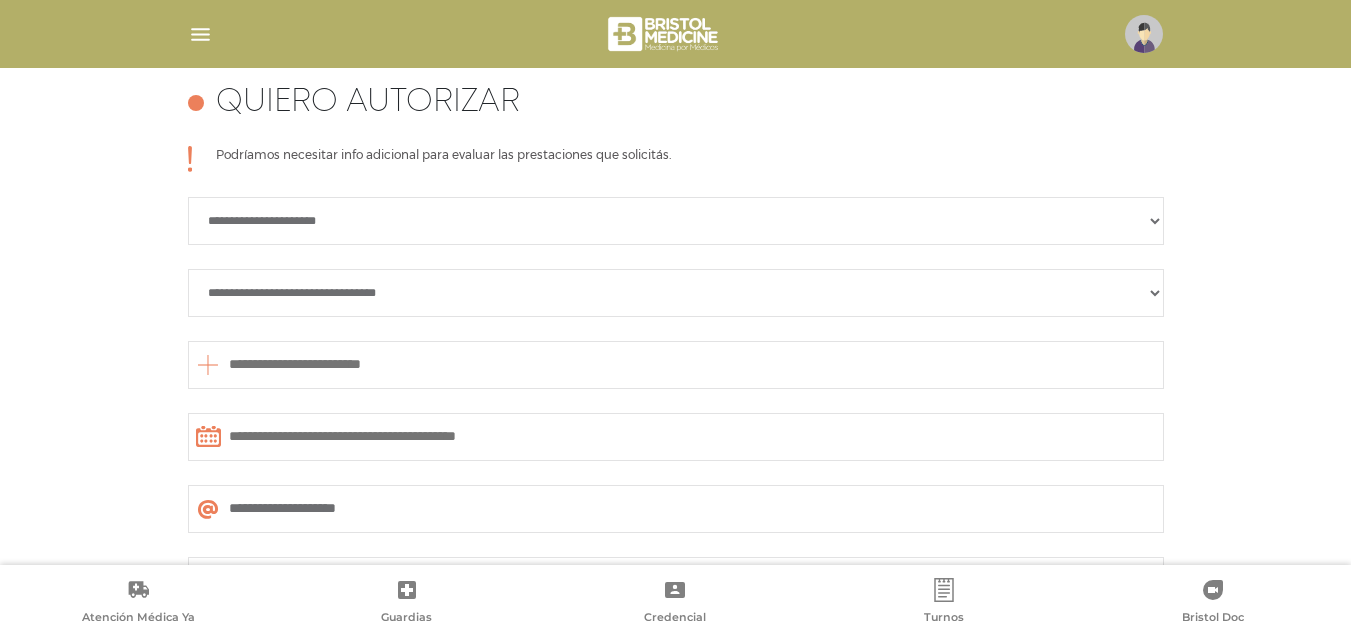 click on "**********" at bounding box center (676, 221) 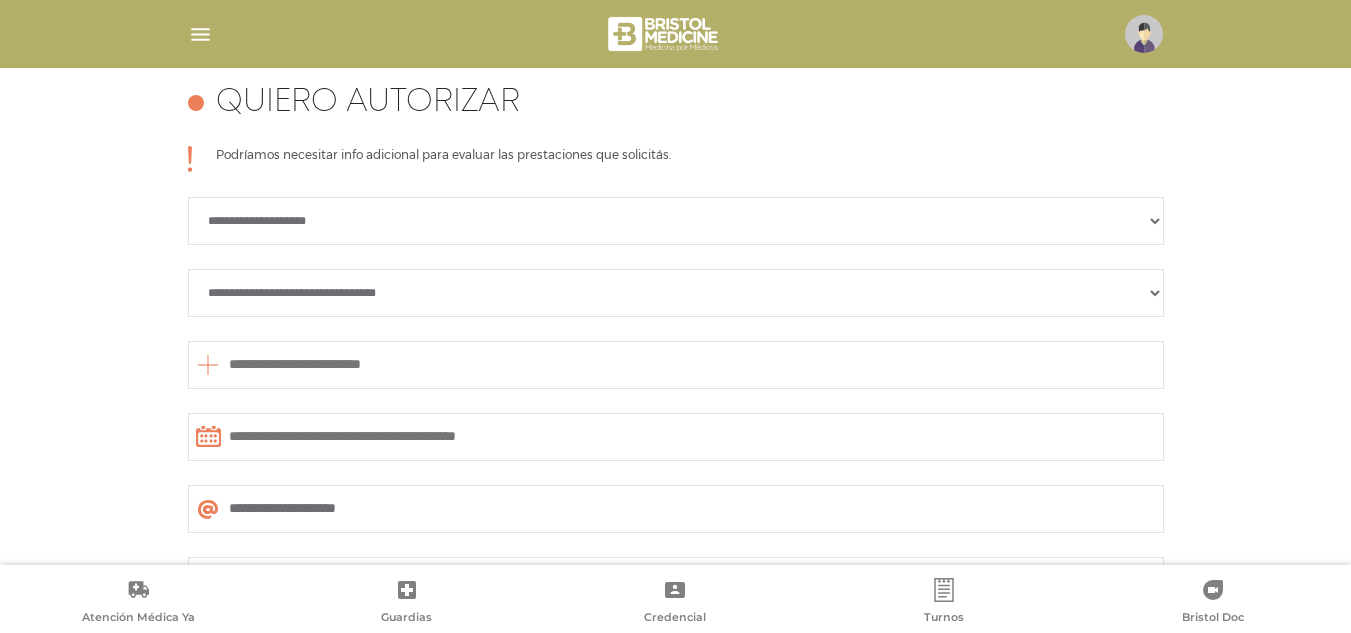 click on "**********" at bounding box center [676, 221] 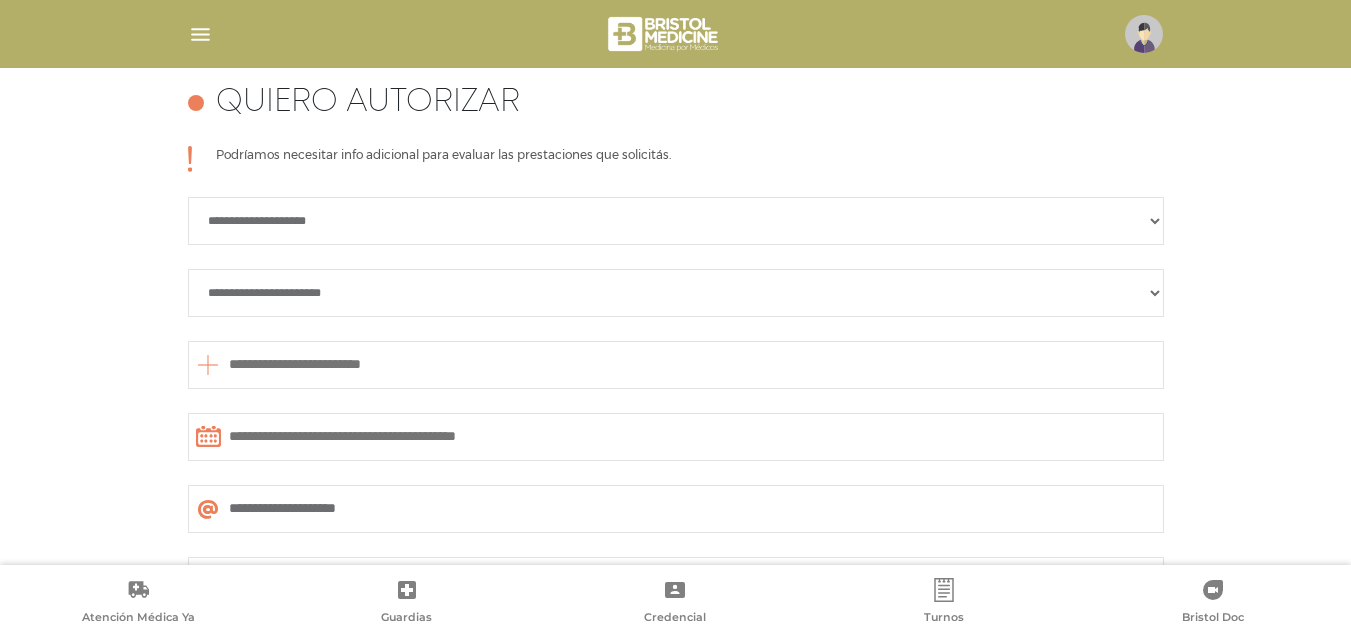 click on "**********" at bounding box center [676, 293] 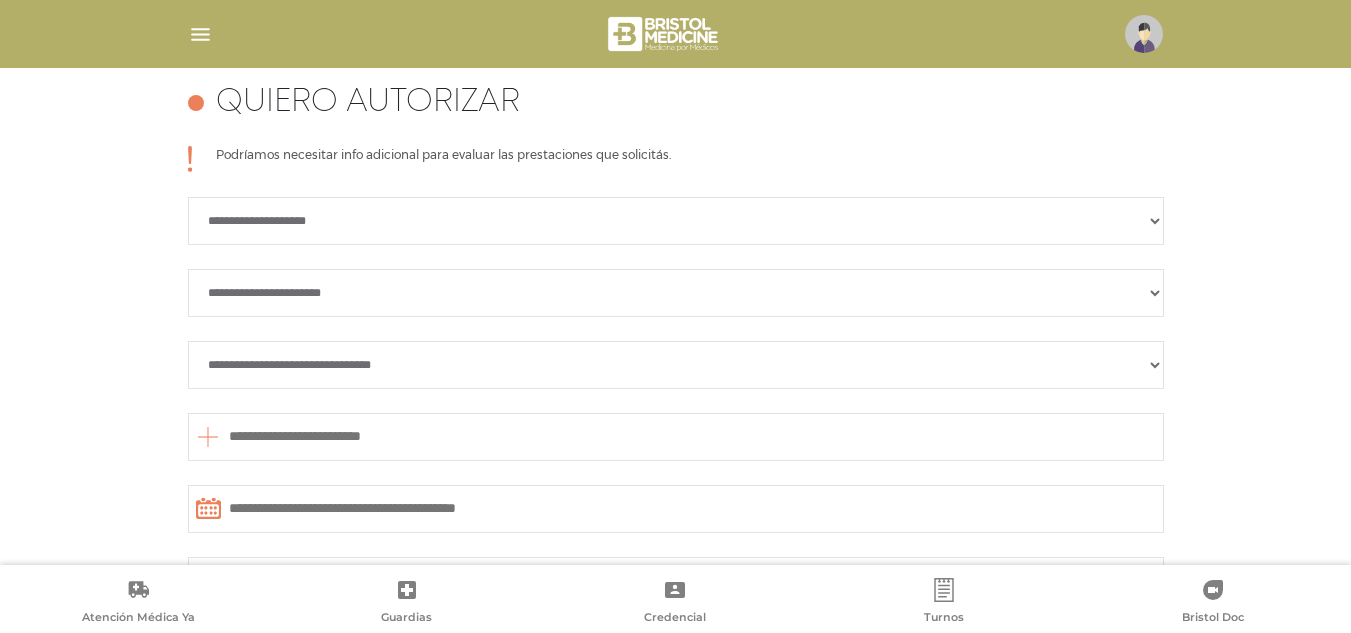 click on "**********" at bounding box center [676, 365] 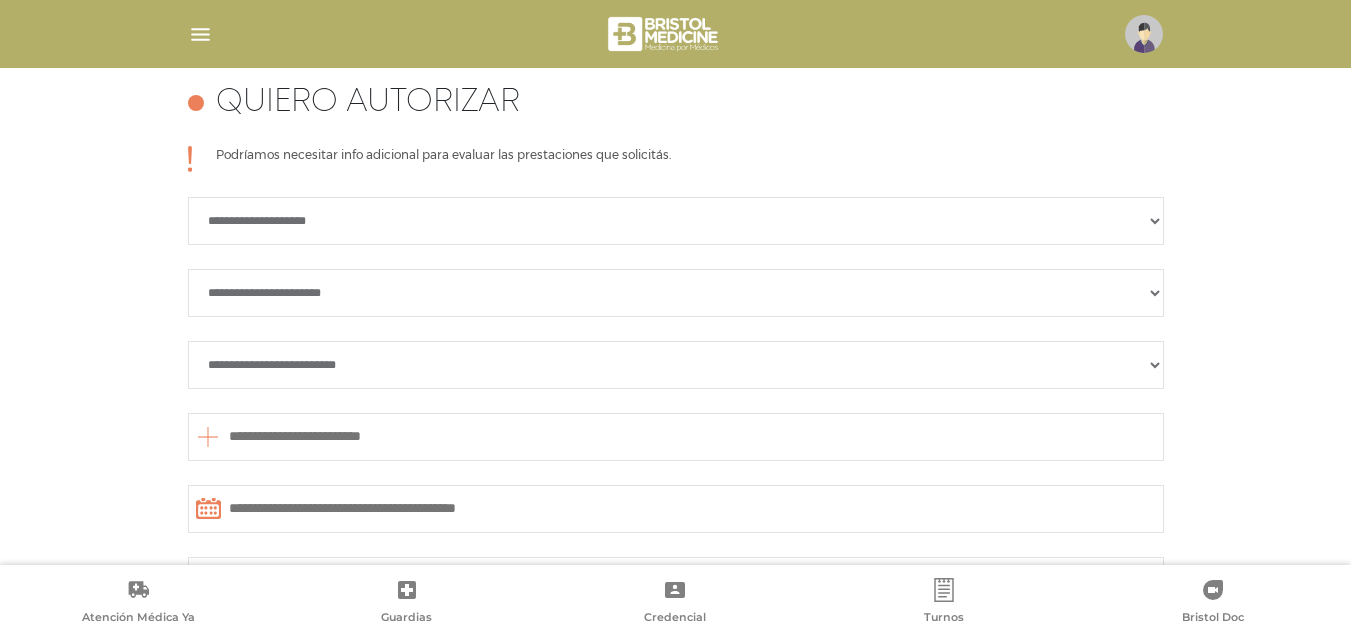 click on "**********" at bounding box center (676, 365) 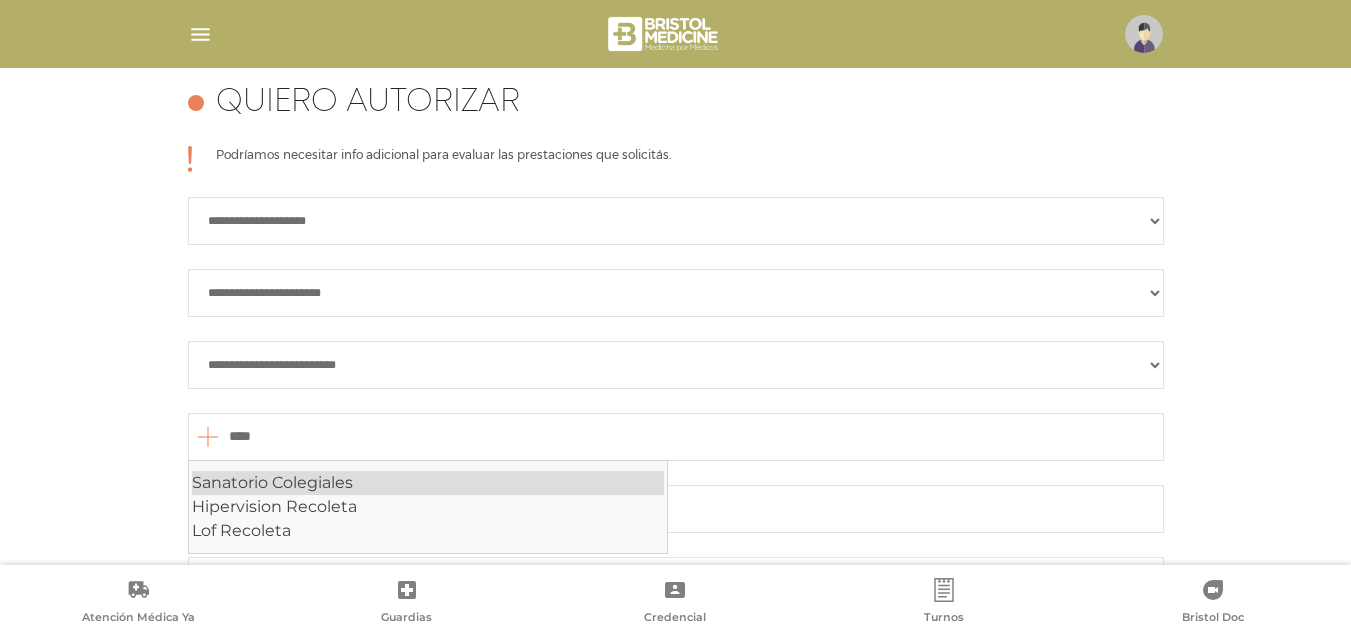 click on "Sanatorio Colegiales" at bounding box center (428, 483) 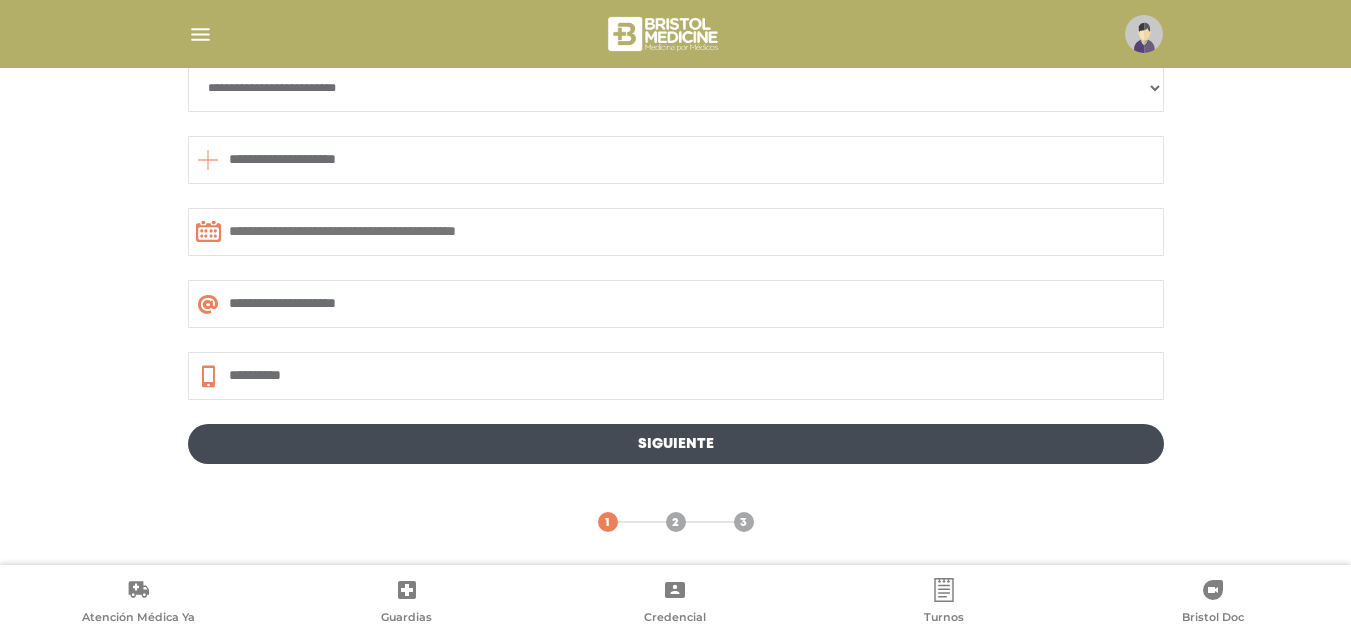scroll, scrollTop: 1168, scrollLeft: 0, axis: vertical 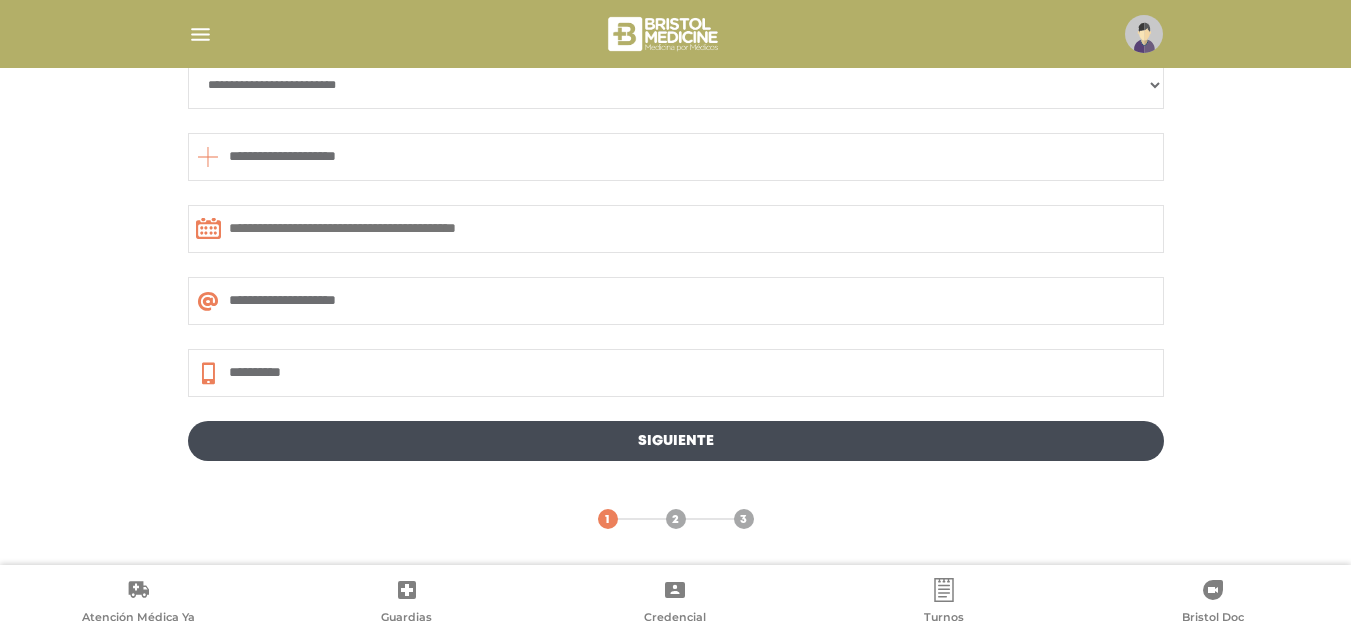 type on "**********" 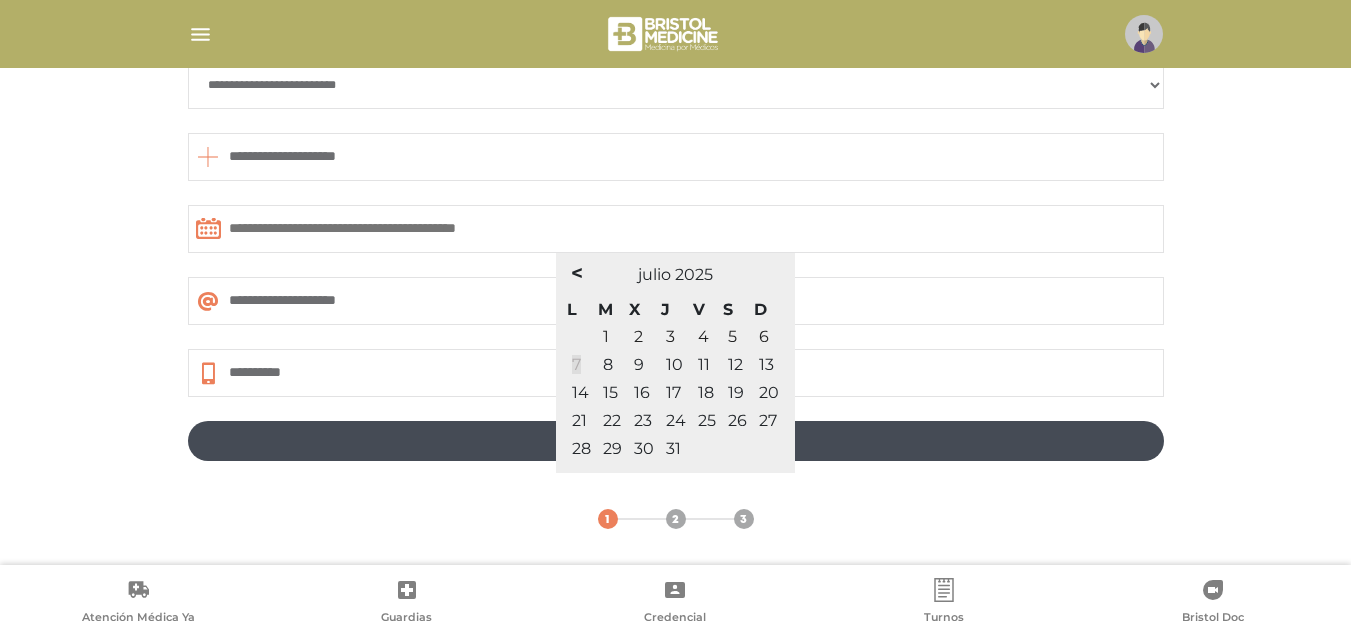 click on "7" at bounding box center (576, 364) 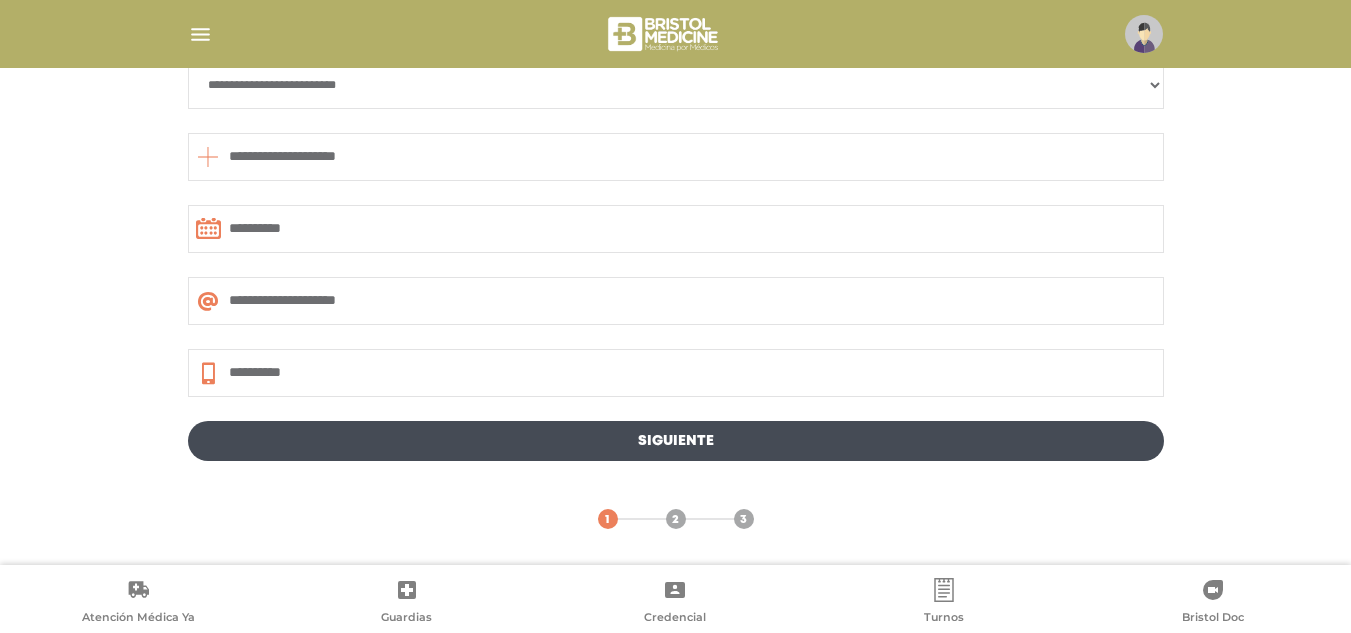 click on "Siguiente" at bounding box center [676, 441] 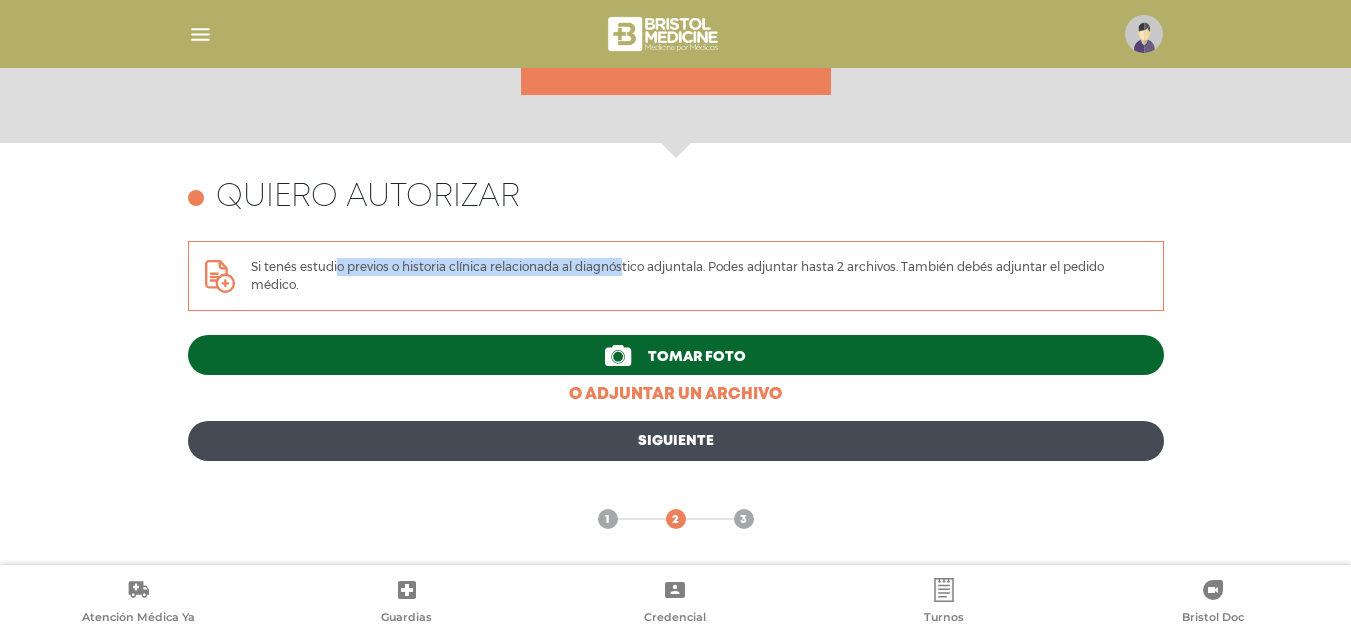 drag, startPoint x: 252, startPoint y: 260, endPoint x: 529, endPoint y: 271, distance: 277.21832 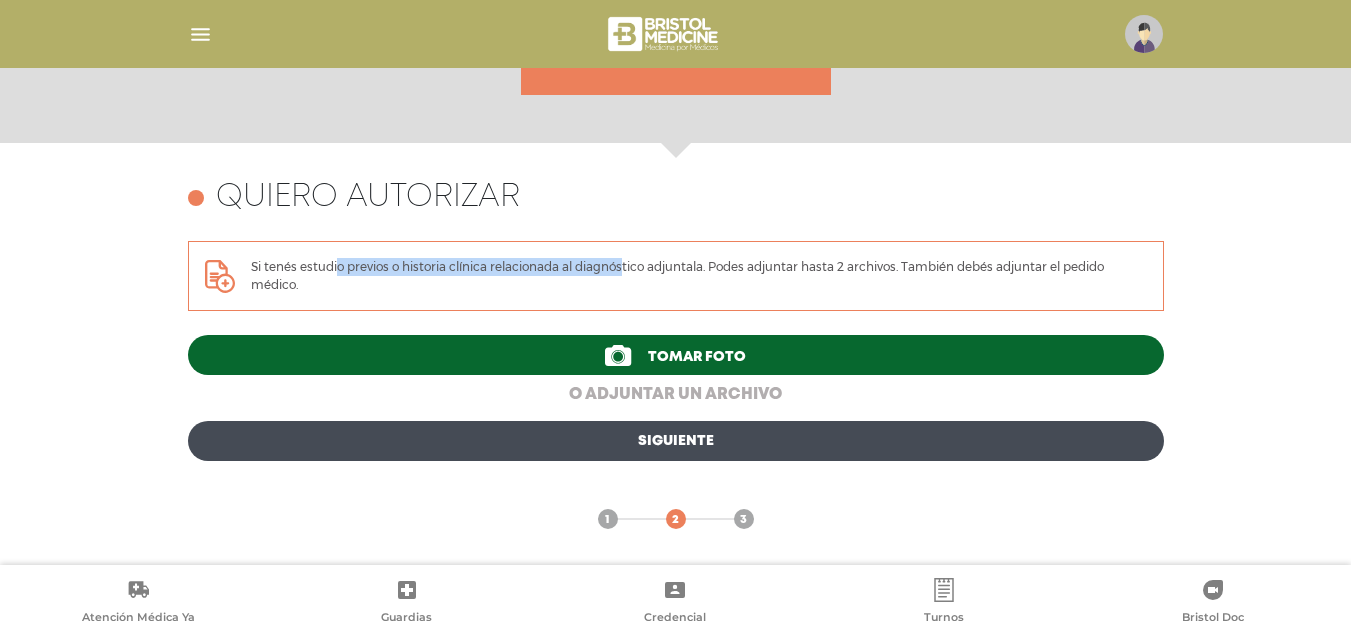 click on "o adjuntar un archivo" at bounding box center (676, 395) 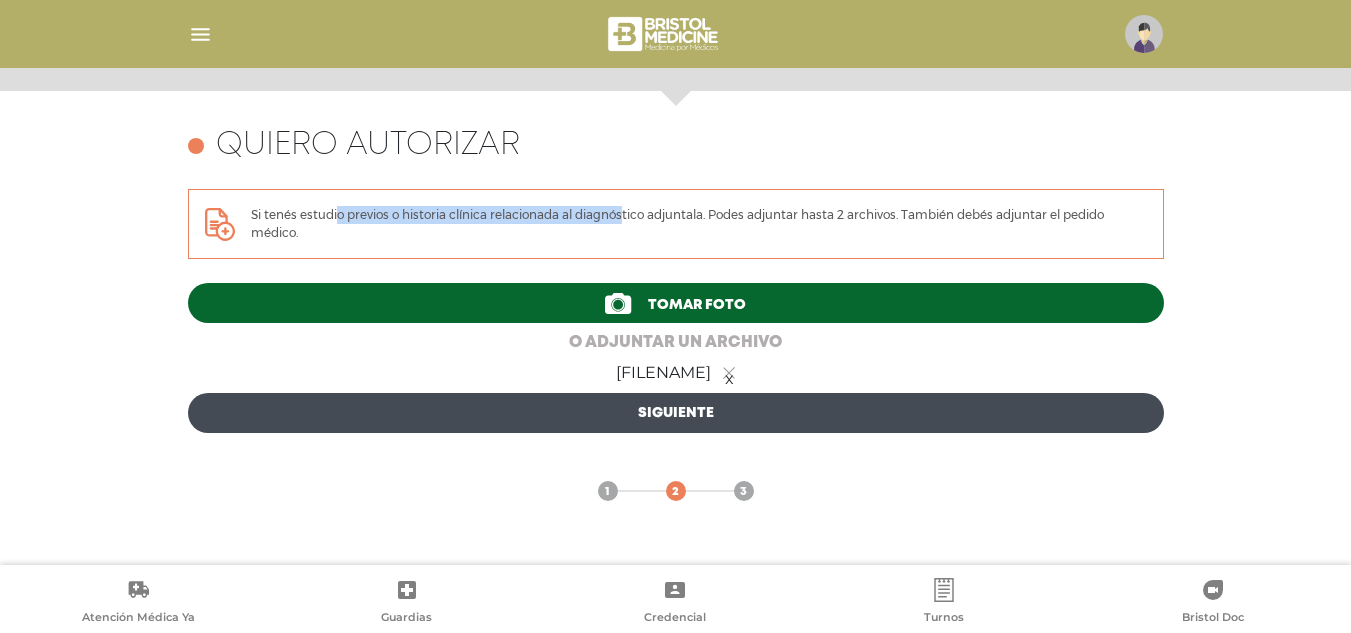scroll, scrollTop: 868, scrollLeft: 0, axis: vertical 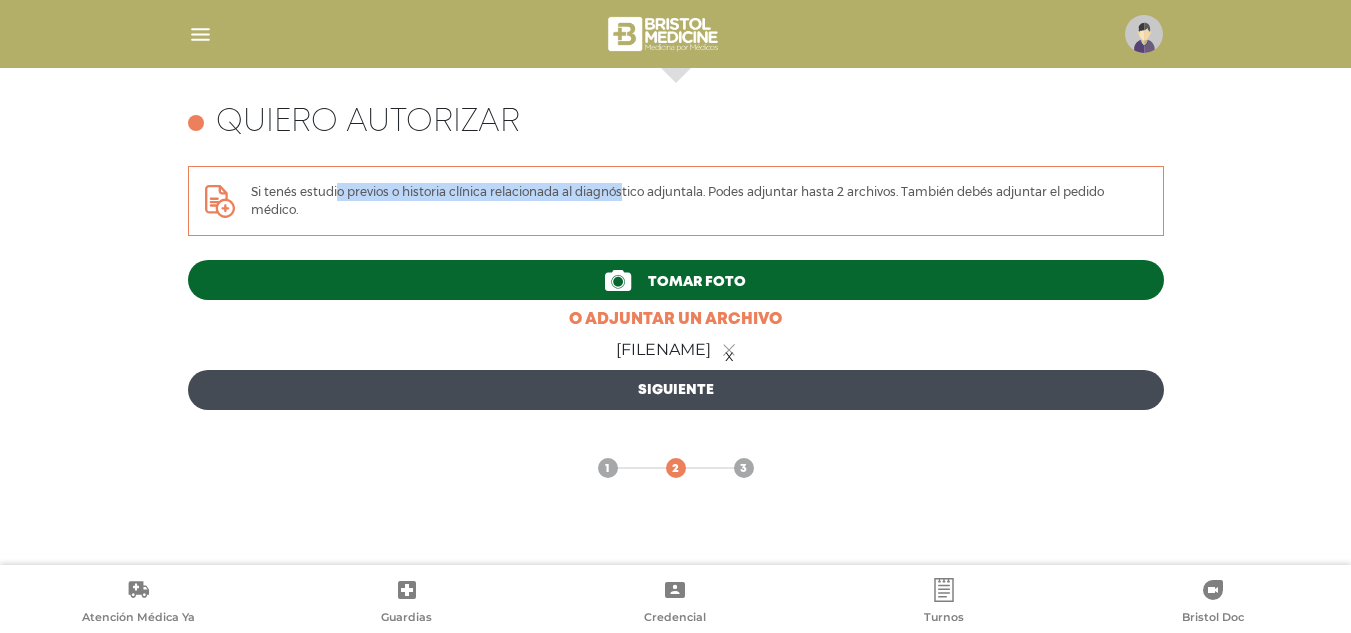 click on "Siguiente" at bounding box center (676, 390) 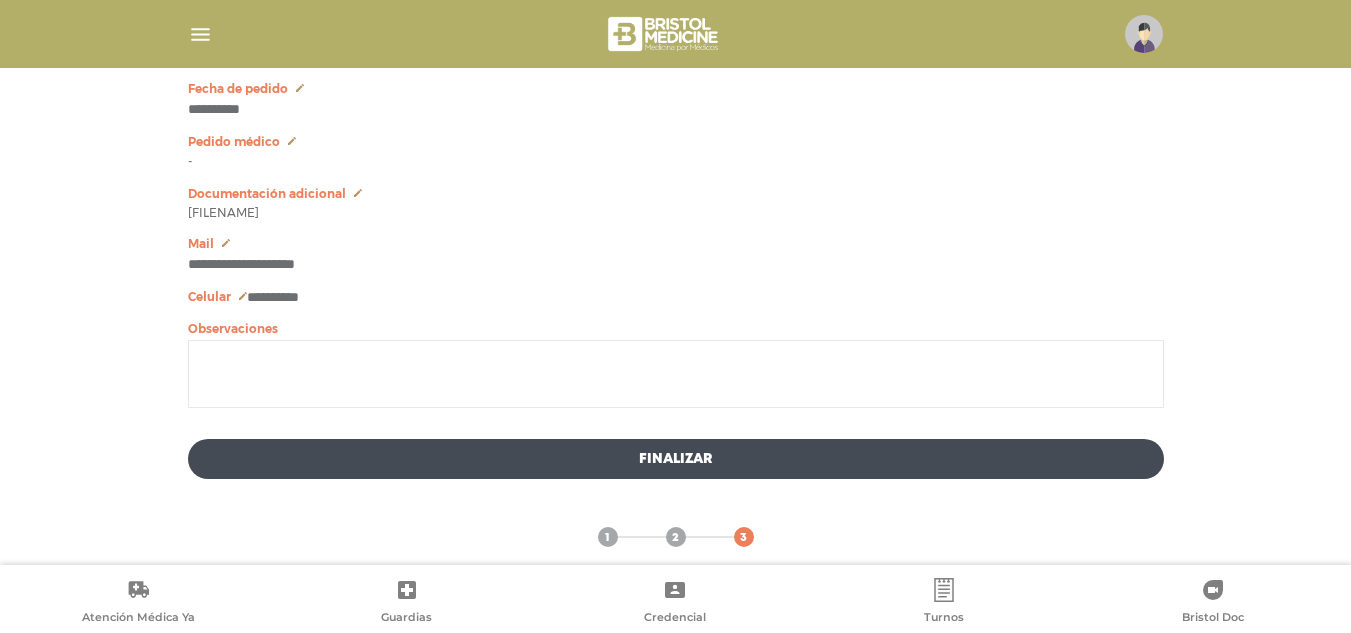 scroll, scrollTop: 1268, scrollLeft: 0, axis: vertical 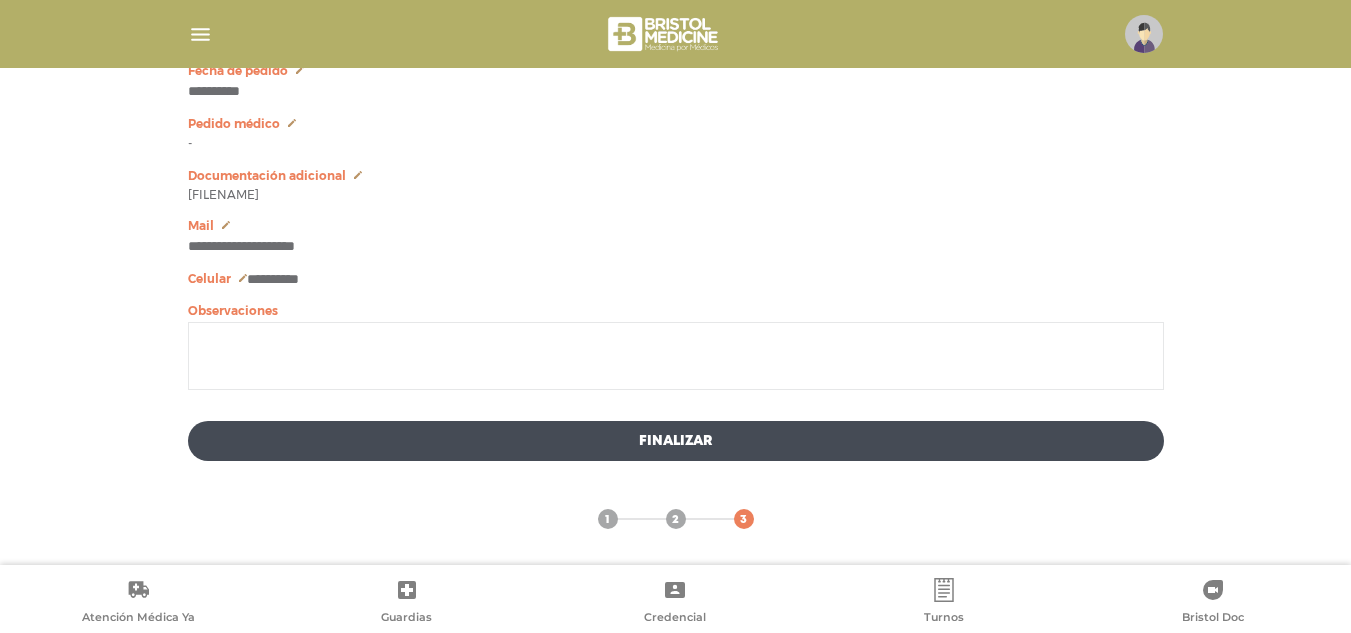 click at bounding box center (676, 356) 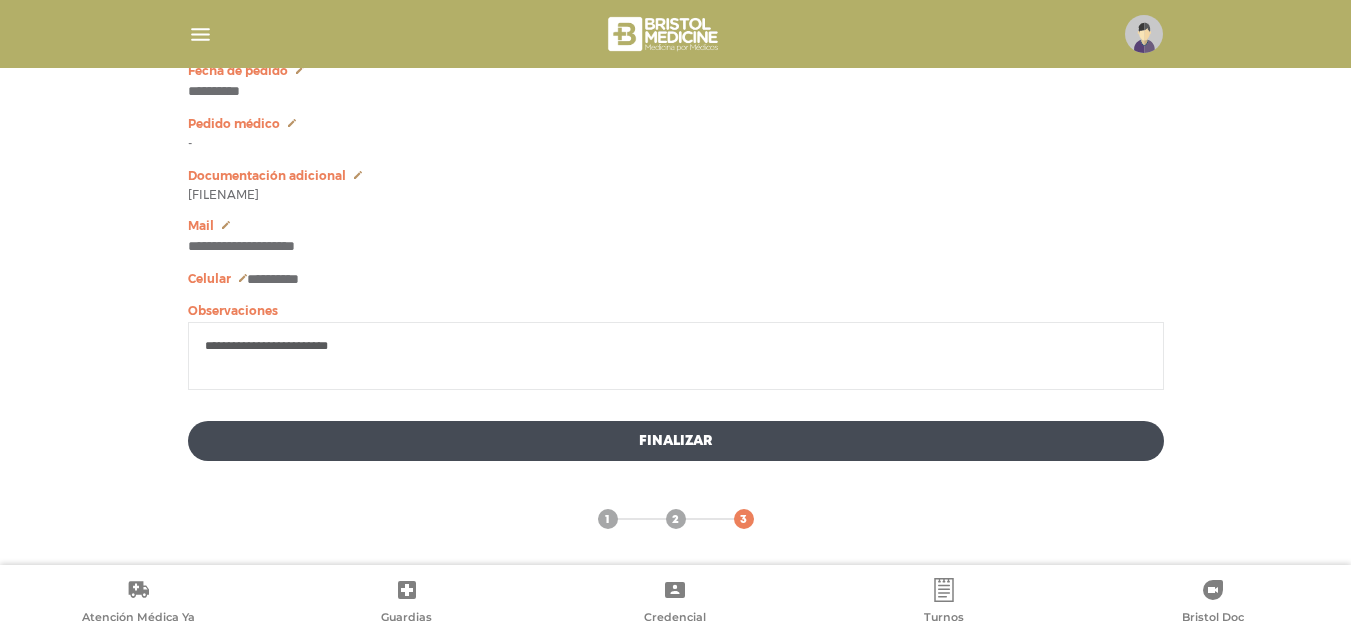 click on "**********" at bounding box center (676, 356) 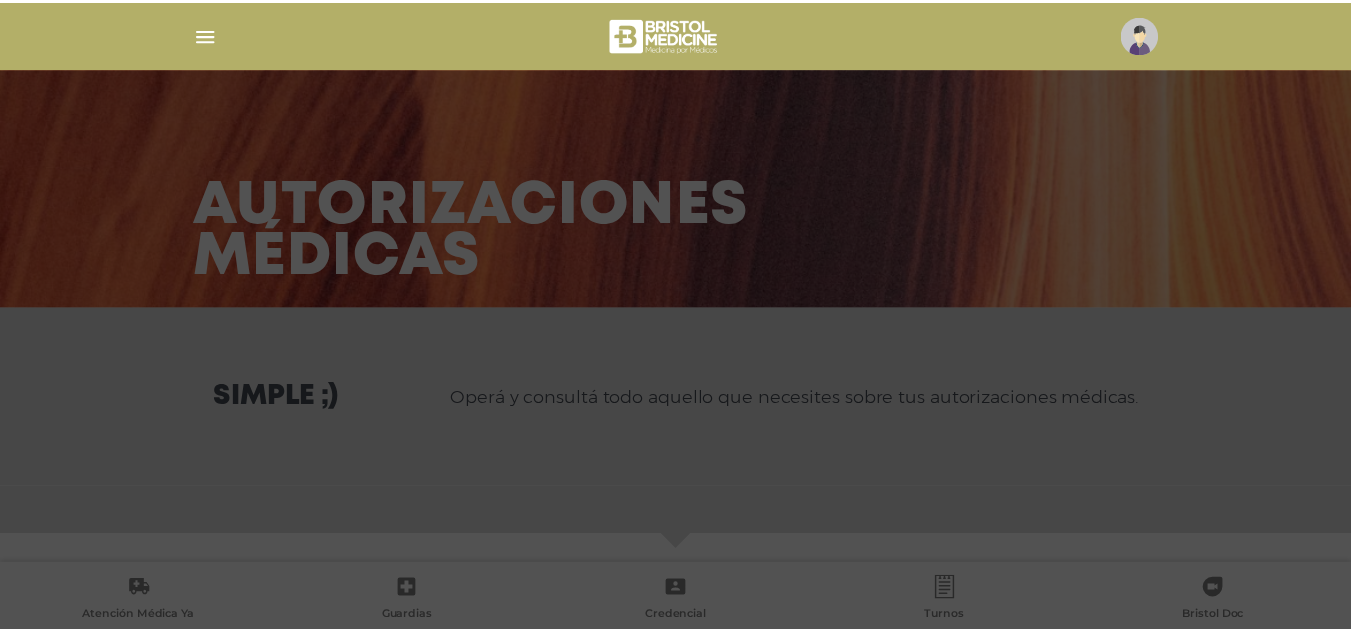 scroll, scrollTop: 0, scrollLeft: 0, axis: both 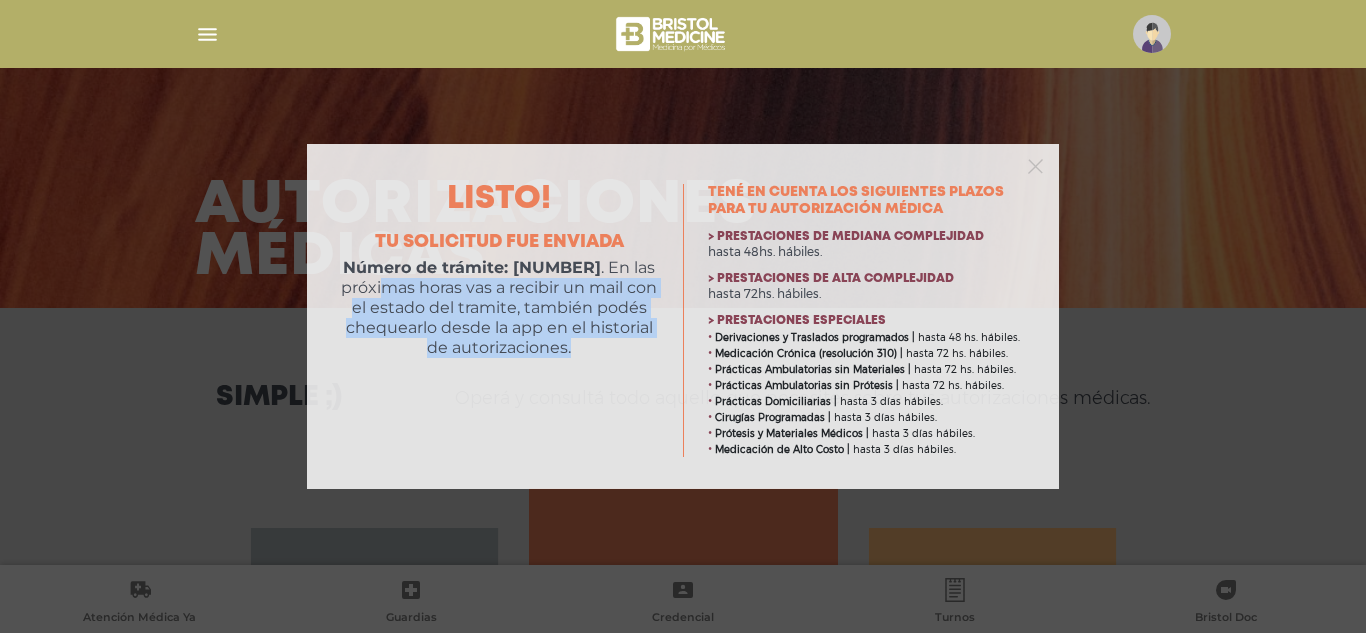 drag, startPoint x: 382, startPoint y: 284, endPoint x: 672, endPoint y: 368, distance: 301.92053 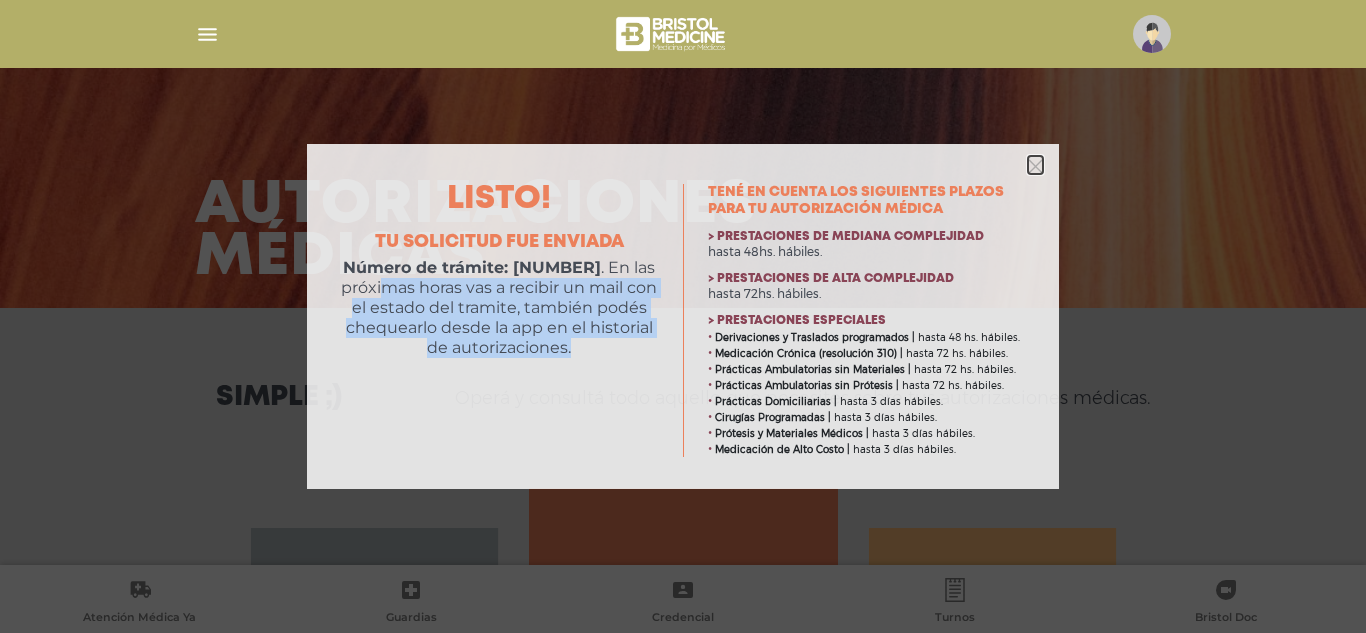 click at bounding box center (1035, 166) 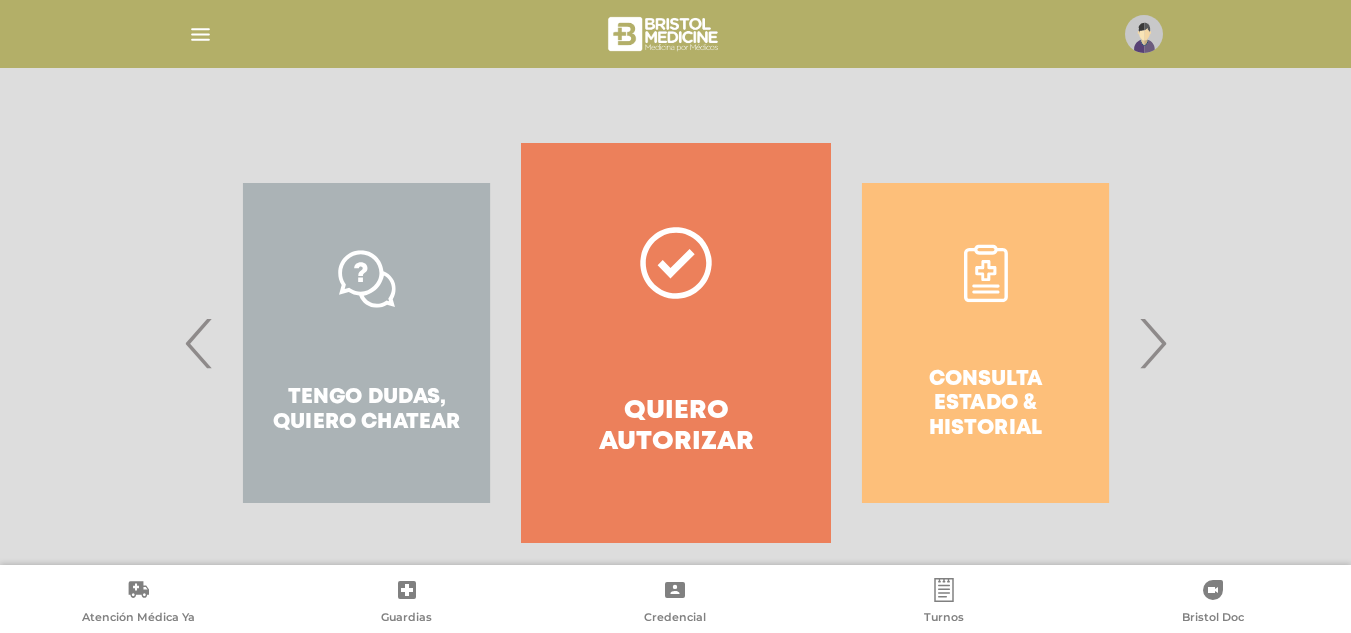 scroll, scrollTop: 371, scrollLeft: 0, axis: vertical 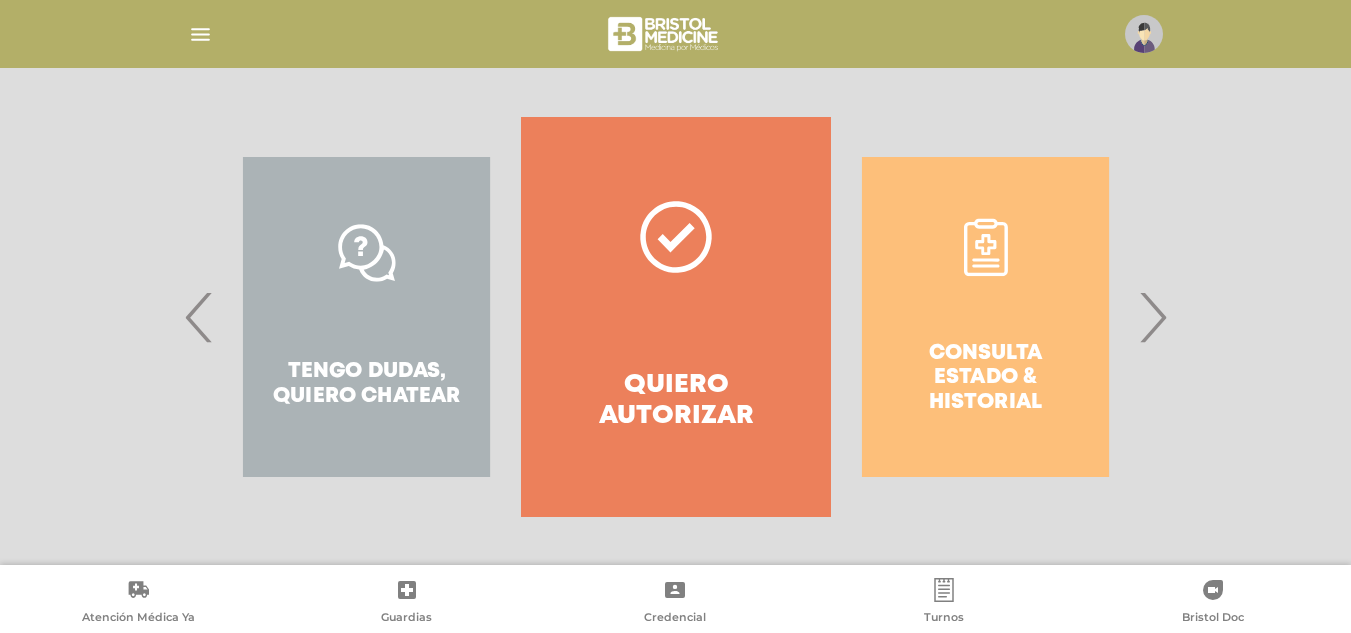 click on "Consulta estado & historial" at bounding box center (985, 317) 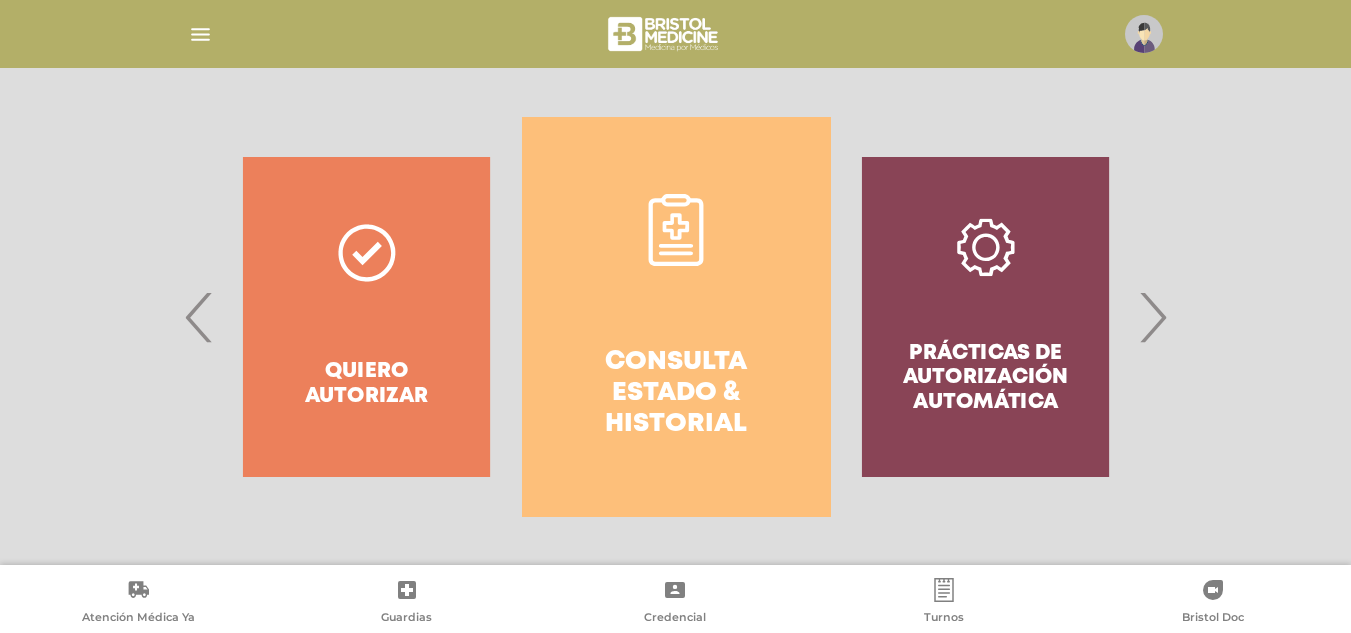 click on "Consulta estado & historial" at bounding box center [676, 394] 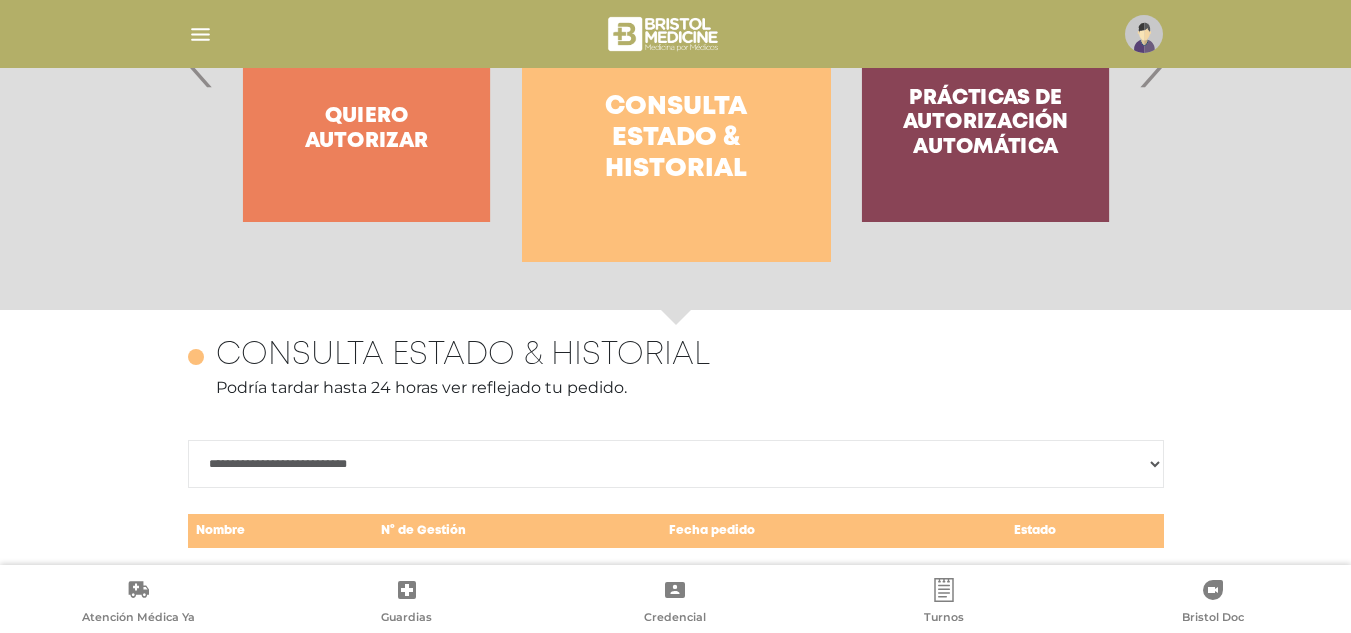 scroll, scrollTop: 868, scrollLeft: 0, axis: vertical 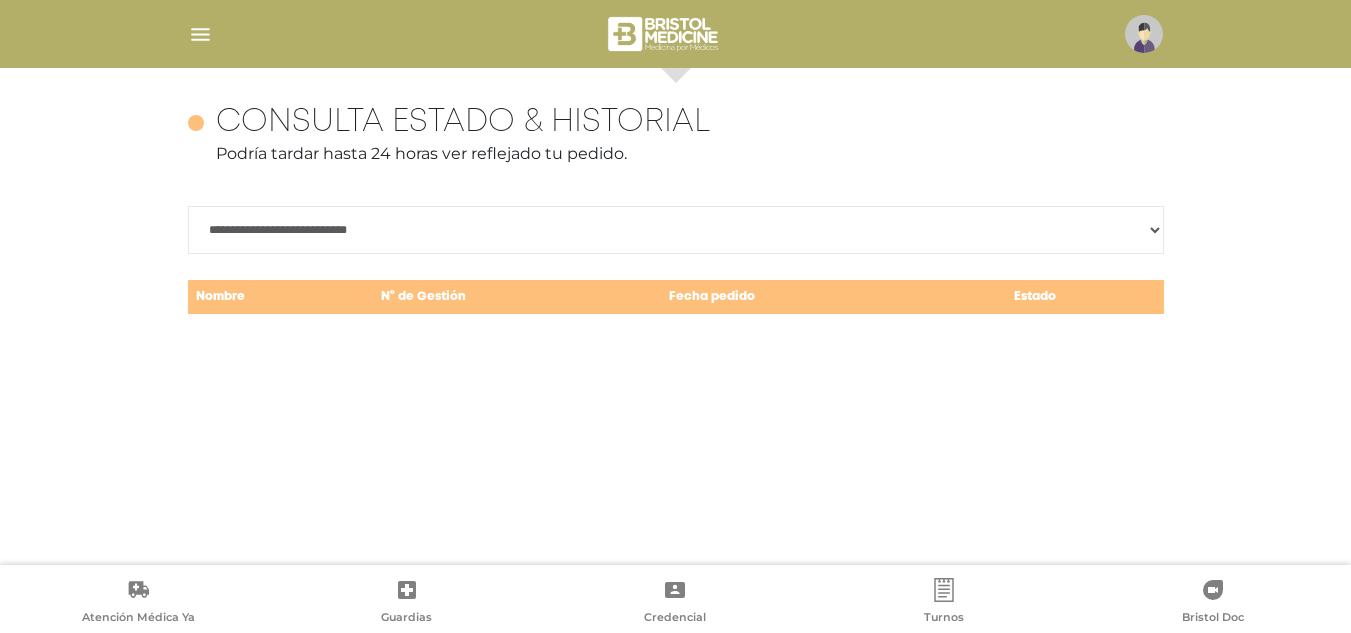 click on "**********" at bounding box center [676, 230] 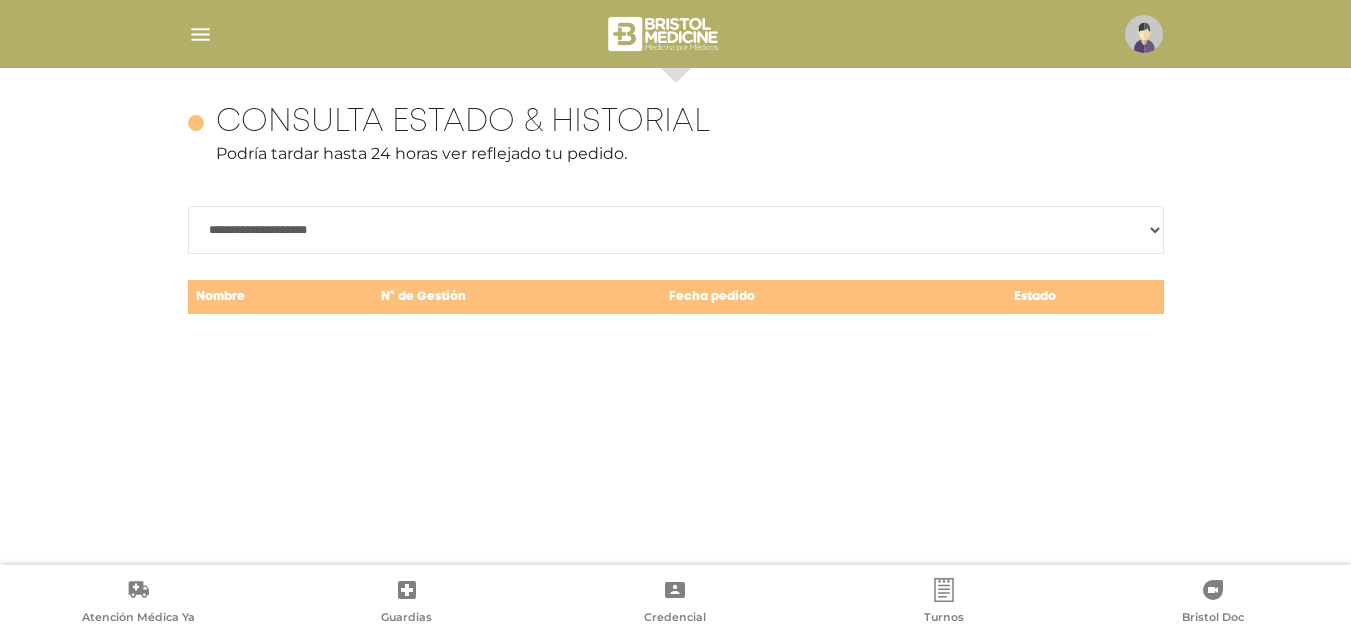 click on "**********" at bounding box center (676, 230) 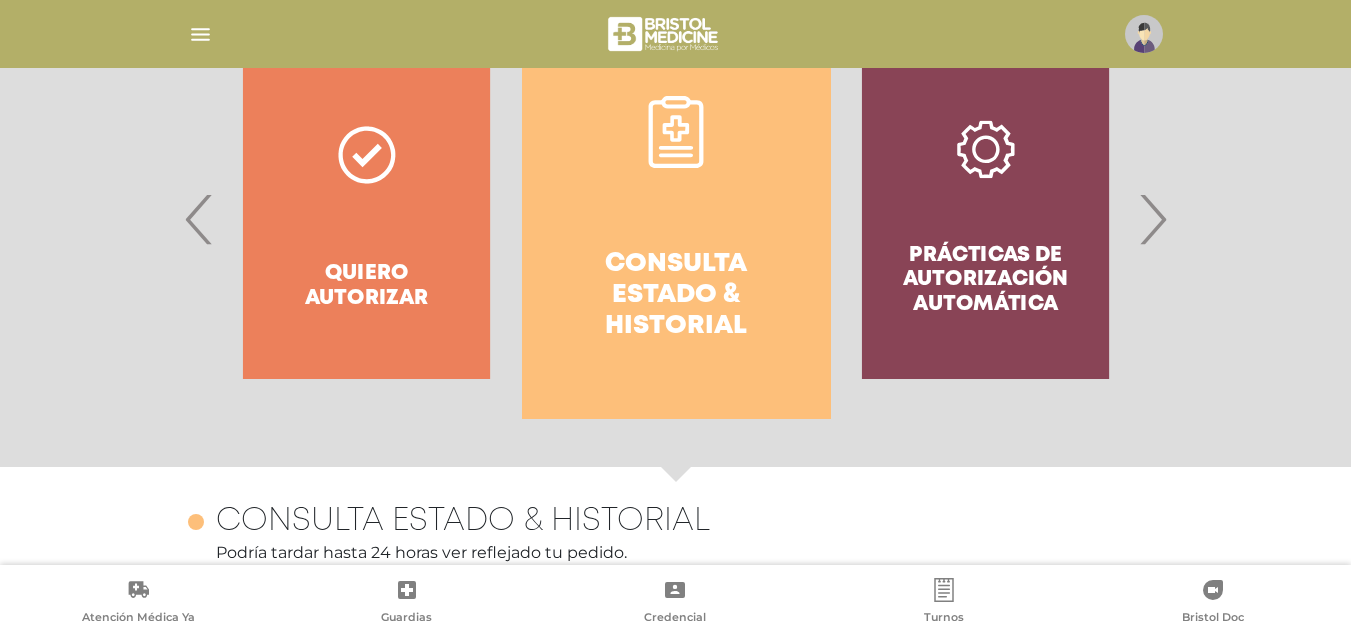 scroll, scrollTop: 468, scrollLeft: 0, axis: vertical 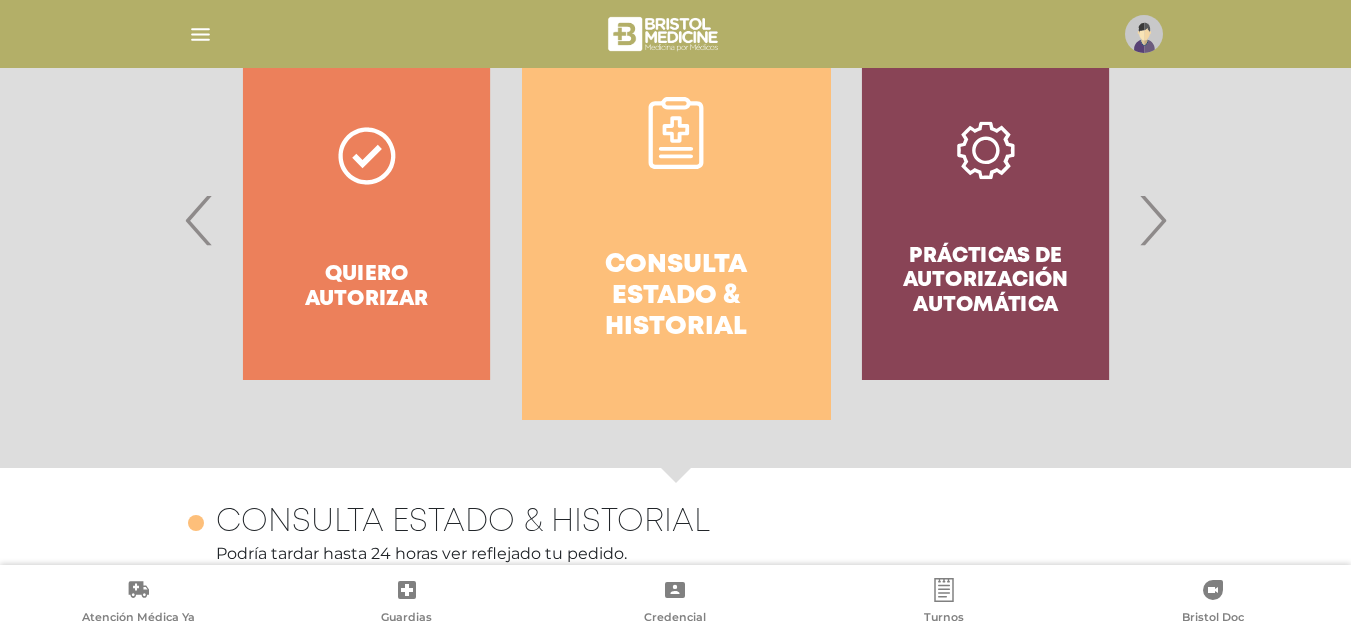 click on "Prácticas de autorización automática" at bounding box center (985, 220) 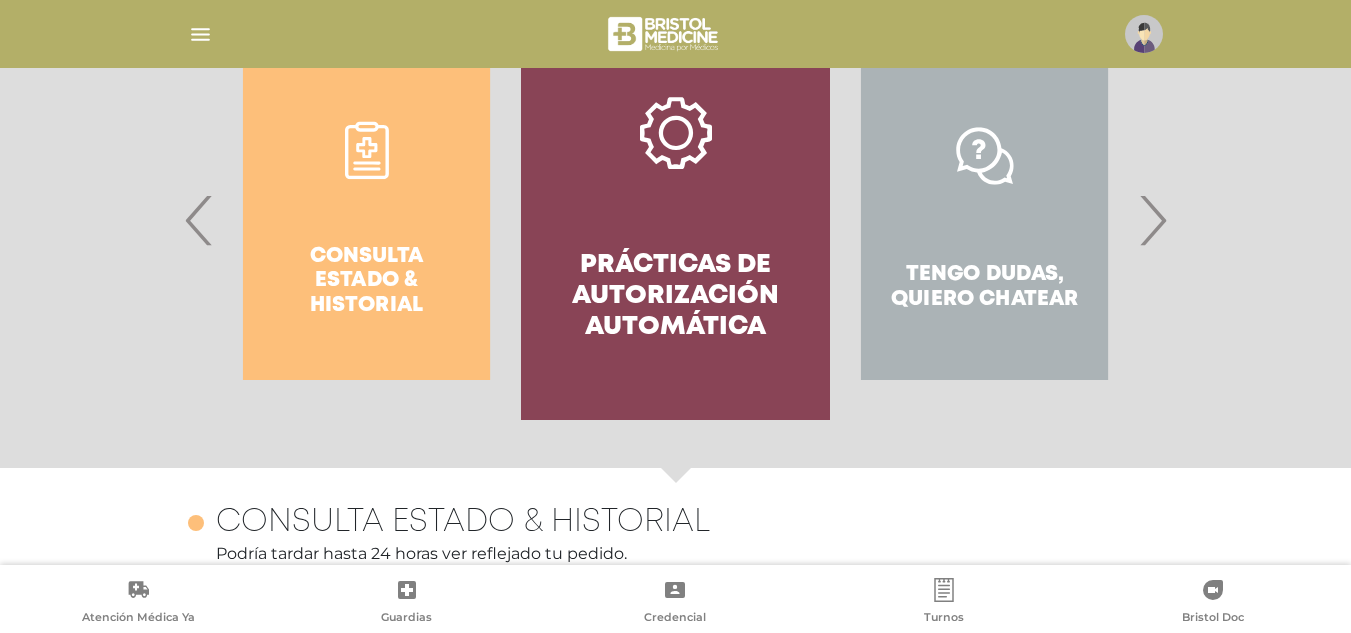click on "Prácticas de autorización automática" at bounding box center [675, 220] 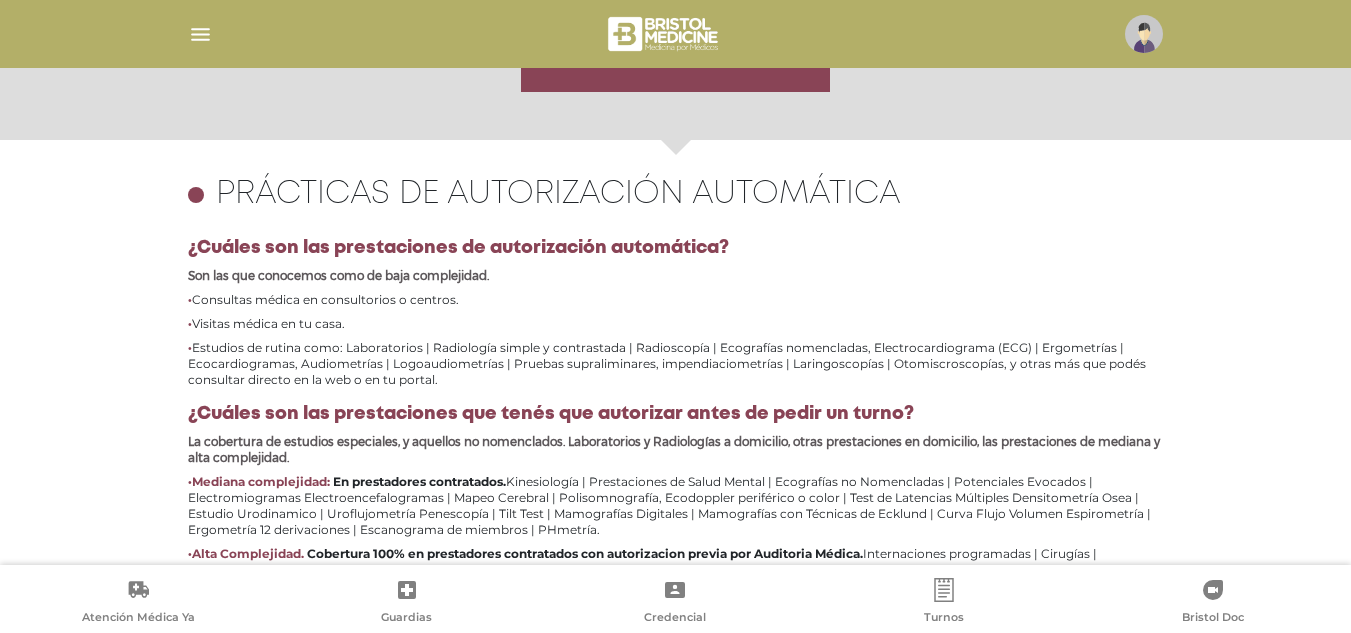 scroll, scrollTop: 888, scrollLeft: 0, axis: vertical 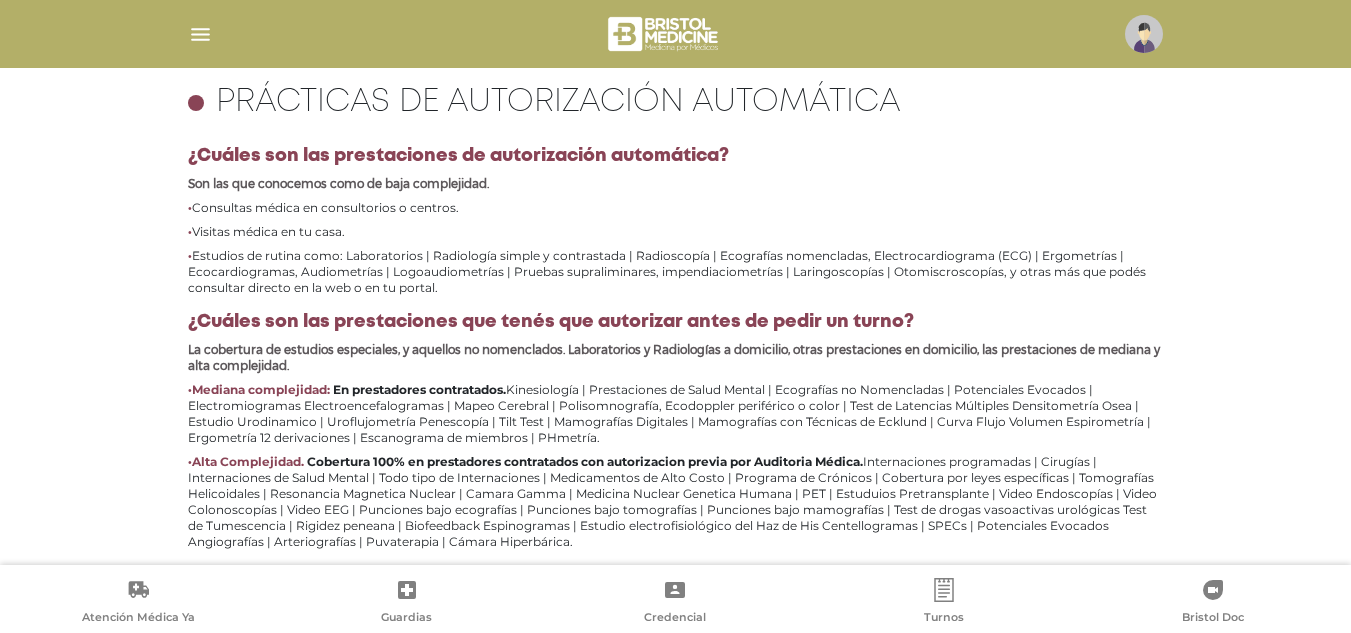 drag, startPoint x: 486, startPoint y: 260, endPoint x: 1144, endPoint y: 281, distance: 658.335 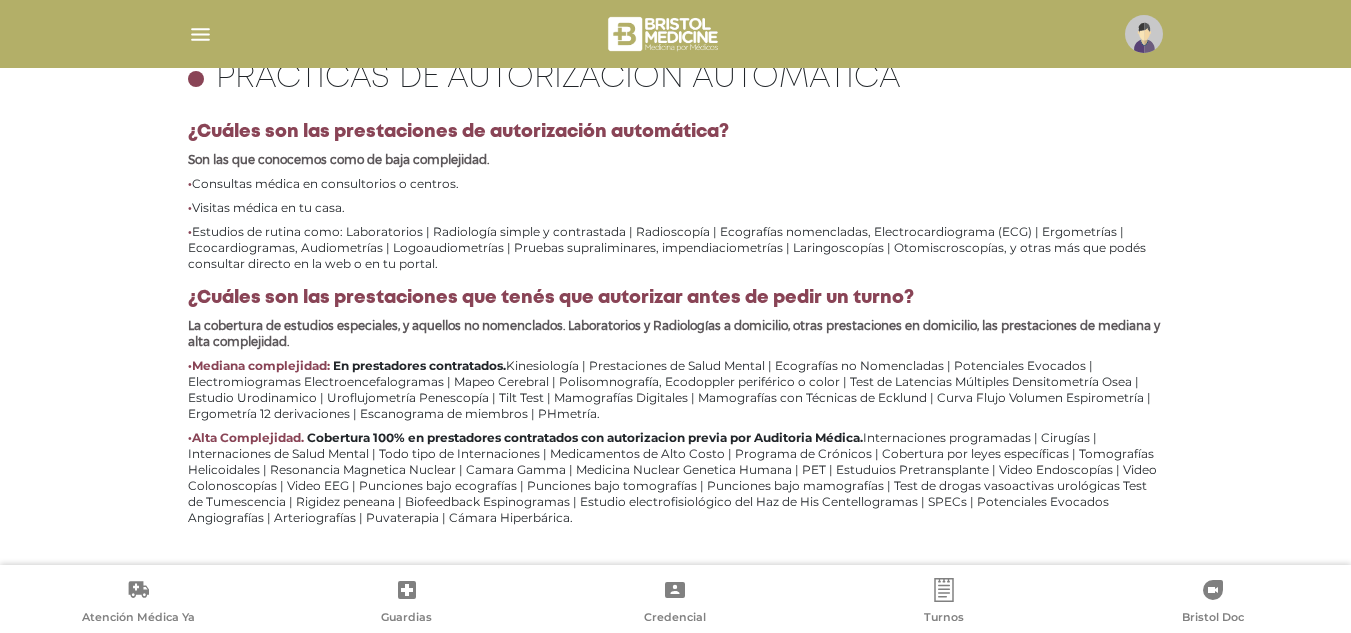 scroll, scrollTop: 925, scrollLeft: 0, axis: vertical 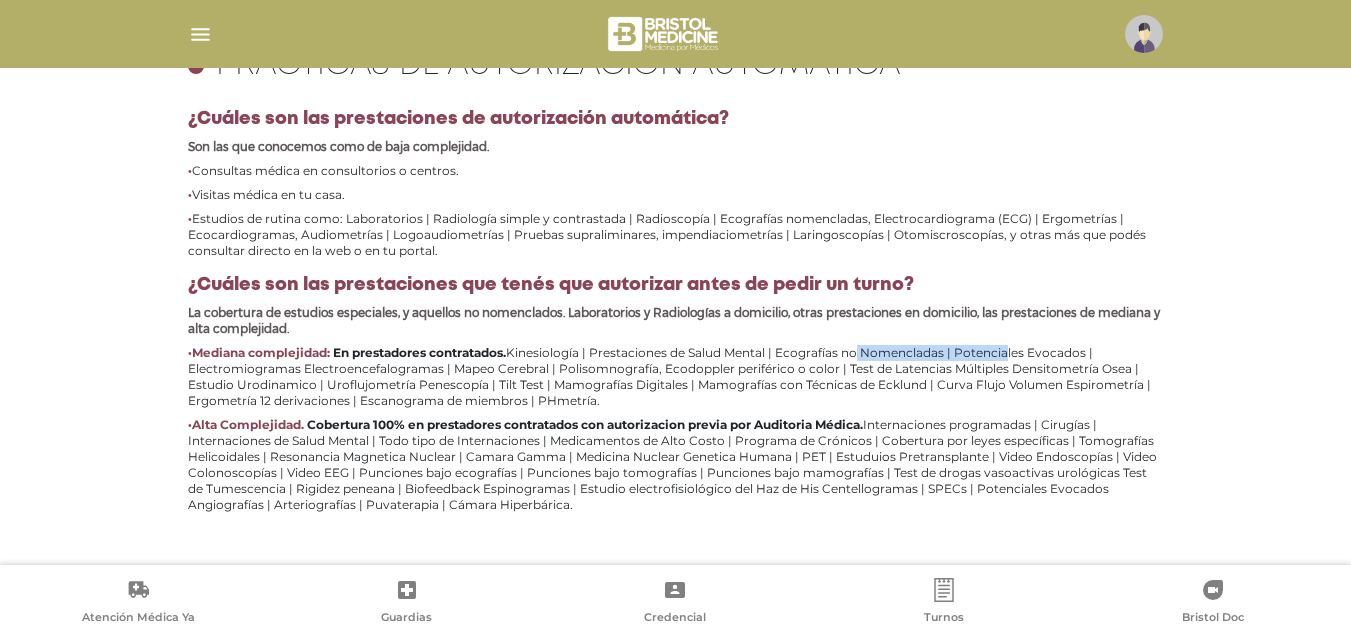 drag, startPoint x: 802, startPoint y: 345, endPoint x: 955, endPoint y: 345, distance: 153 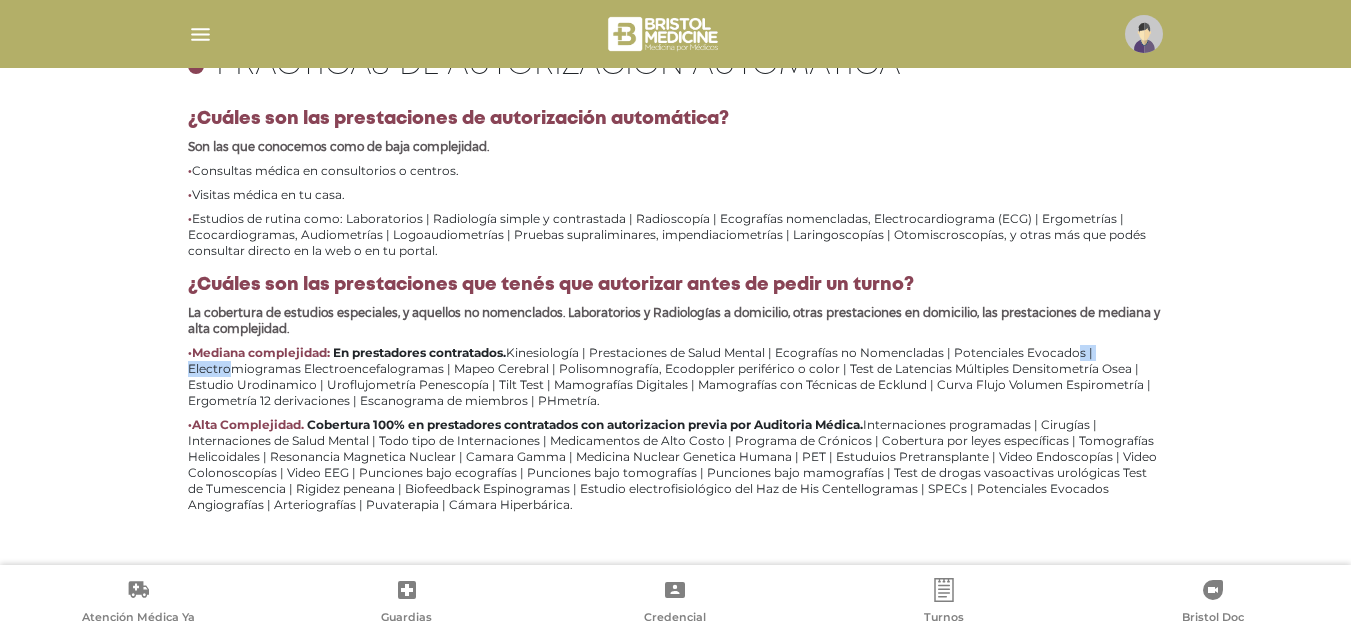 drag, startPoint x: 1017, startPoint y: 349, endPoint x: 1087, endPoint y: 354, distance: 70.178345 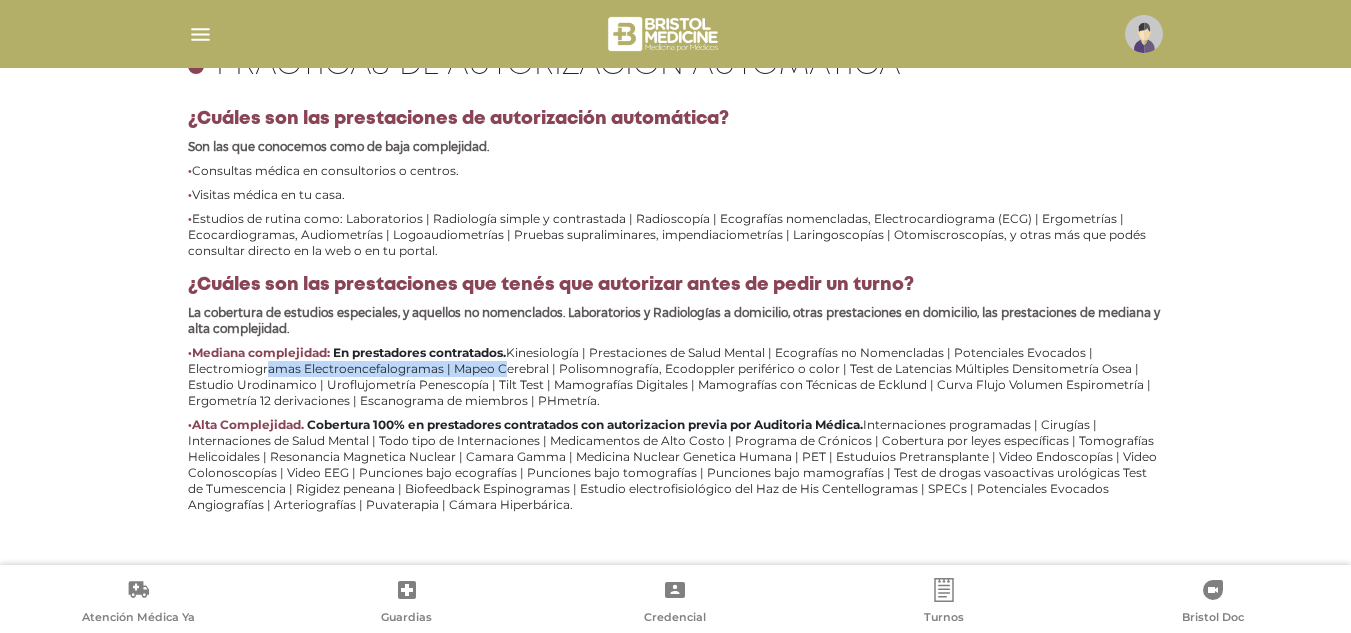 drag, startPoint x: 192, startPoint y: 368, endPoint x: 433, endPoint y: 366, distance: 241.0083 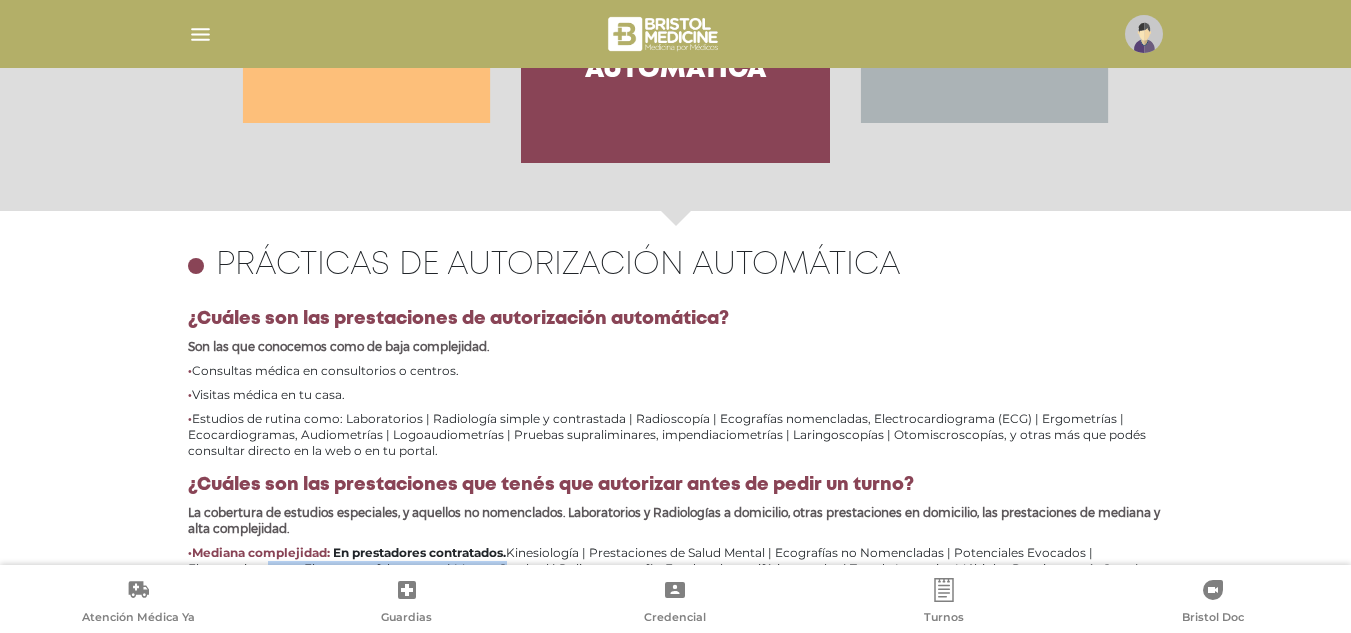 scroll, scrollTop: 825, scrollLeft: 0, axis: vertical 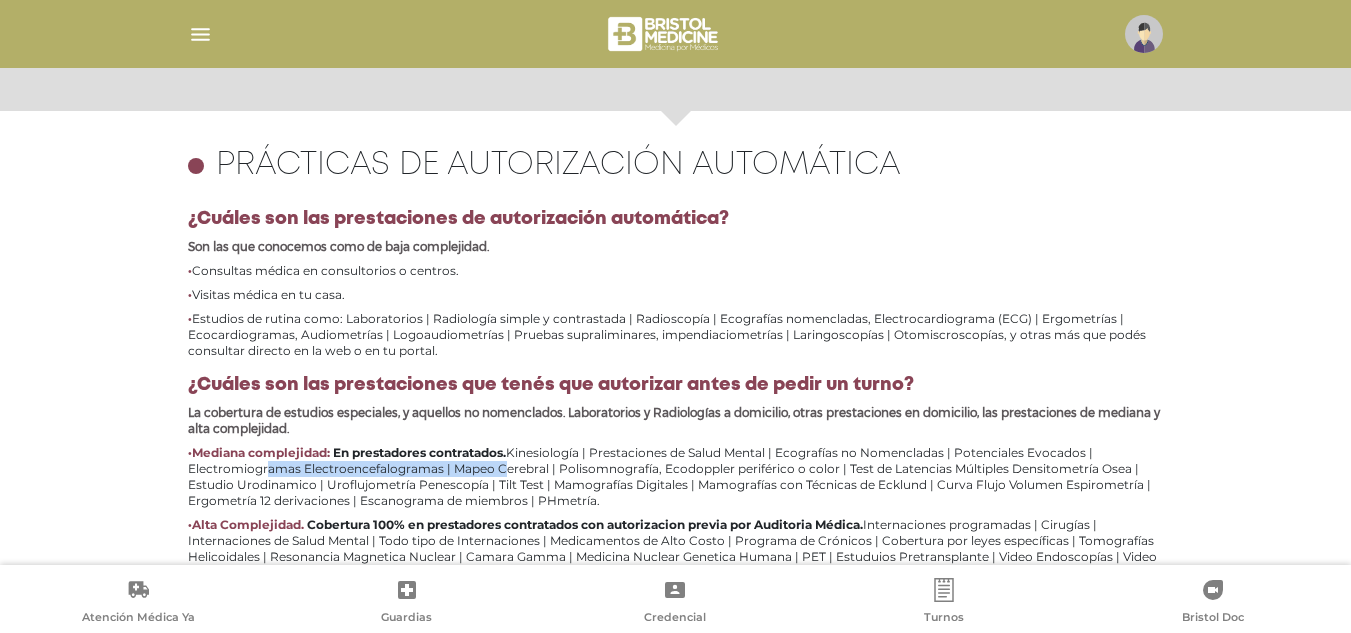 drag, startPoint x: 191, startPoint y: 273, endPoint x: 467, endPoint y: 268, distance: 276.0453 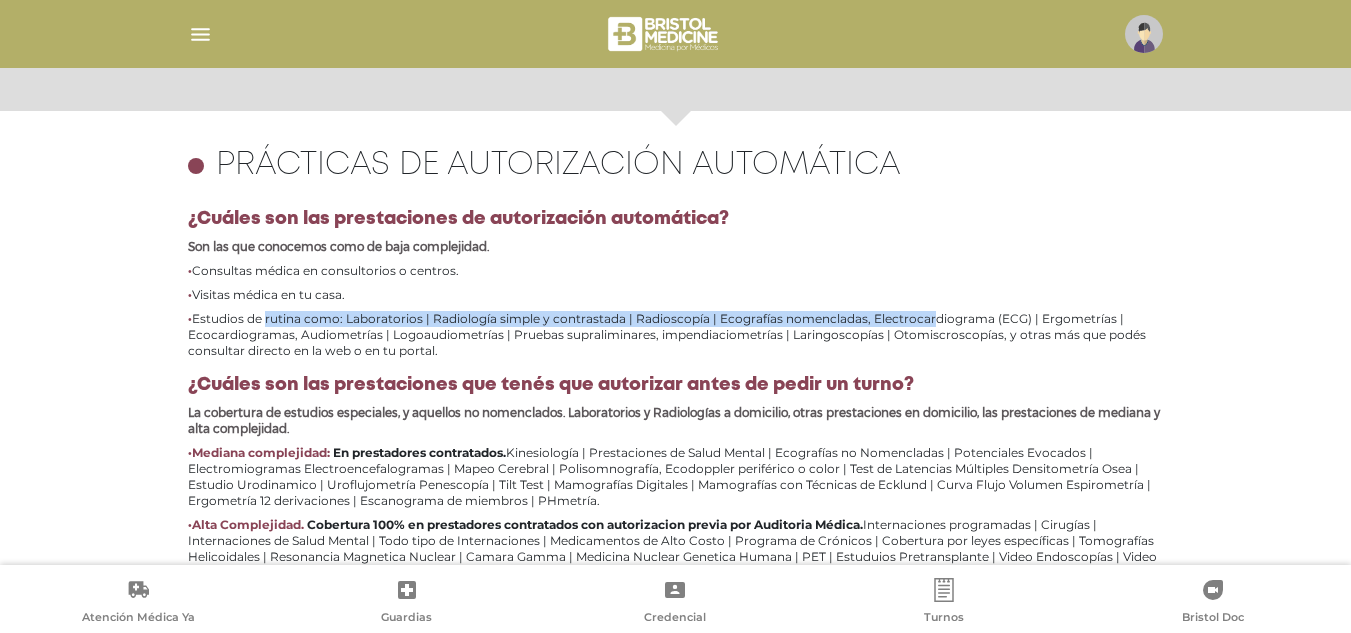 drag, startPoint x: 200, startPoint y: 321, endPoint x: 864, endPoint y: 318, distance: 664.0068 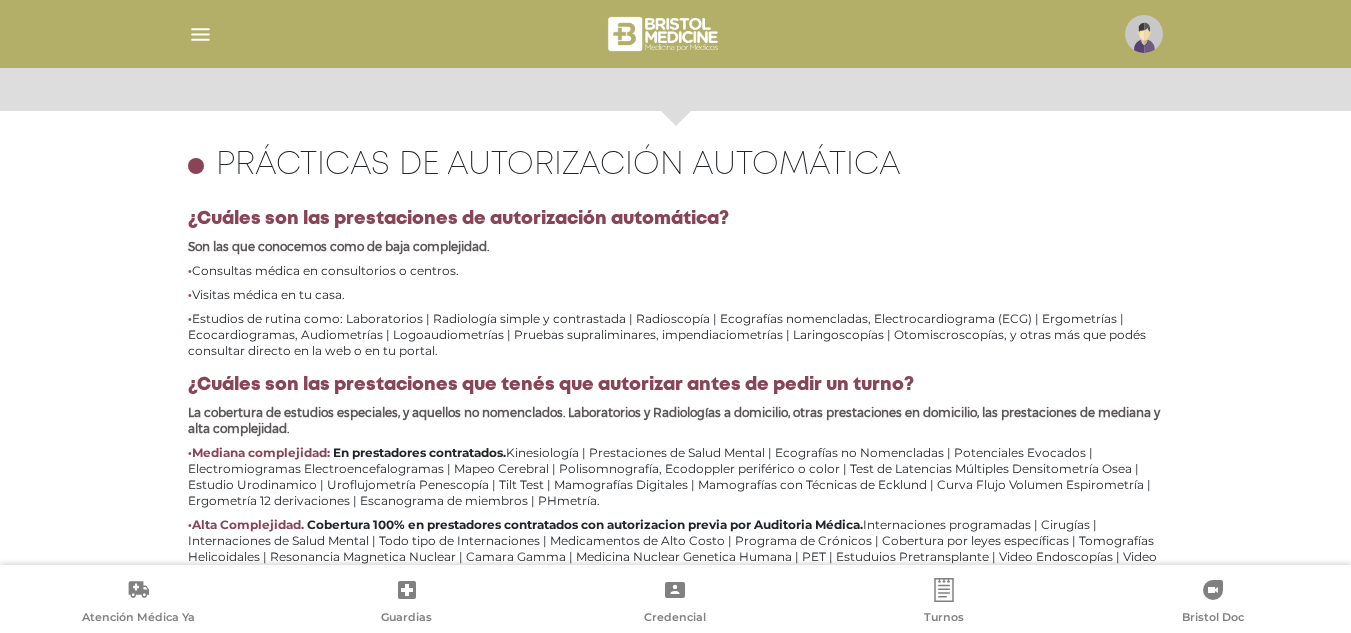 click at bounding box center (676, 34) 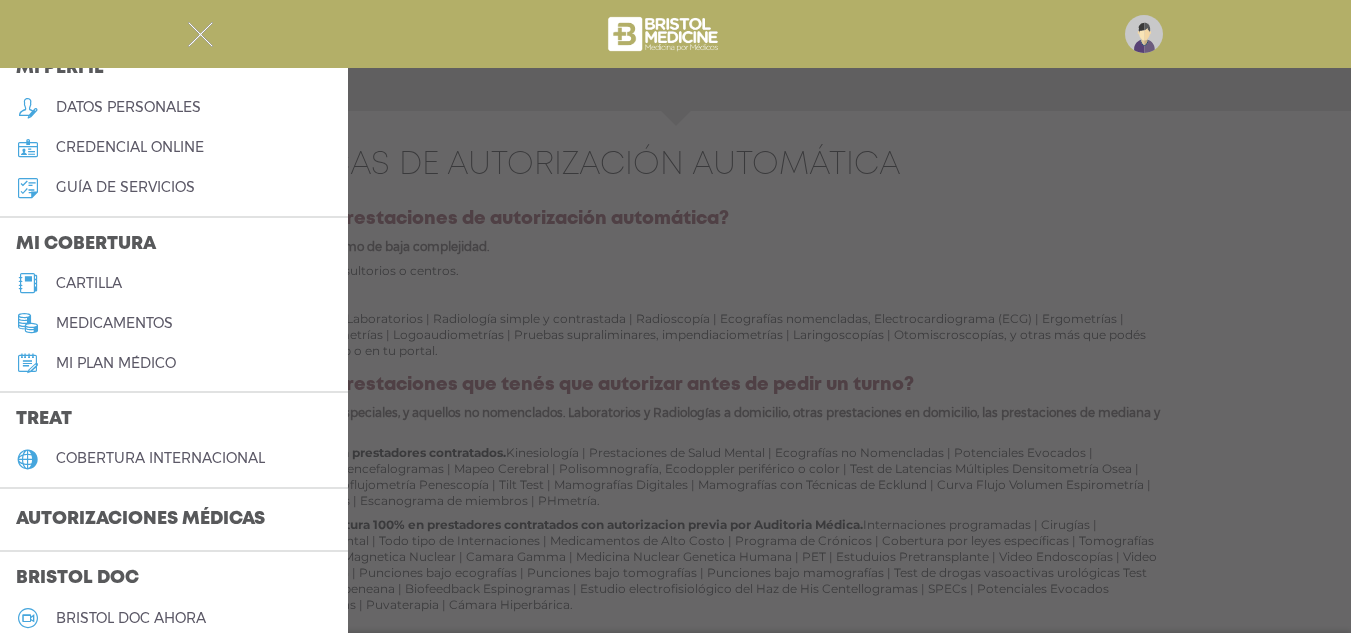 scroll, scrollTop: 200, scrollLeft: 0, axis: vertical 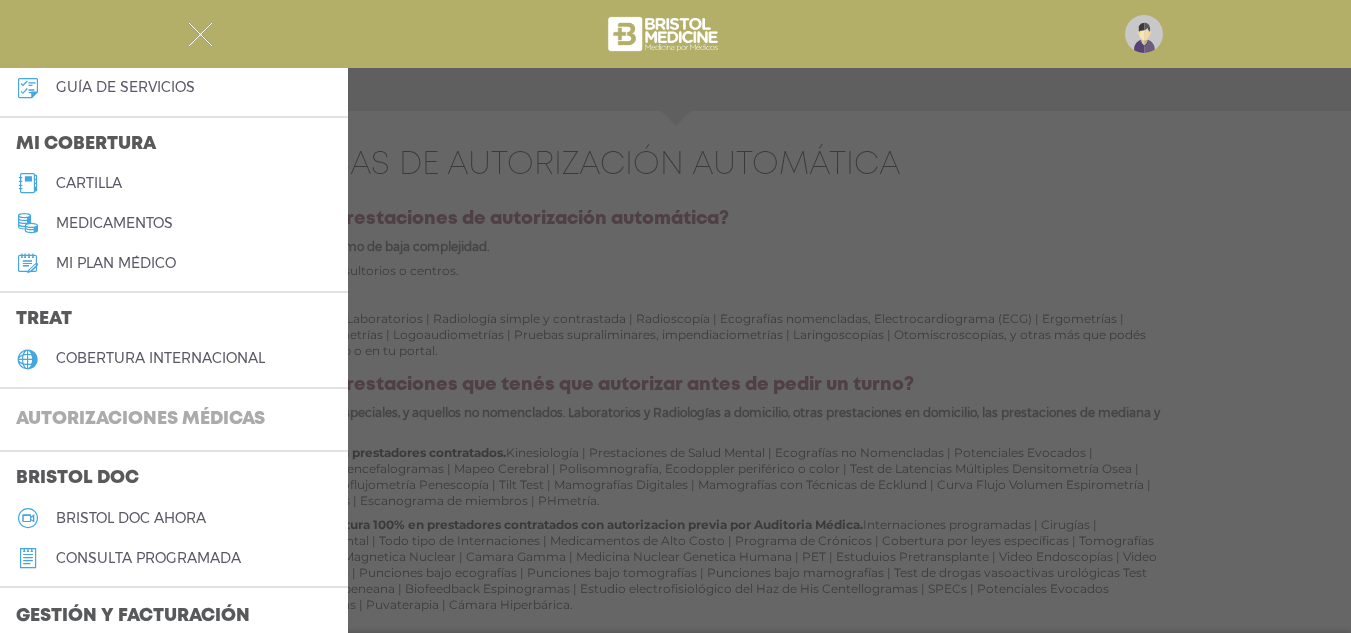 click on "Autorizaciones médicas" at bounding box center (140, 420) 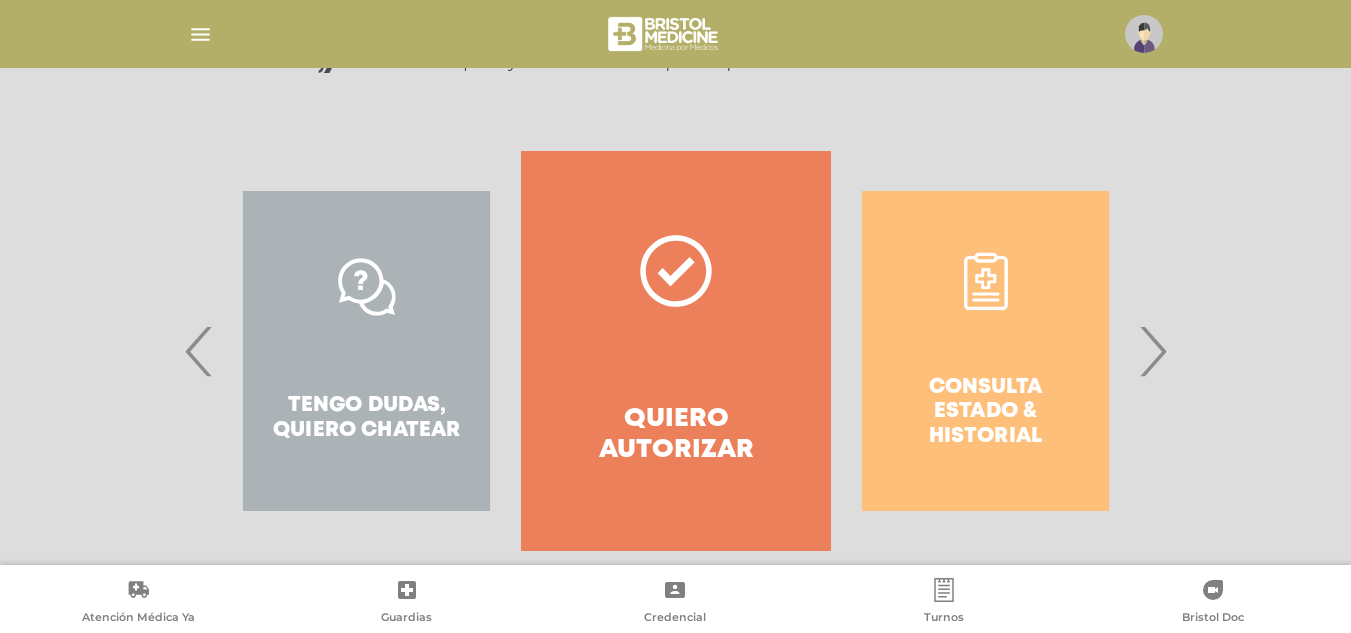 scroll, scrollTop: 371, scrollLeft: 0, axis: vertical 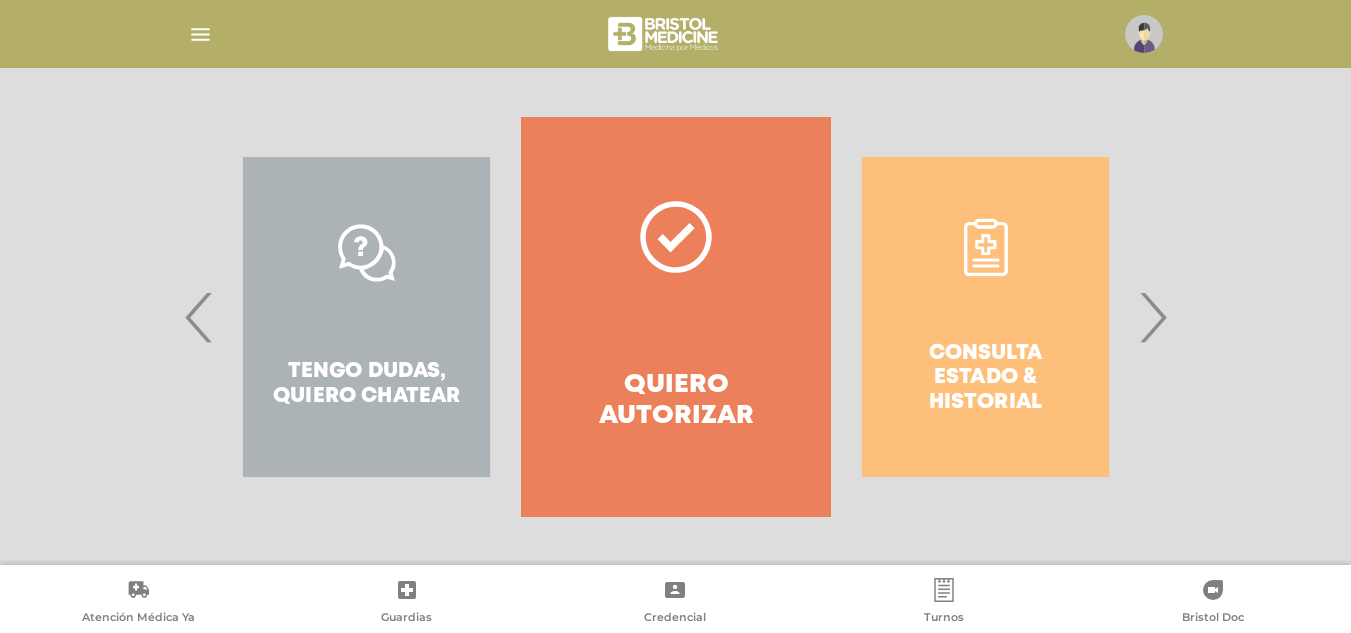 click on "›" at bounding box center [1152, 317] 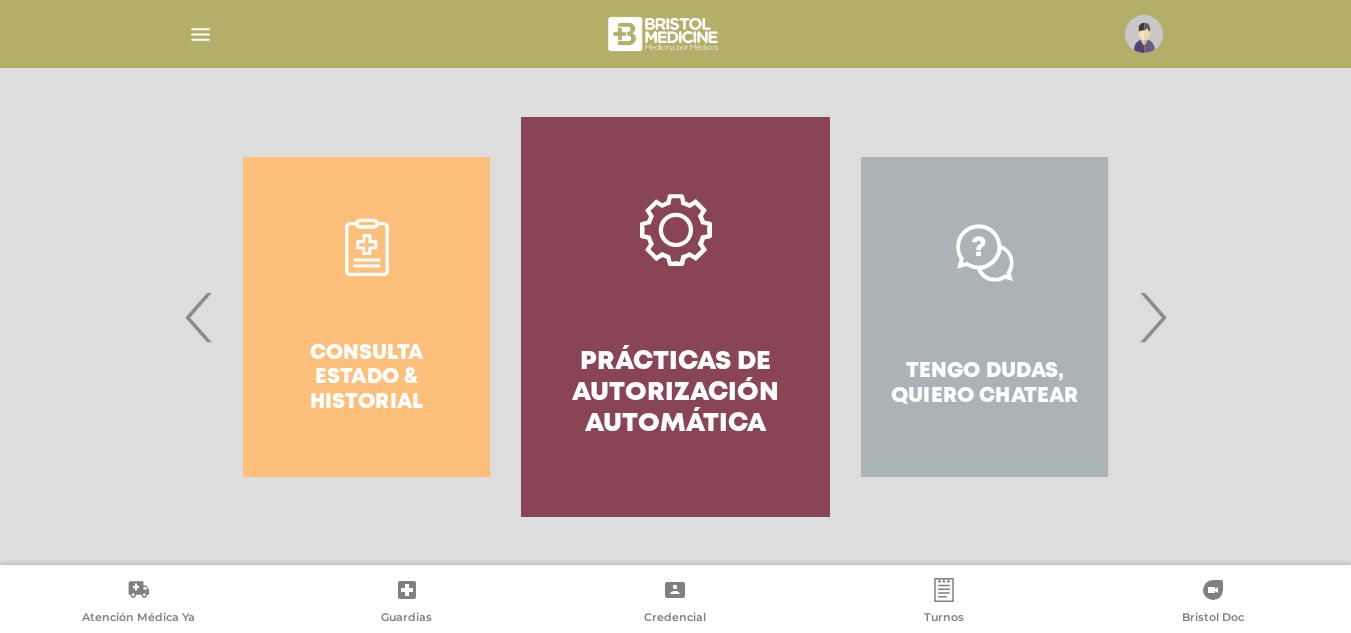 click on "›" at bounding box center [1152, 317] 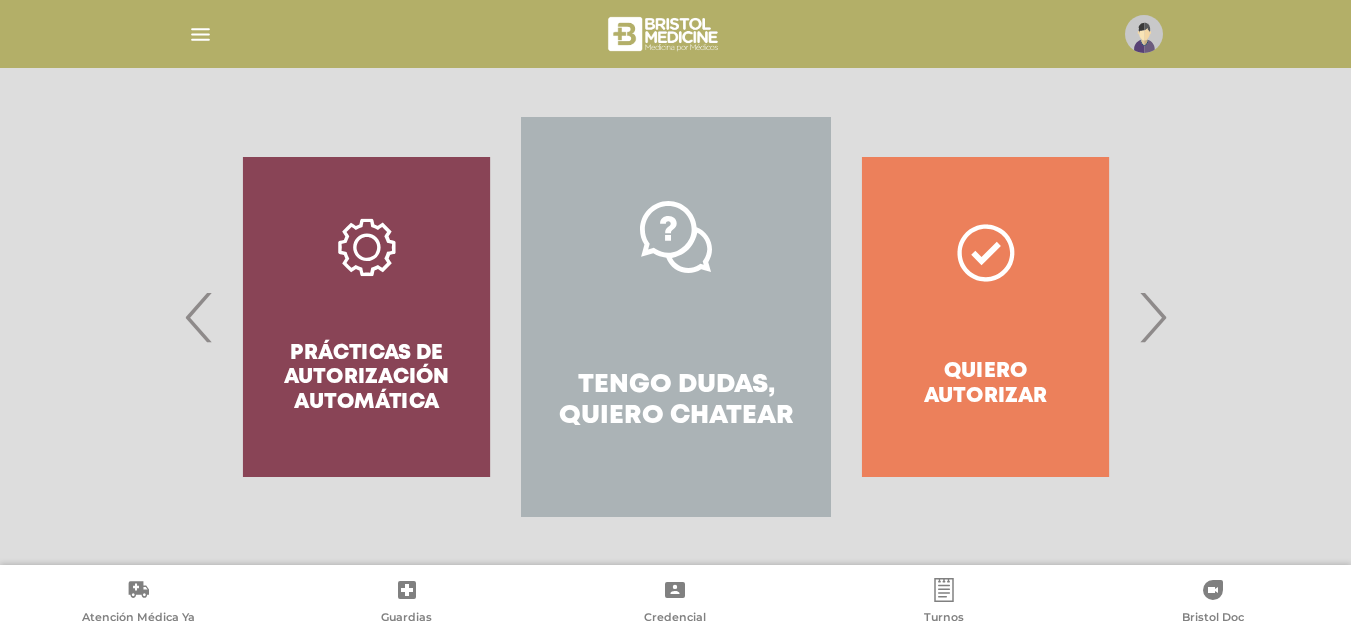 click on "›" at bounding box center [1152, 317] 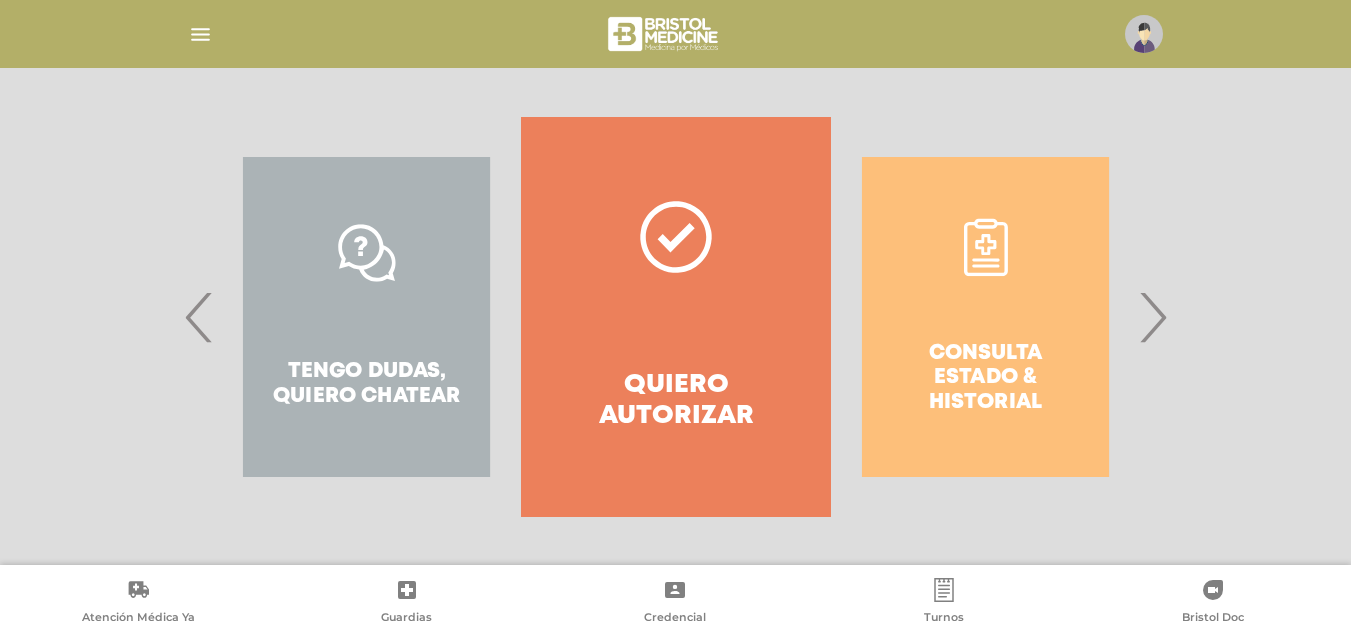 click on "›" at bounding box center [1152, 317] 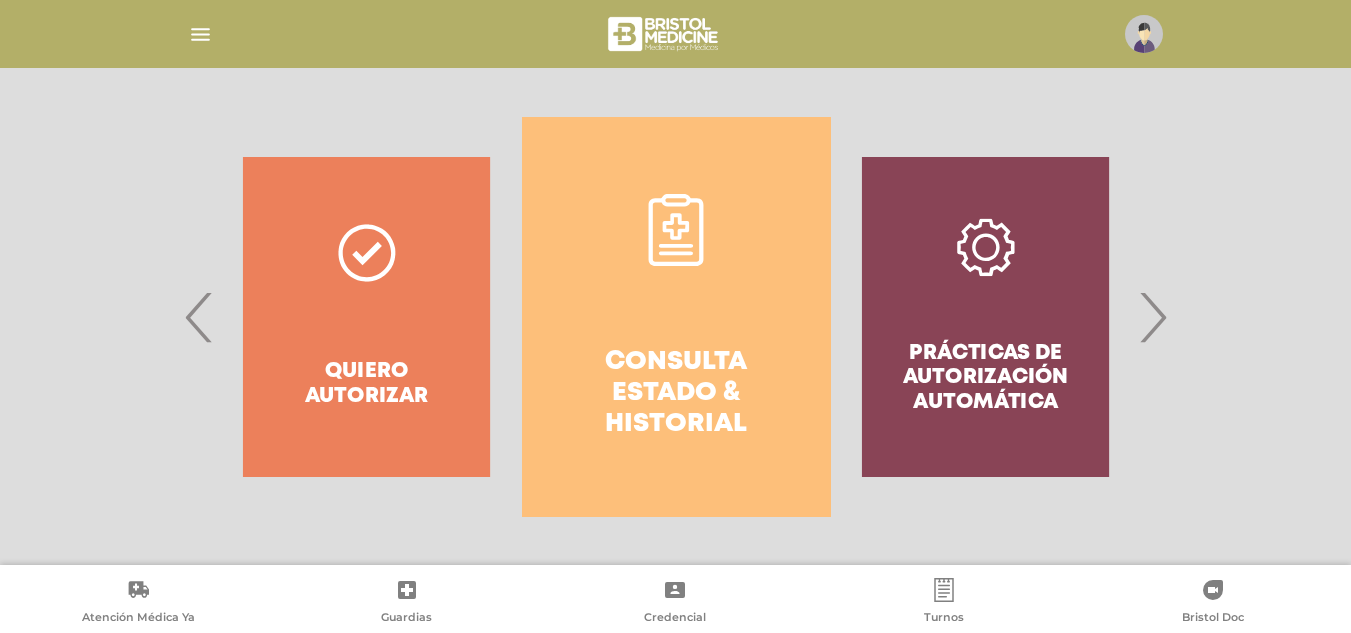 click on "Consulta estado & historial" at bounding box center [676, 394] 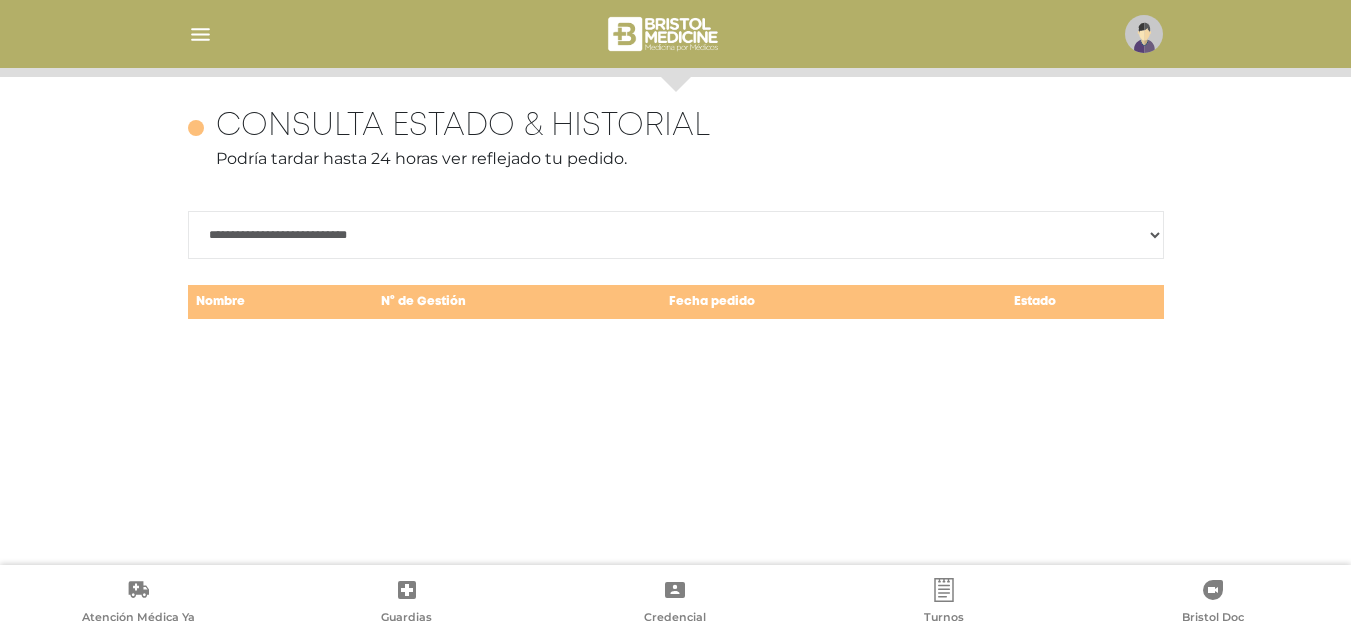 scroll, scrollTop: 868, scrollLeft: 0, axis: vertical 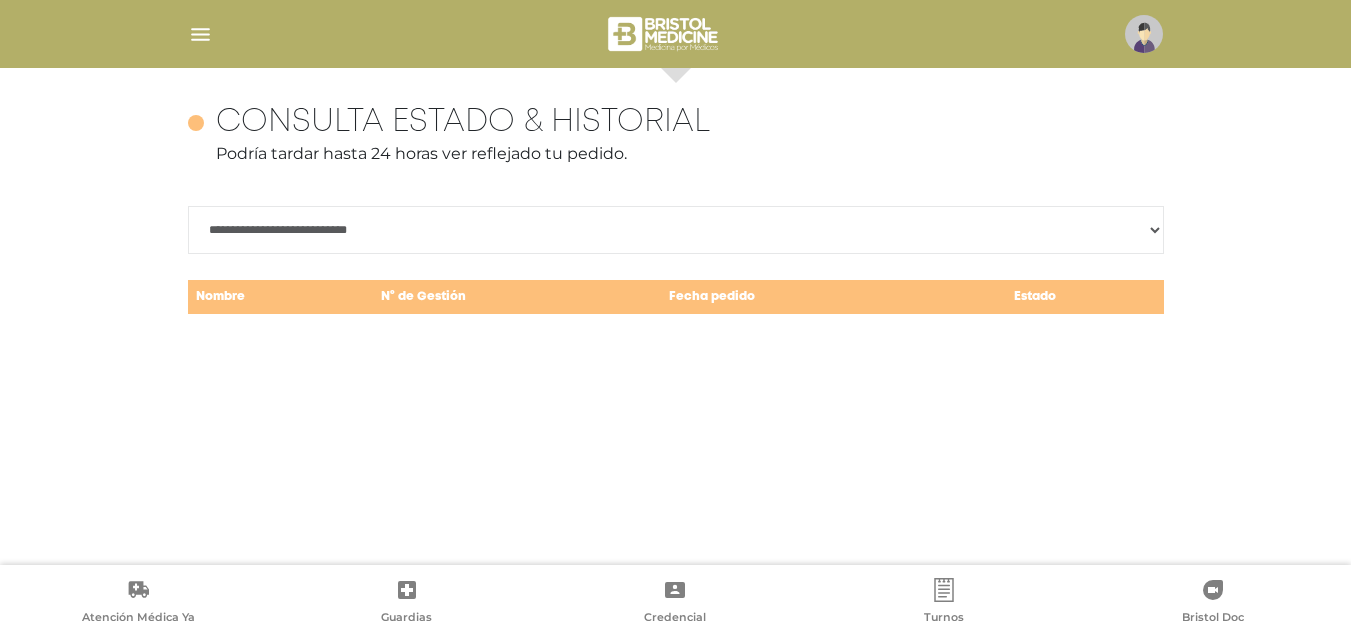 click on "**********" at bounding box center [676, 230] 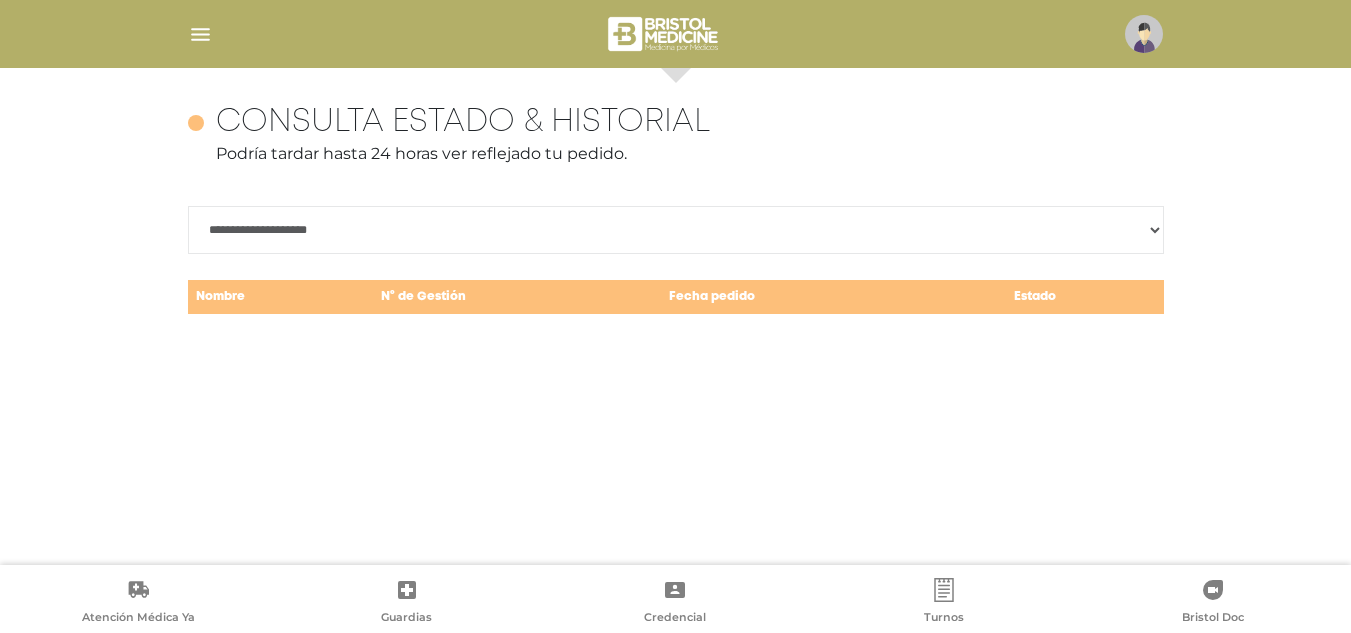 click on "**********" at bounding box center [676, 230] 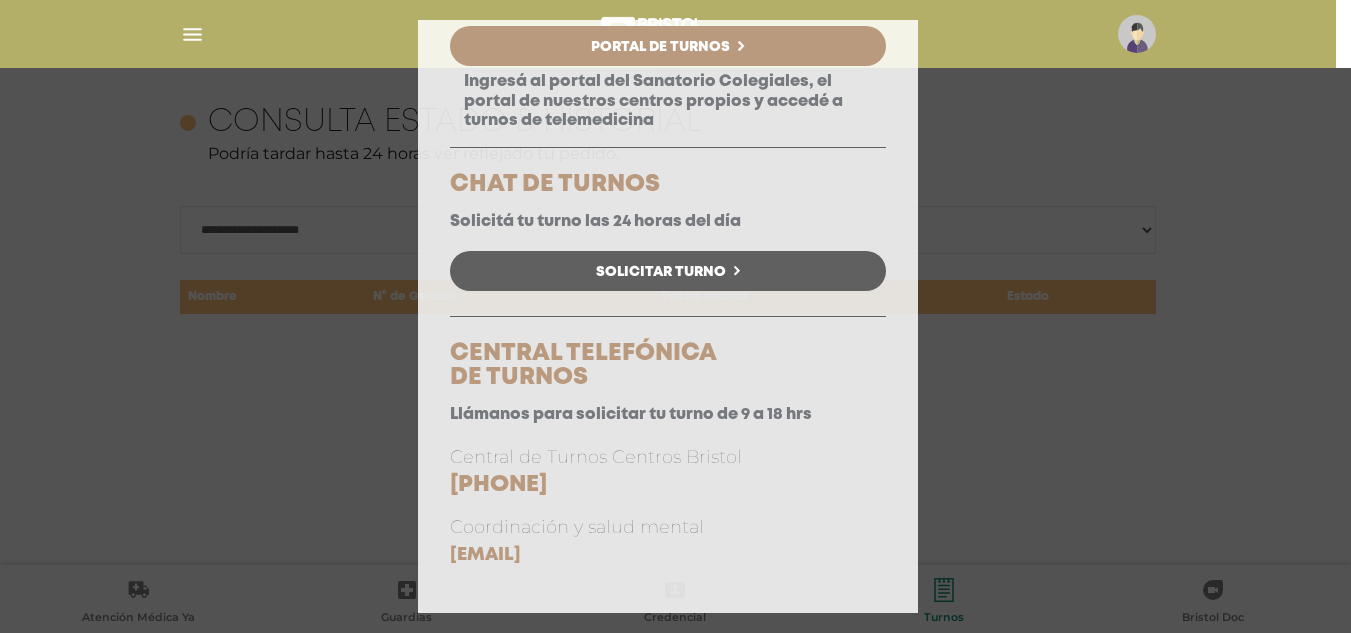 scroll, scrollTop: 257, scrollLeft: 0, axis: vertical 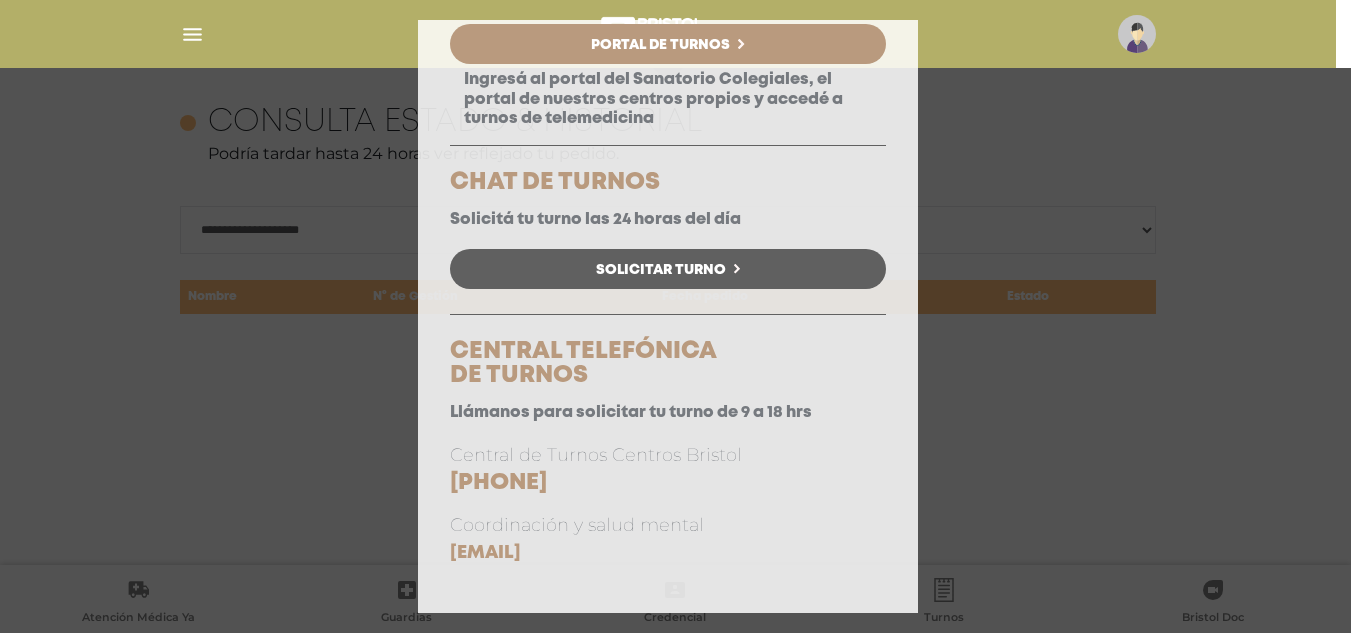 click on "Consulta Programada
Elegí la opción que se ajuste a tu necesidad y hacé click para solicitar tu turno.
PORTAL DE TURNOS
Autogestiona tus turnos en nuestro portal las 24 hrs.
Portal de Turnos
CHAT DE TURNOS" at bounding box center [675, 316] 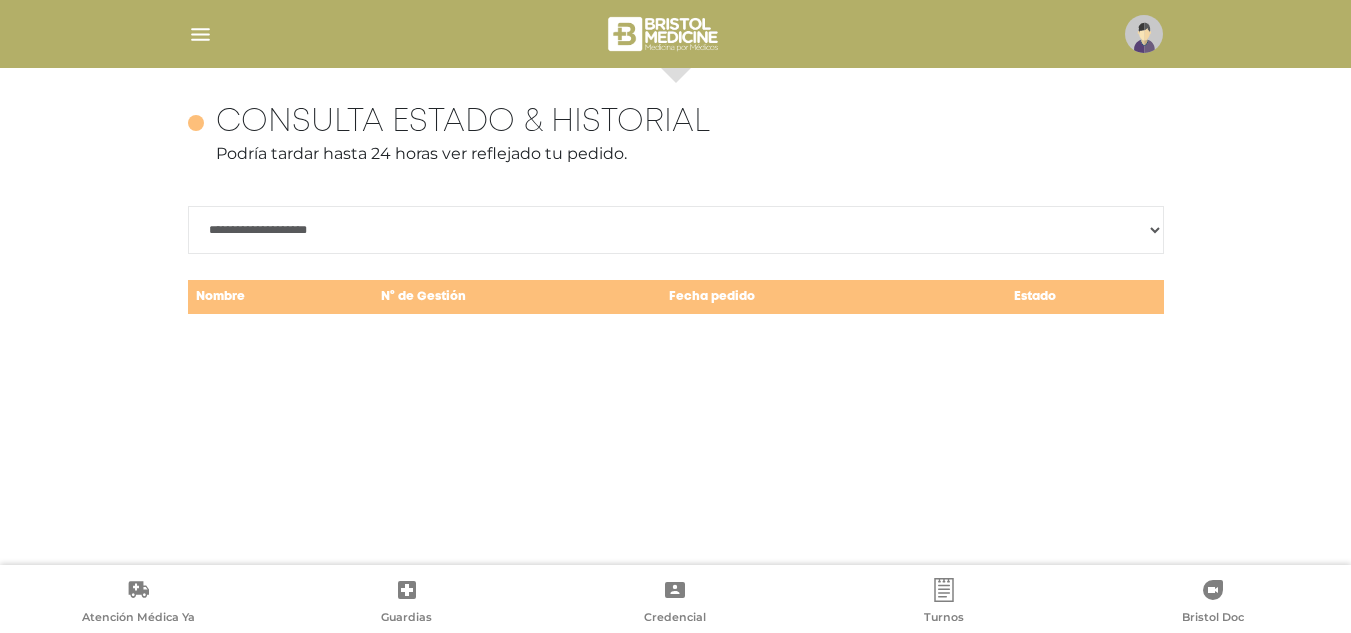 click at bounding box center (676, 34) 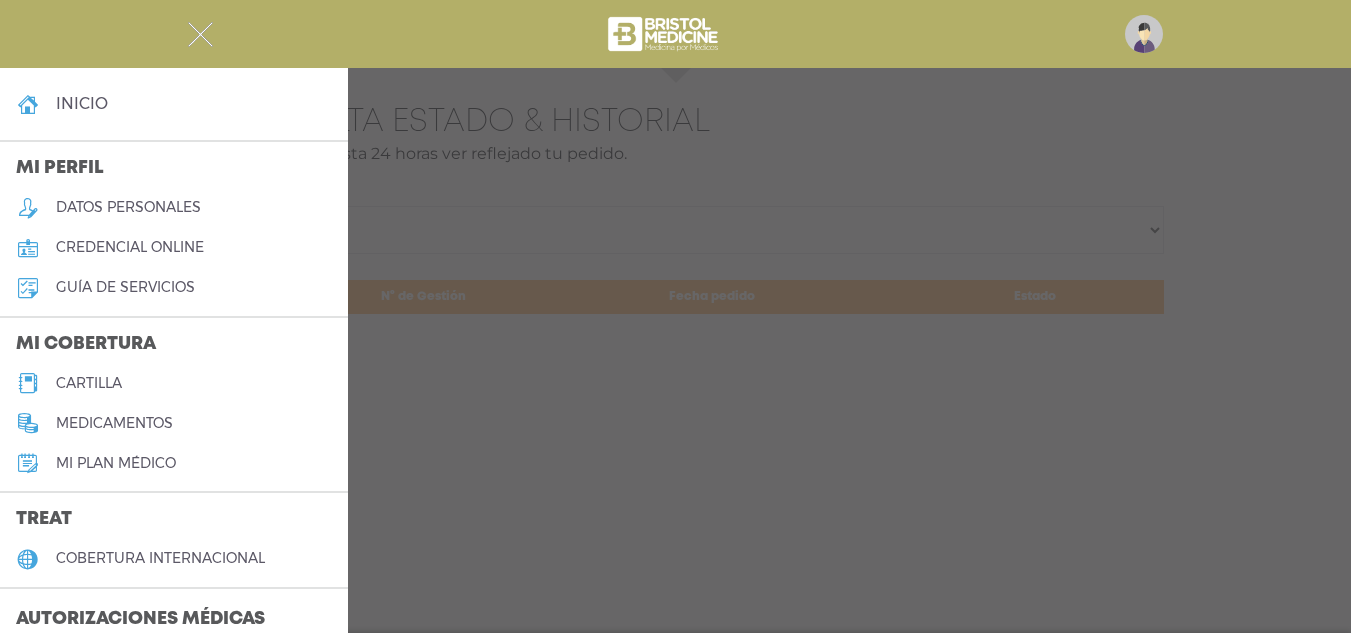 click at bounding box center [675, 316] 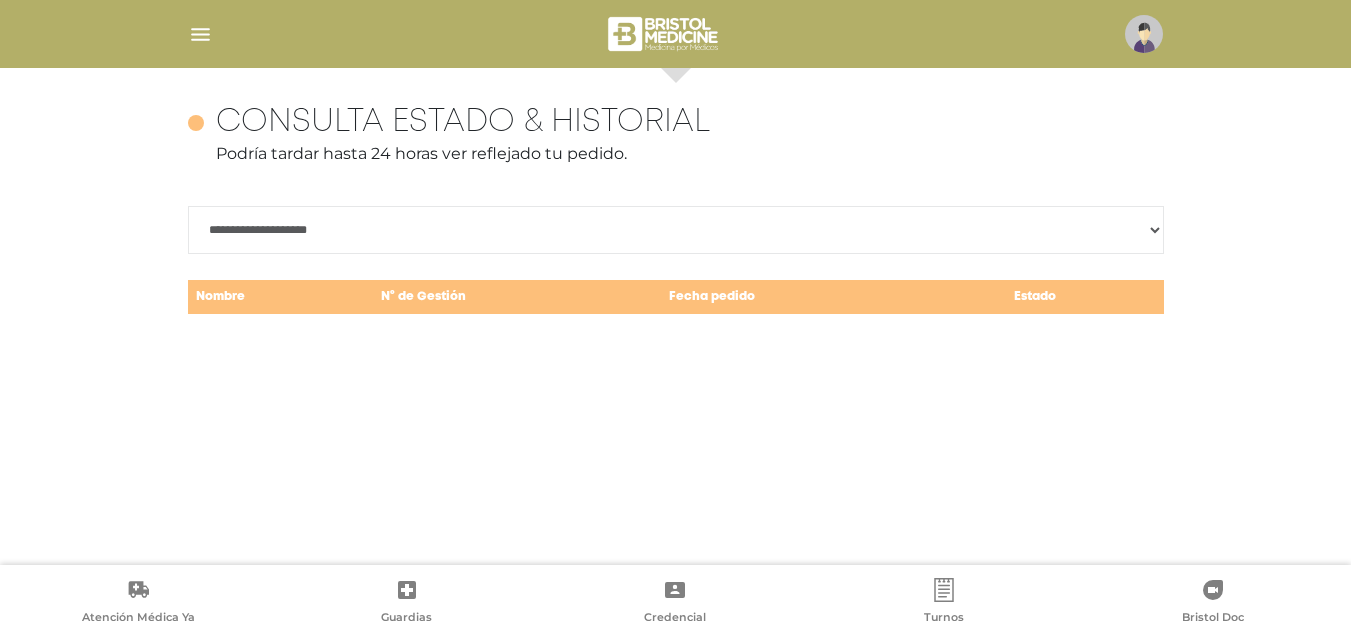 click at bounding box center (200, 34) 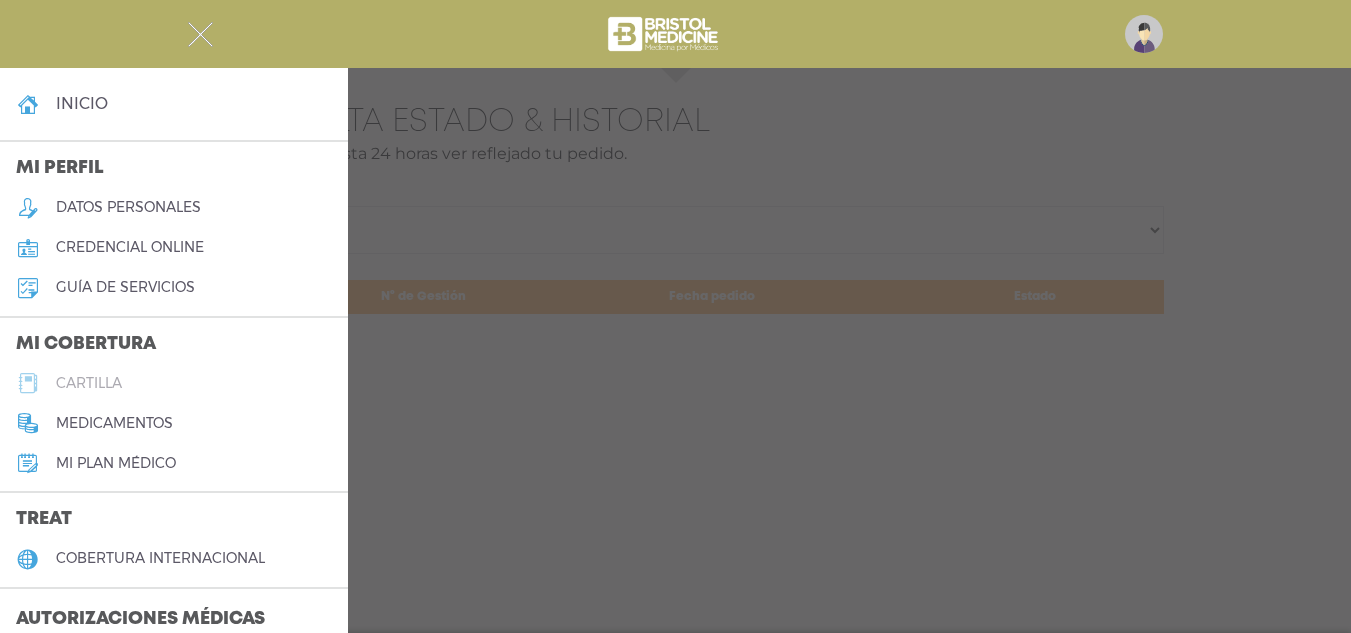 click on "cartilla" at bounding box center [89, 383] 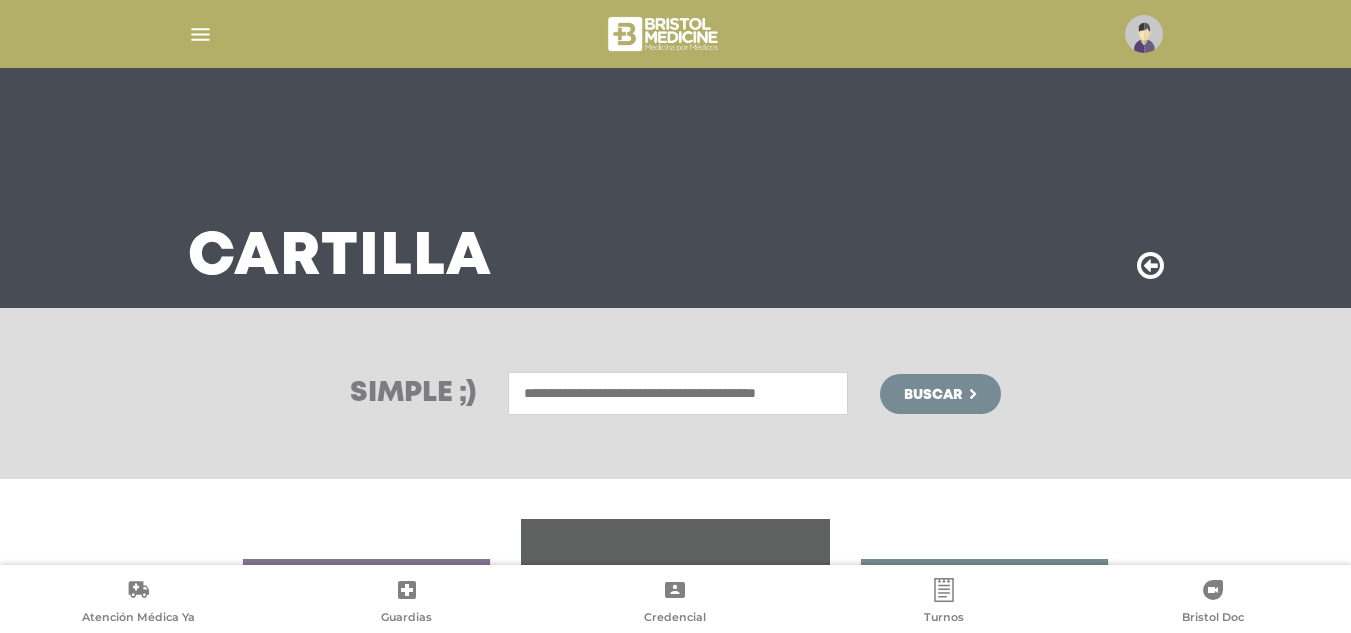scroll, scrollTop: 100, scrollLeft: 0, axis: vertical 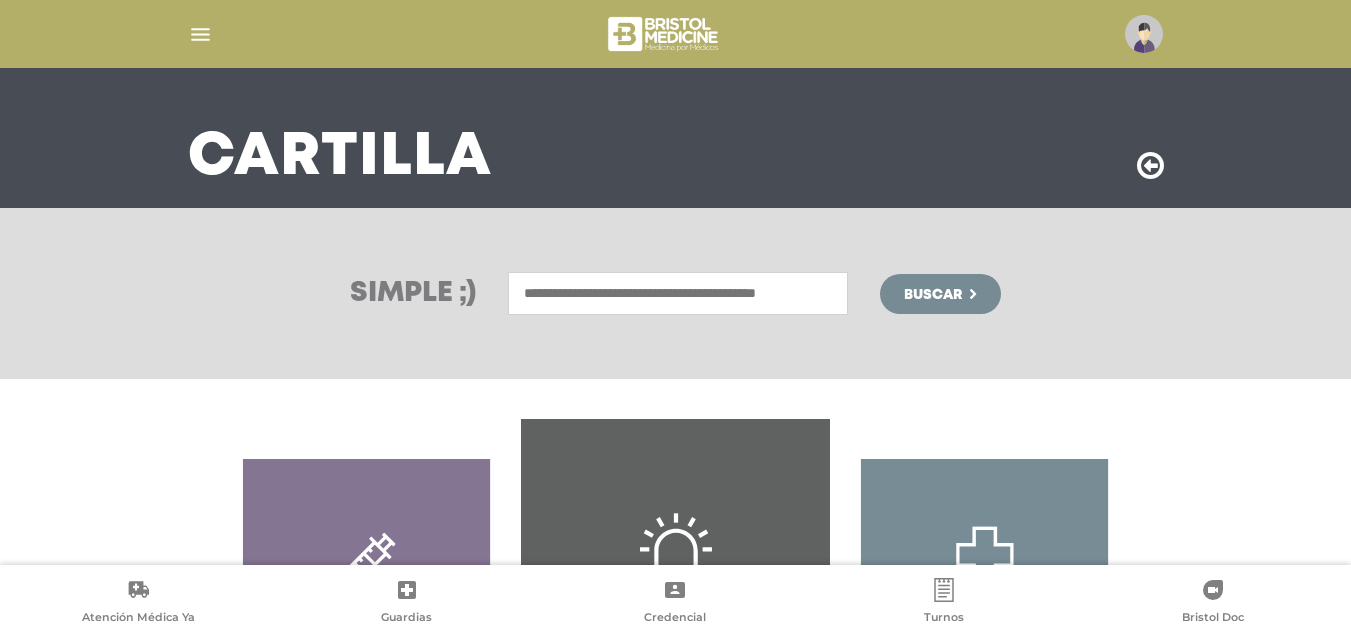 click at bounding box center (678, 293) 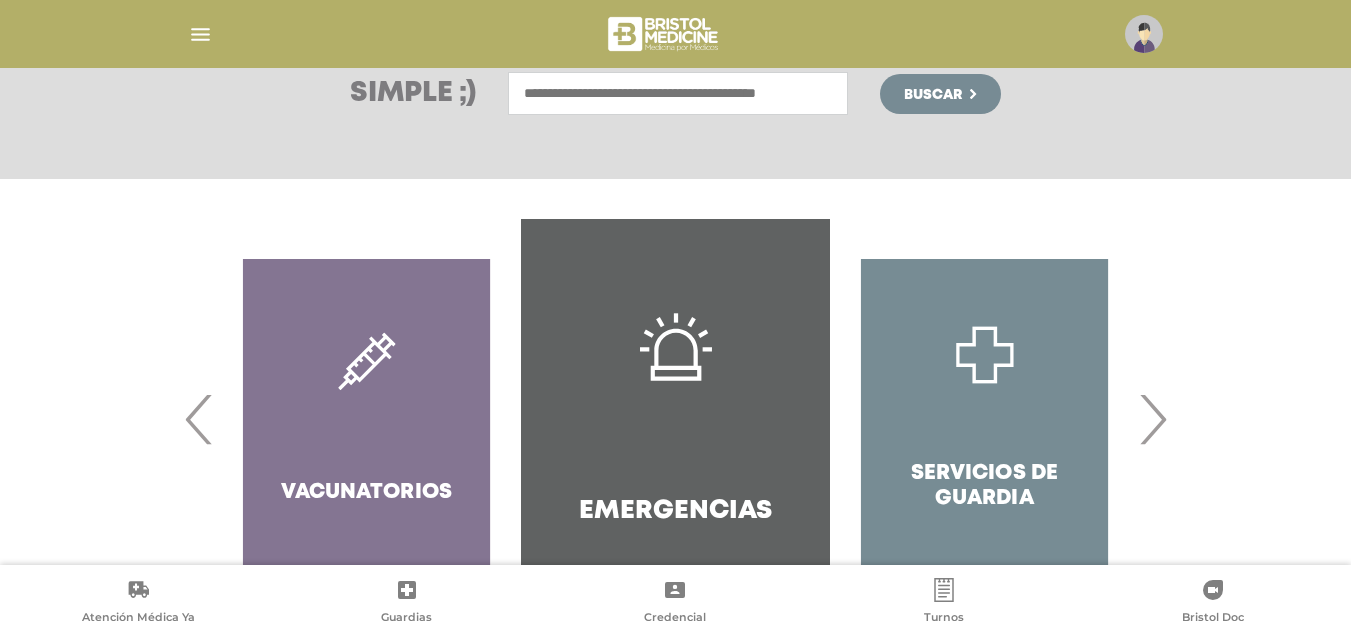 scroll, scrollTop: 394, scrollLeft: 0, axis: vertical 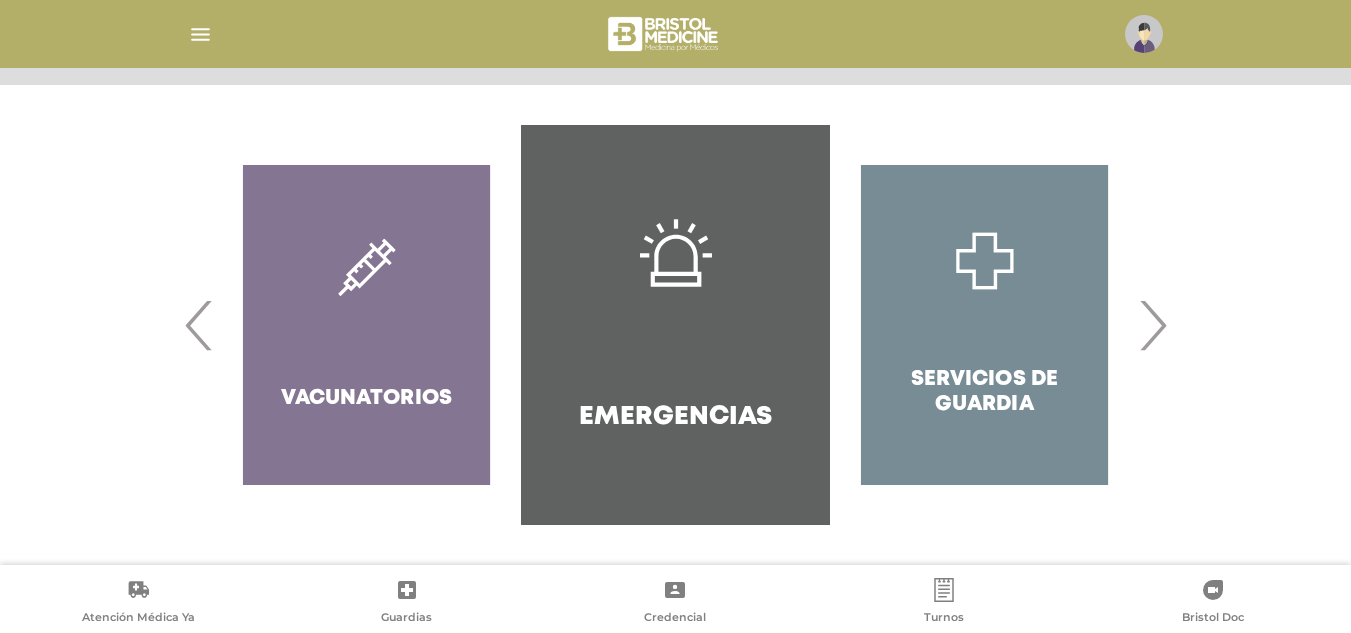 click on "›" at bounding box center (1152, 325) 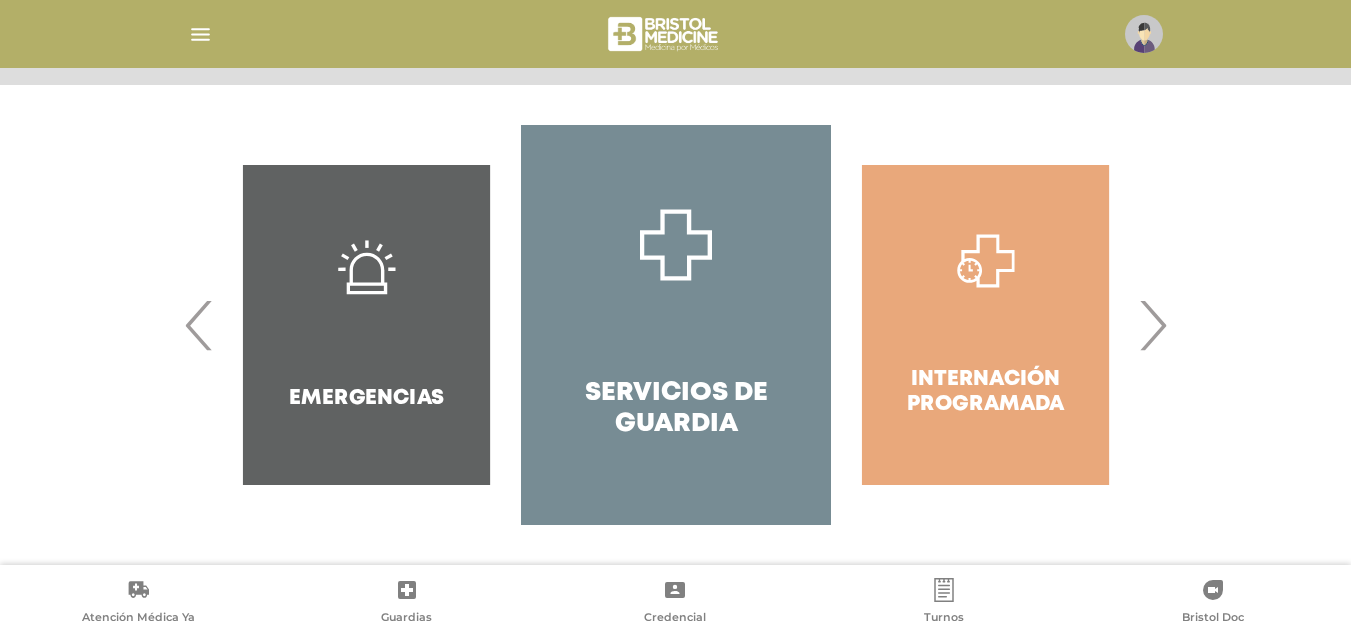 click on "›" at bounding box center [1152, 325] 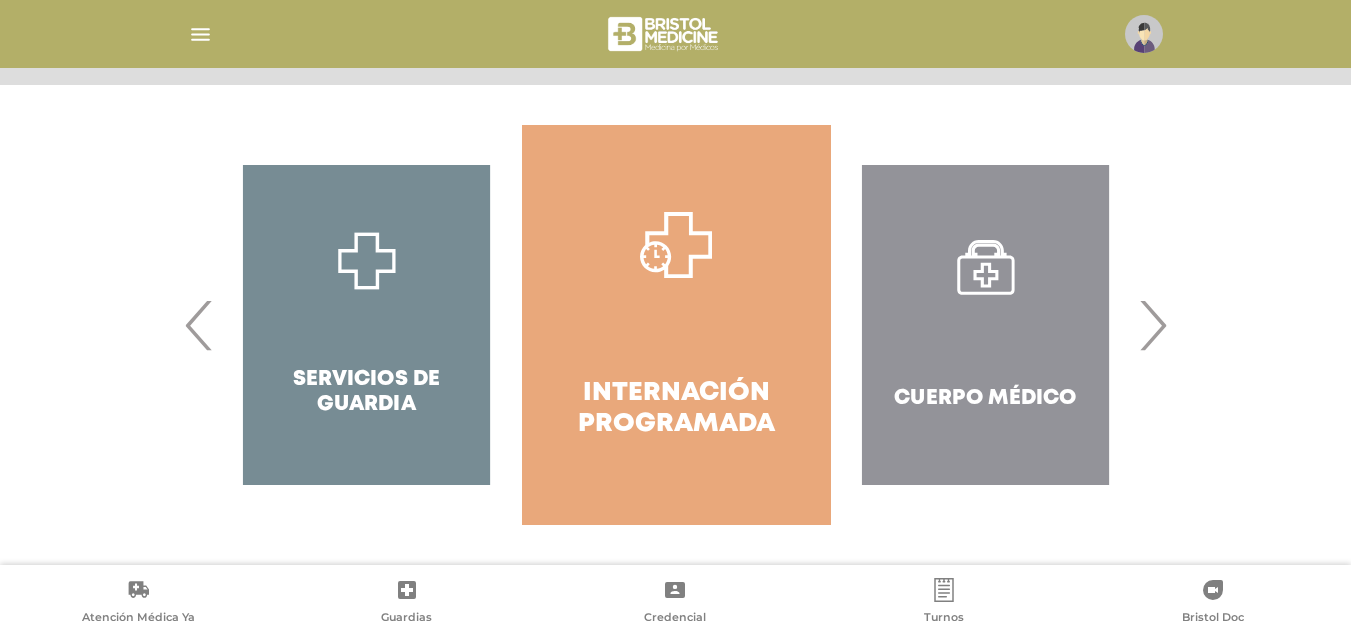 click on "›" at bounding box center [1152, 325] 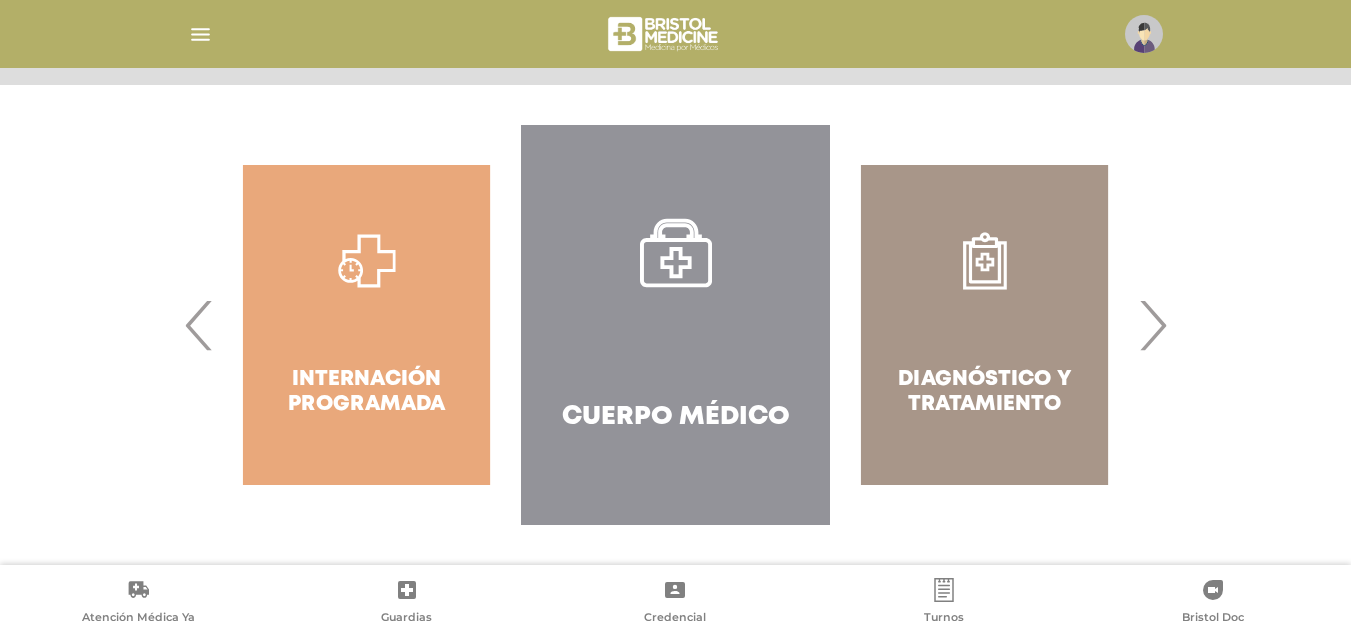 click on "›" at bounding box center (1152, 325) 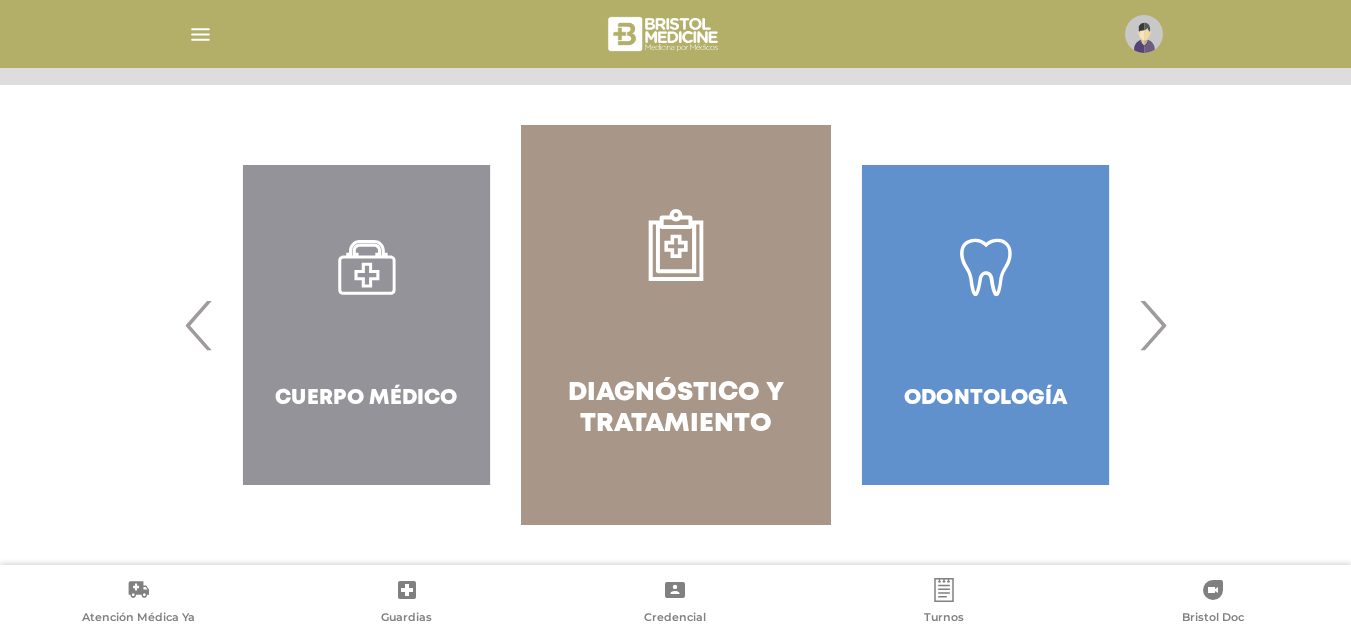 click on "›" at bounding box center [1152, 325] 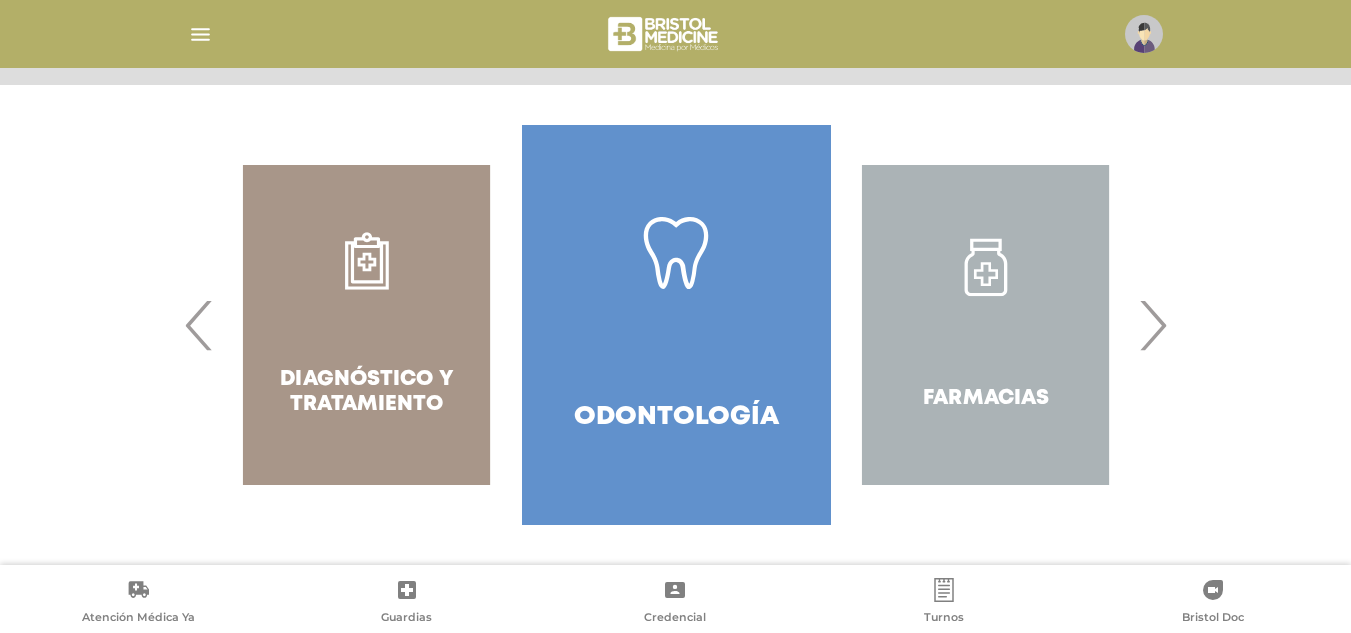 click on "›" at bounding box center [1152, 325] 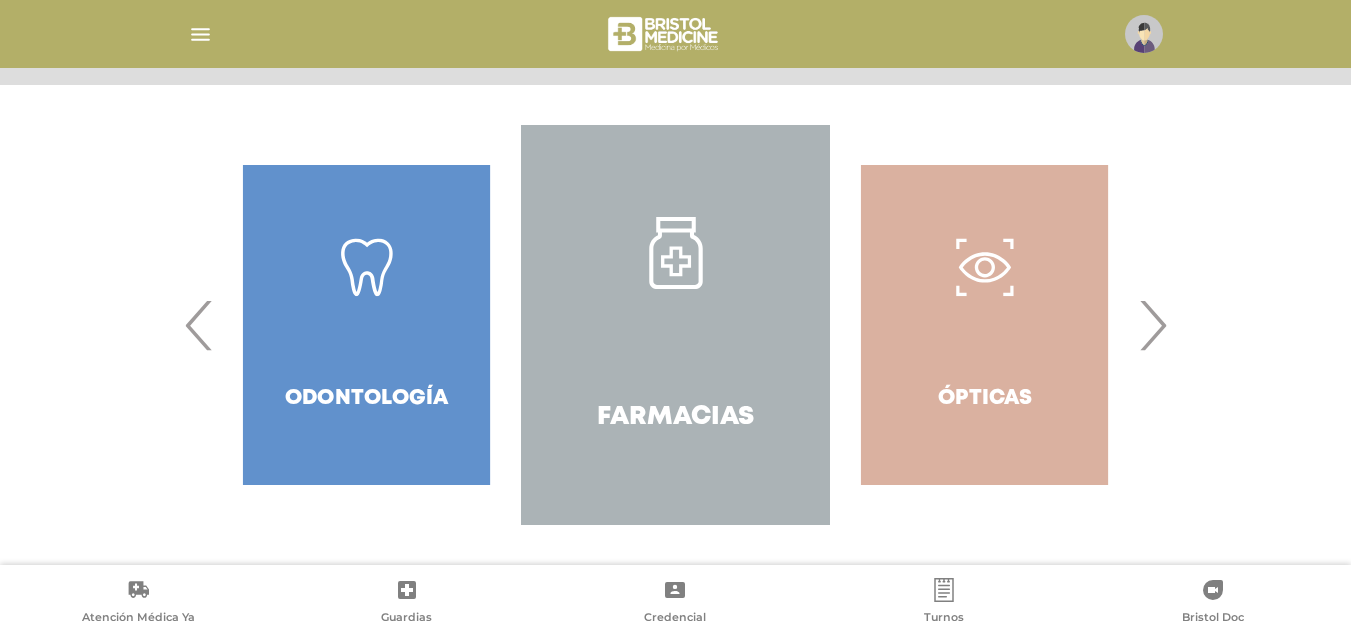 click on "›" at bounding box center (1152, 325) 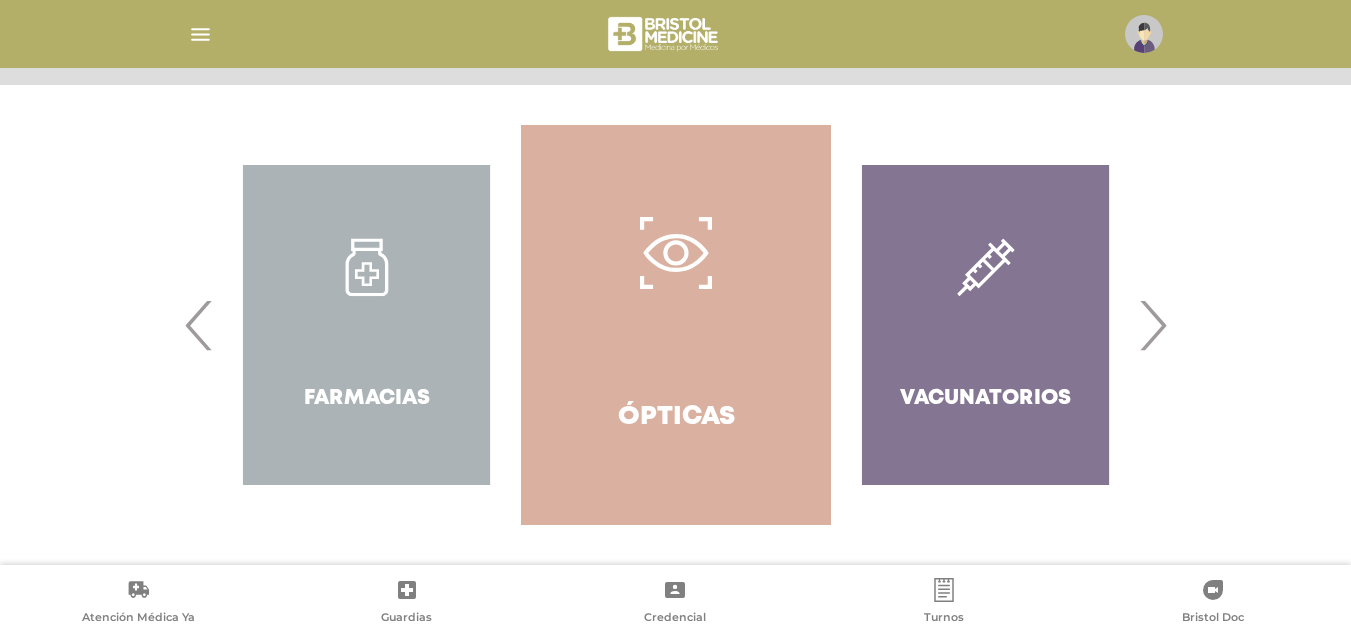 click on "›" at bounding box center [1152, 325] 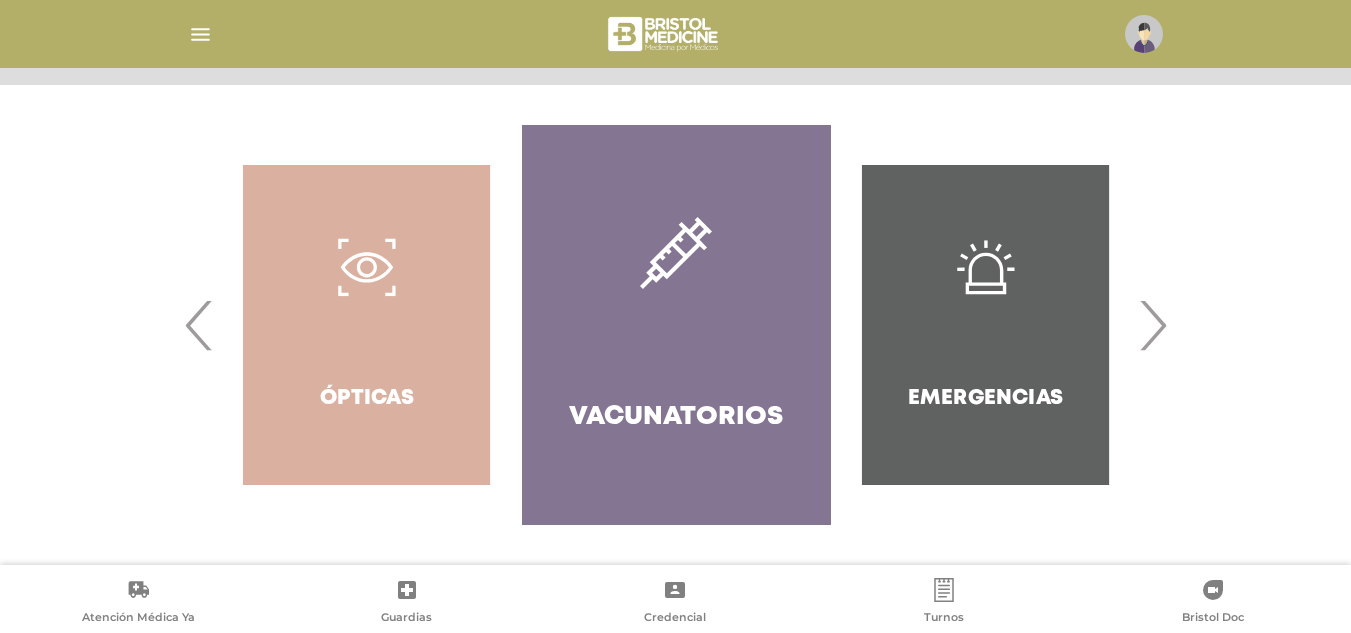 click on "›" at bounding box center (1152, 325) 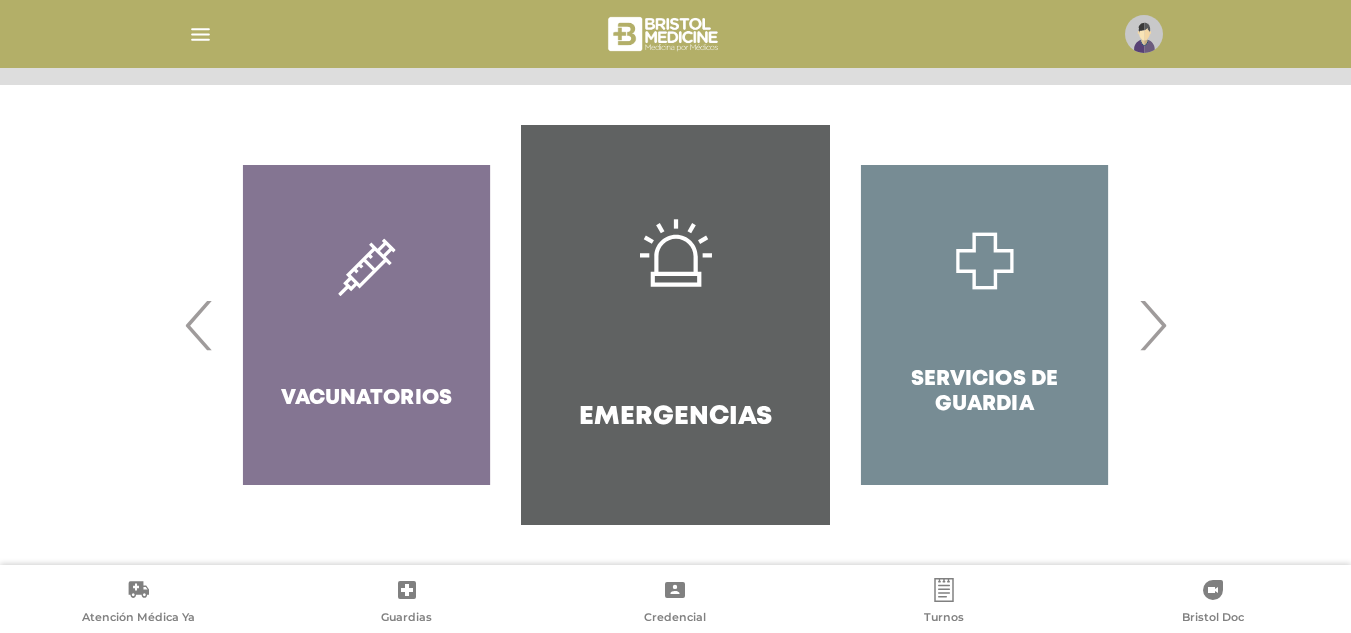 click on "›" at bounding box center [1152, 325] 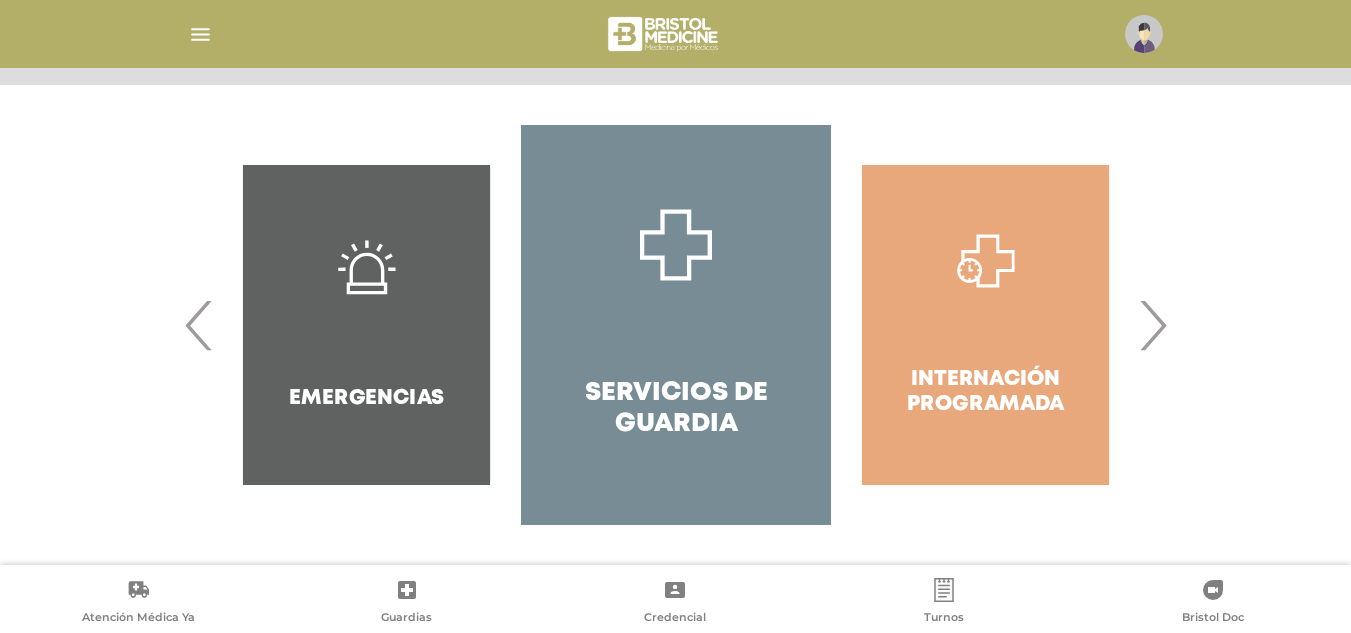 click on "›" at bounding box center (1152, 325) 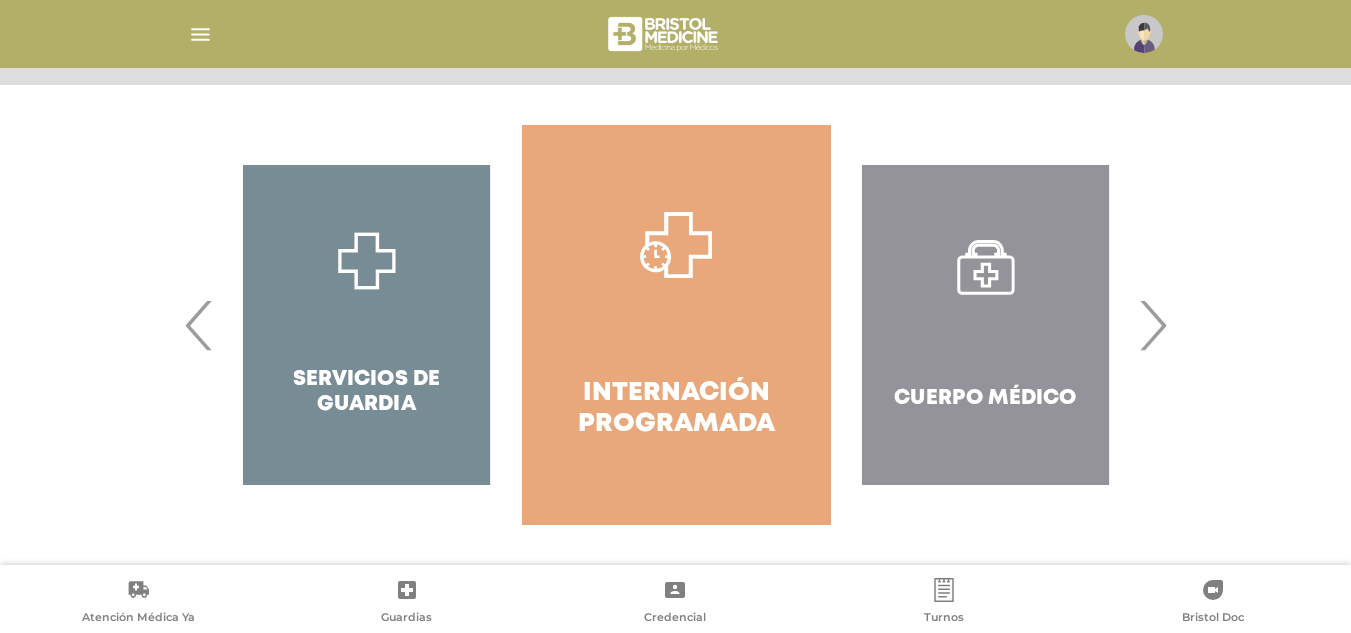 click on "›" at bounding box center (1152, 325) 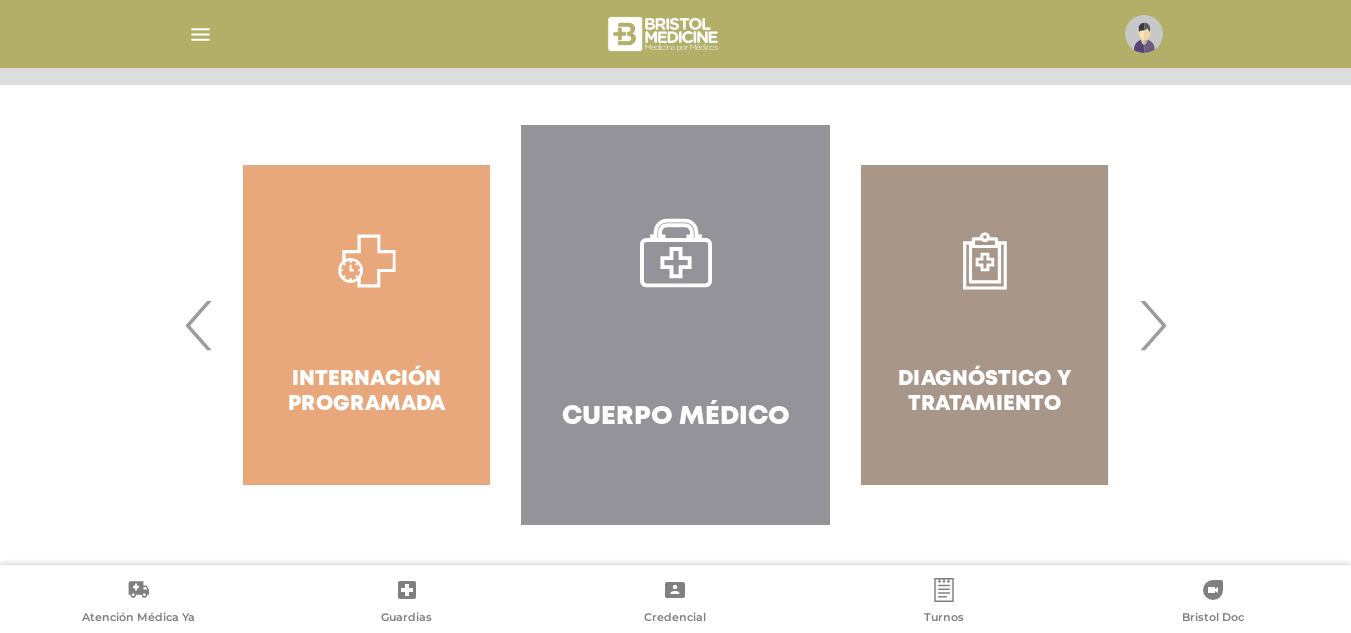 click on "›" at bounding box center [1152, 325] 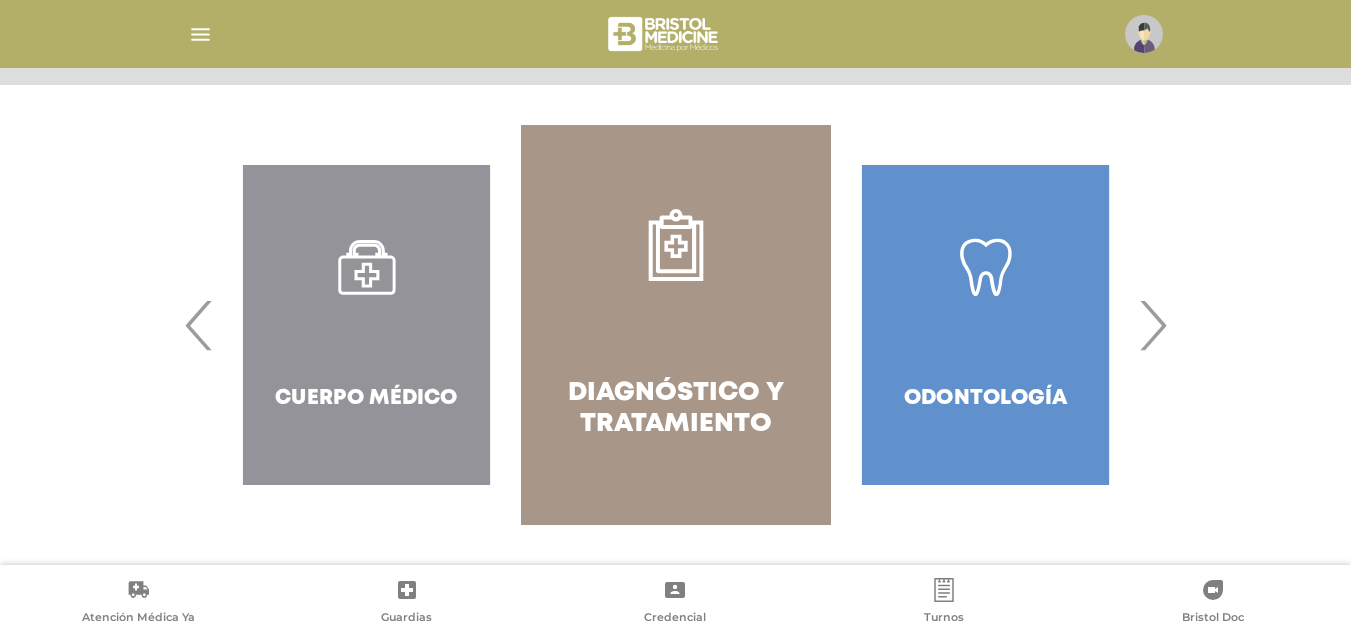 click on "Diagnóstico y Tratamiento" at bounding box center [675, 409] 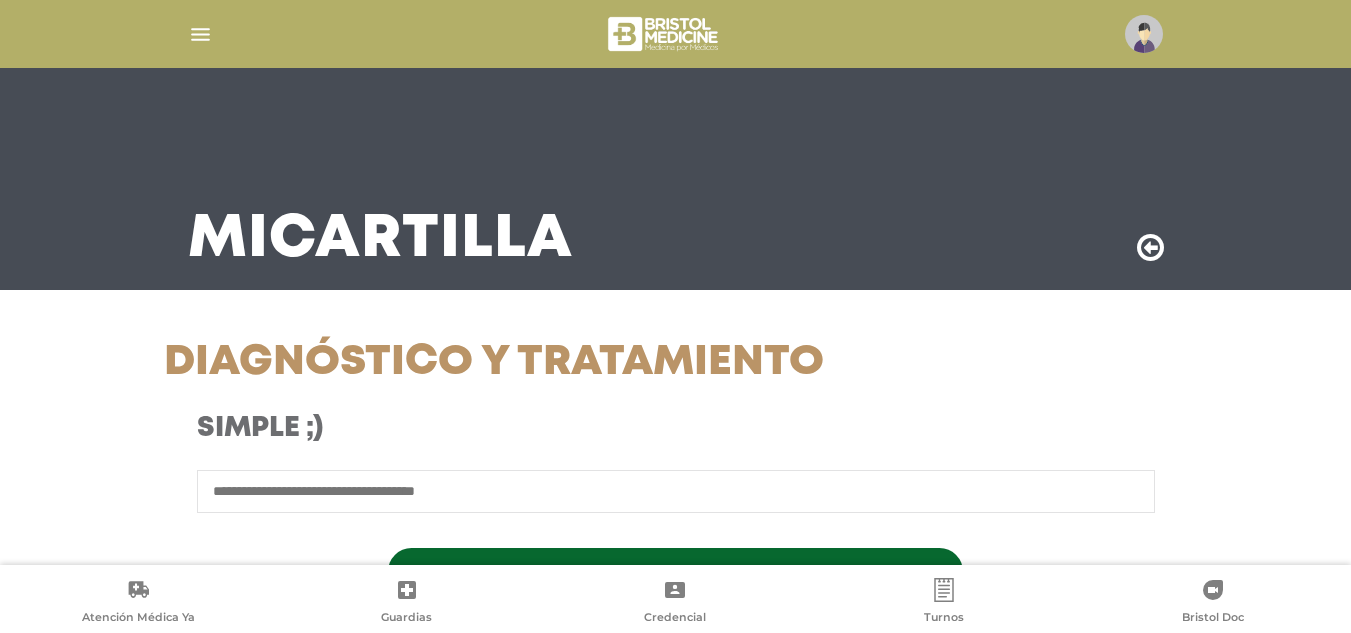 scroll, scrollTop: 118, scrollLeft: 0, axis: vertical 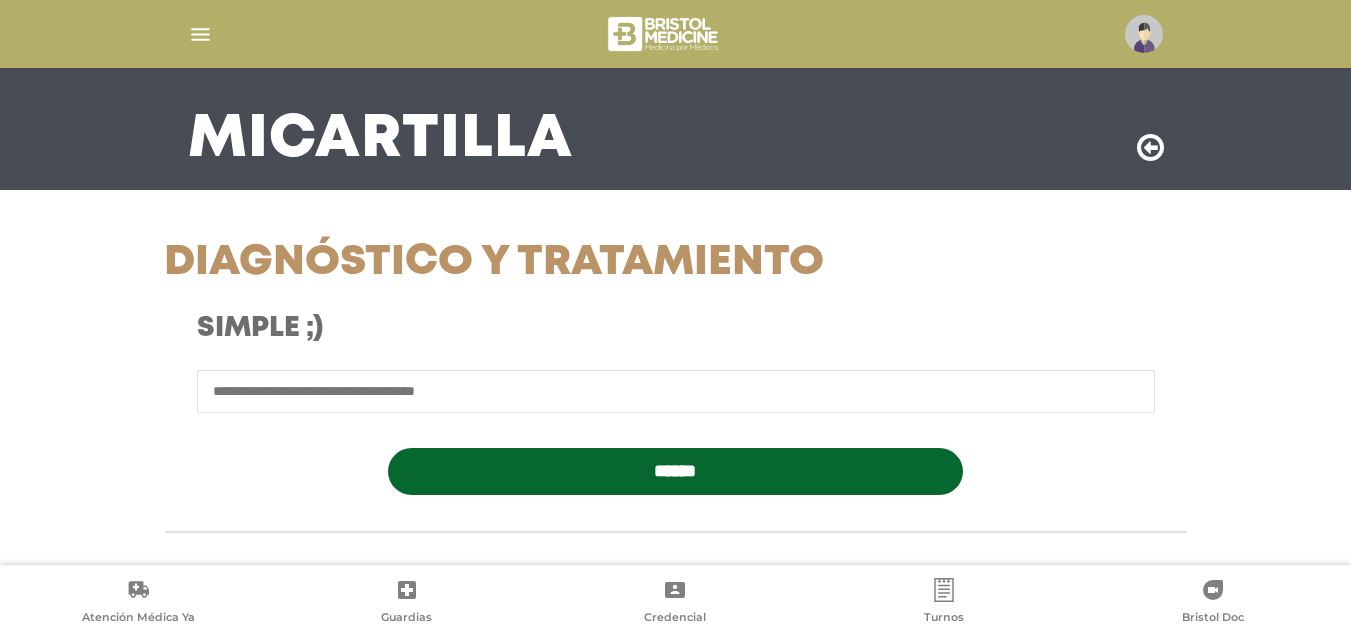 click at bounding box center (676, 391) 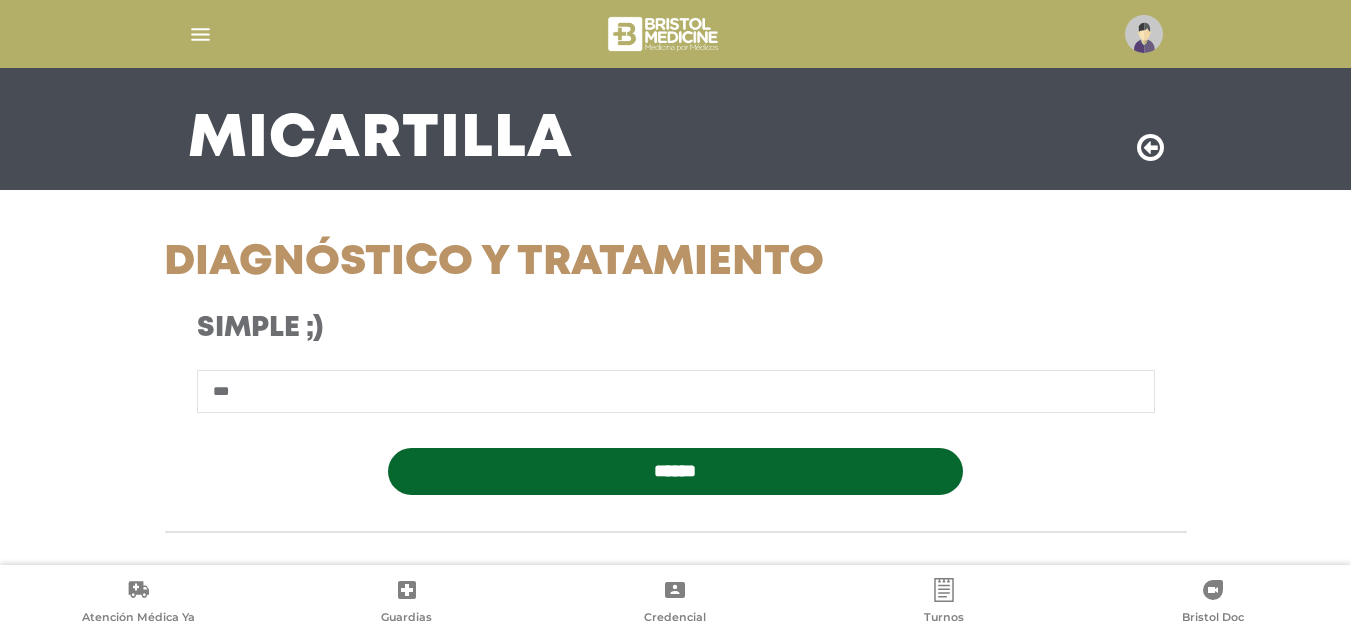 type on "***" 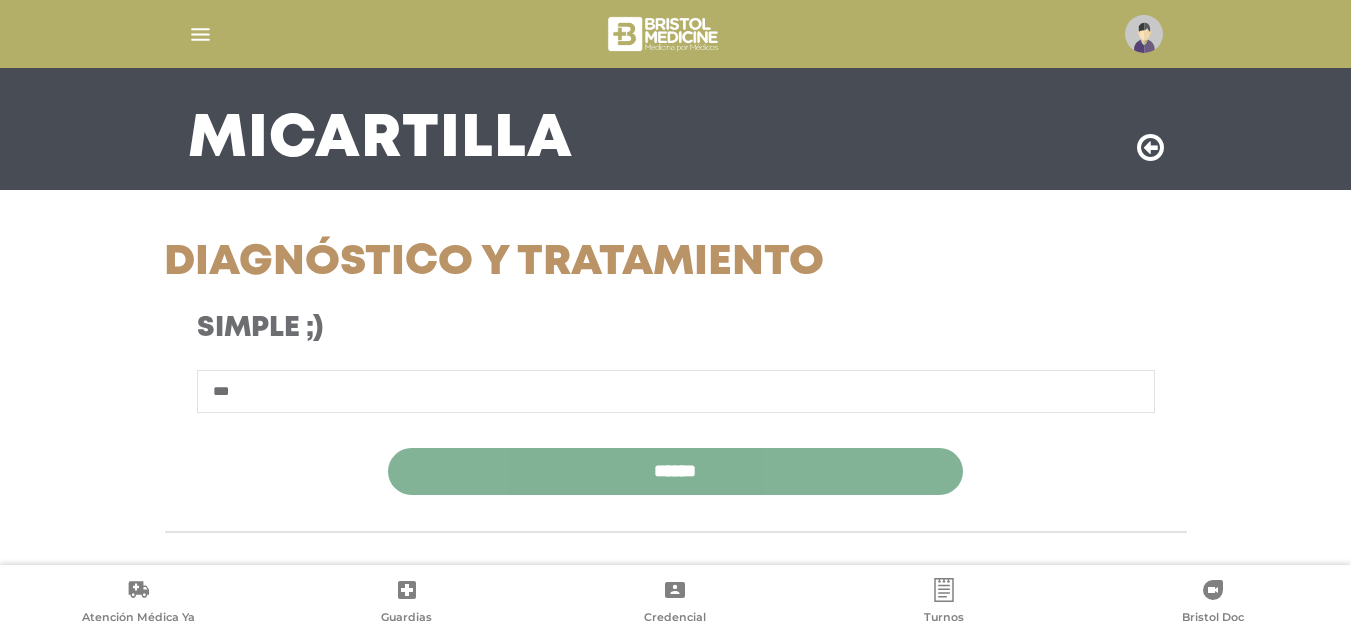 click on "******" at bounding box center [675, 471] 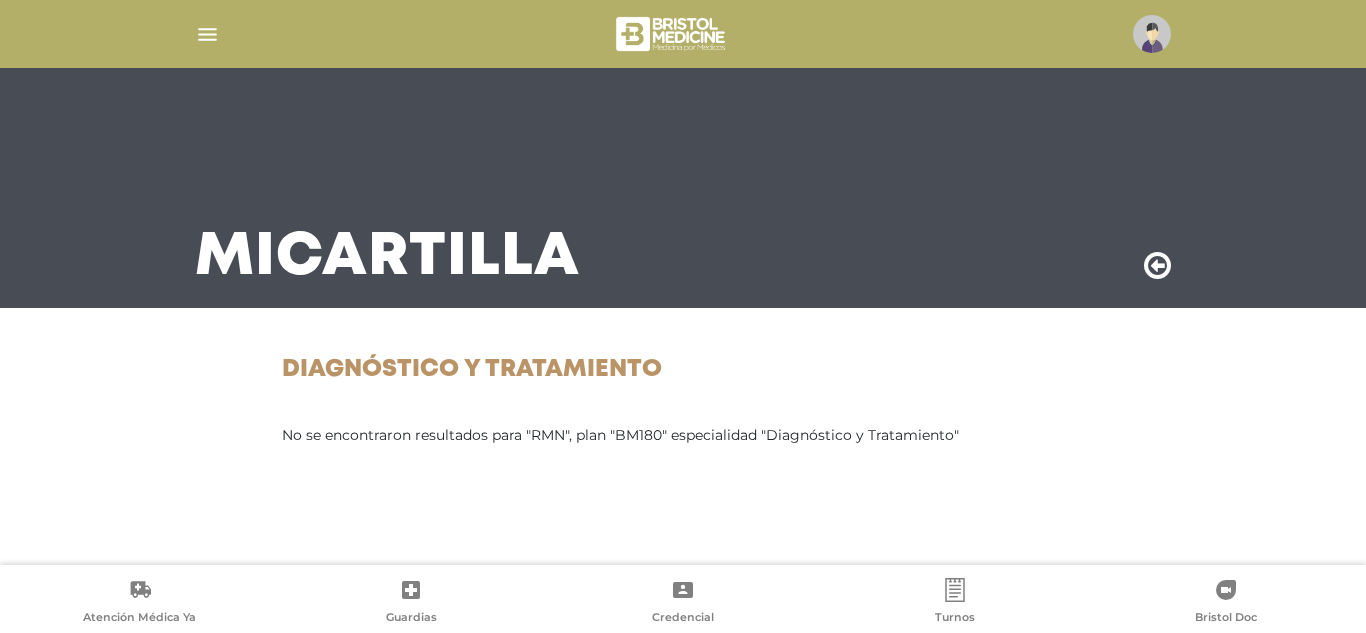 scroll, scrollTop: 0, scrollLeft: 0, axis: both 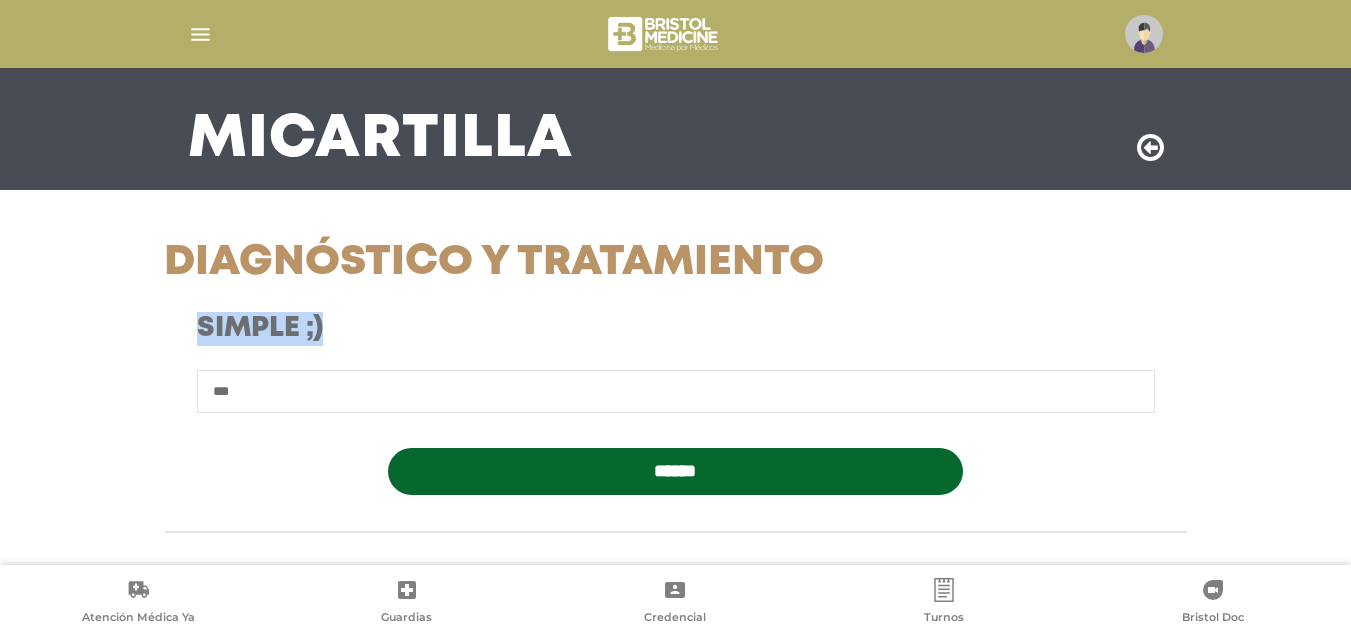 drag, startPoint x: 419, startPoint y: 368, endPoint x: 126, endPoint y: 379, distance: 293.20642 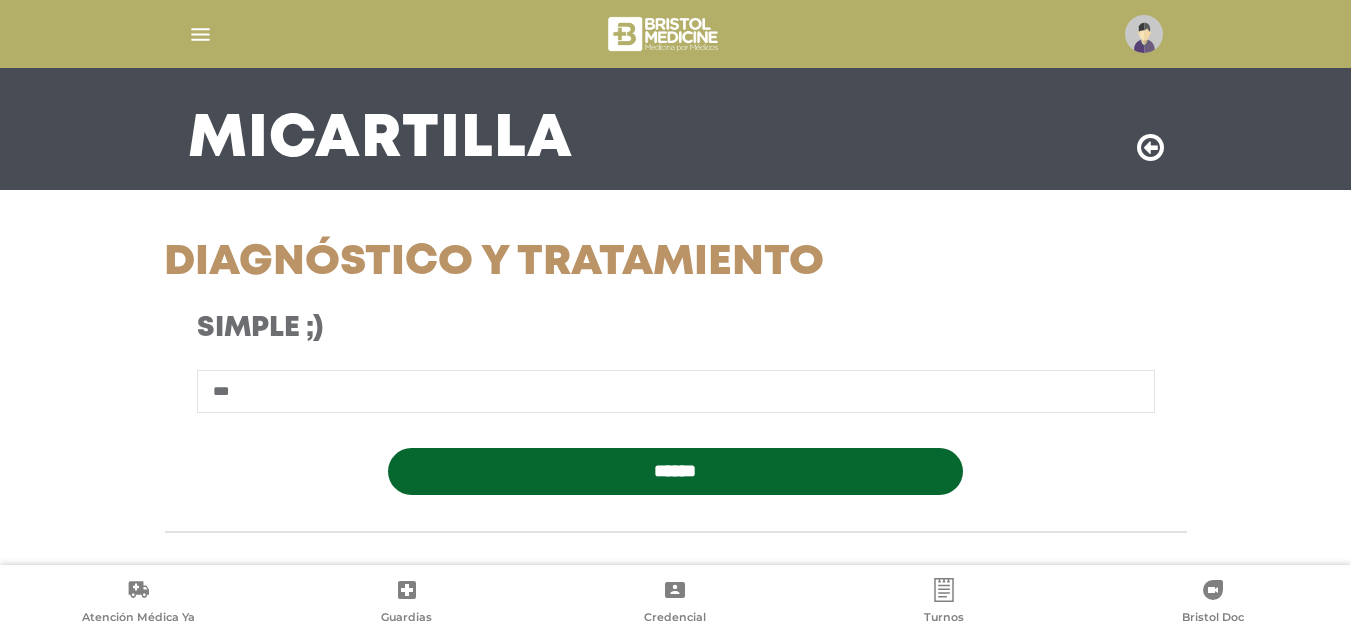 click on "***" at bounding box center (676, 391) 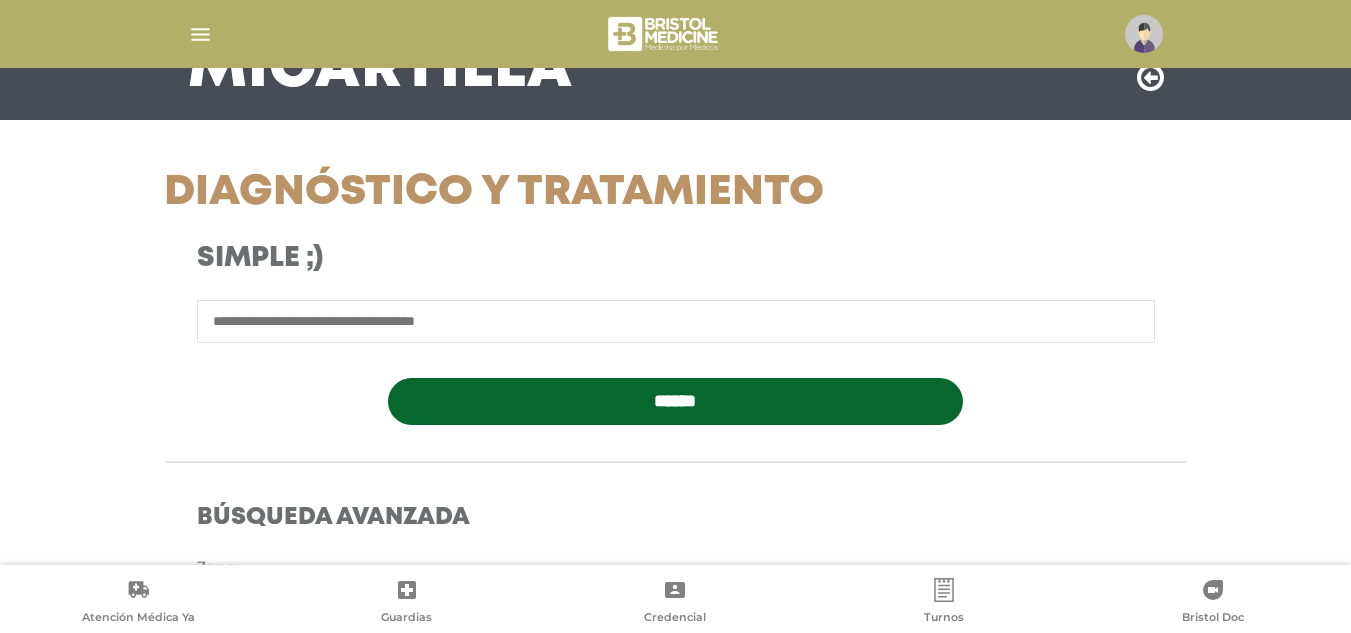 scroll, scrollTop: 118, scrollLeft: 0, axis: vertical 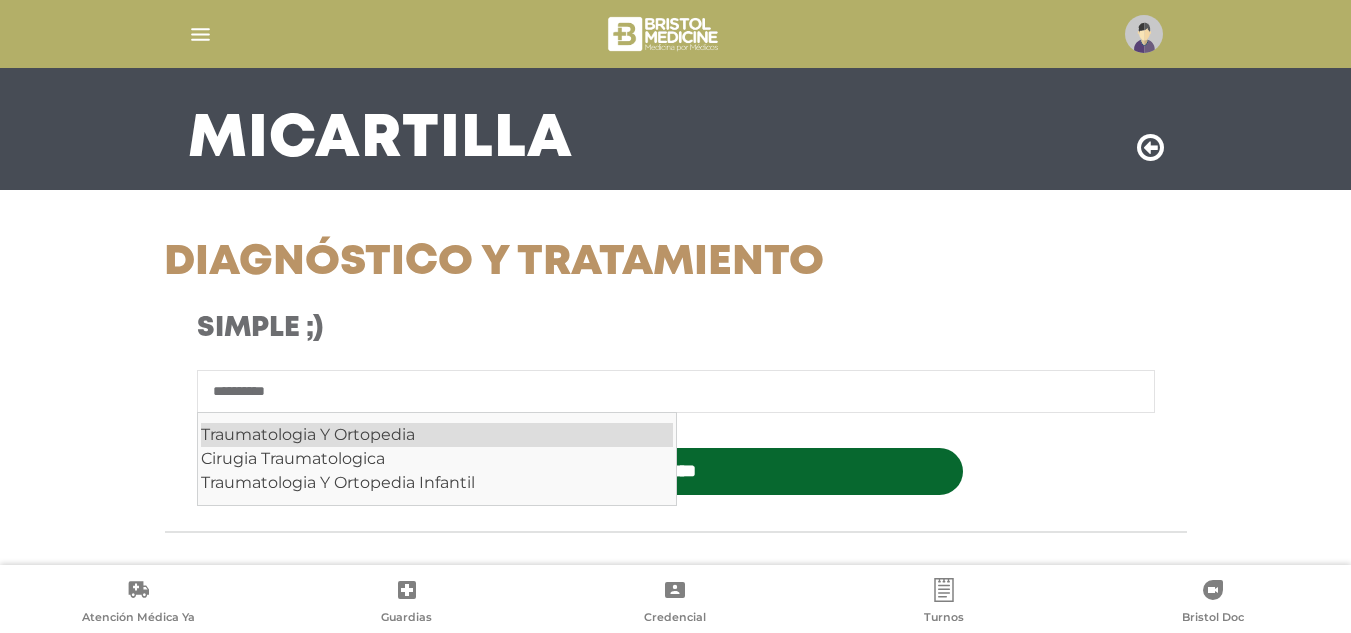 click on "Traumatologia Y Ortopedia" at bounding box center [437, 435] 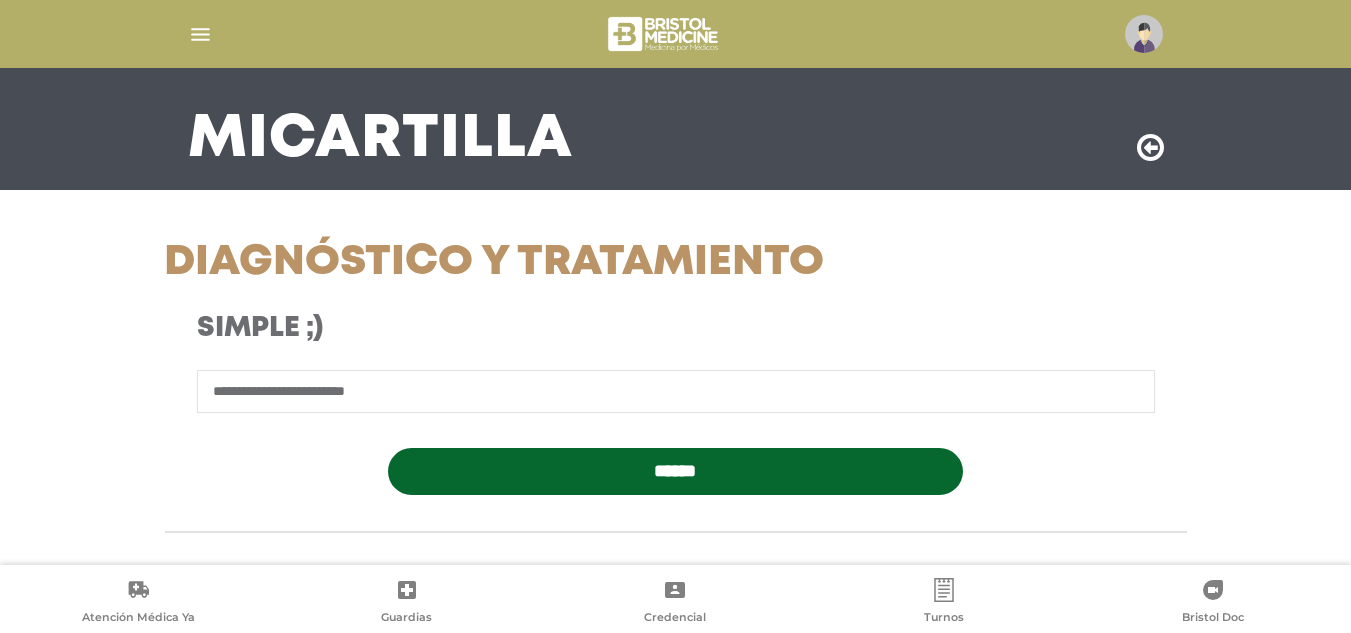 type on "**********" 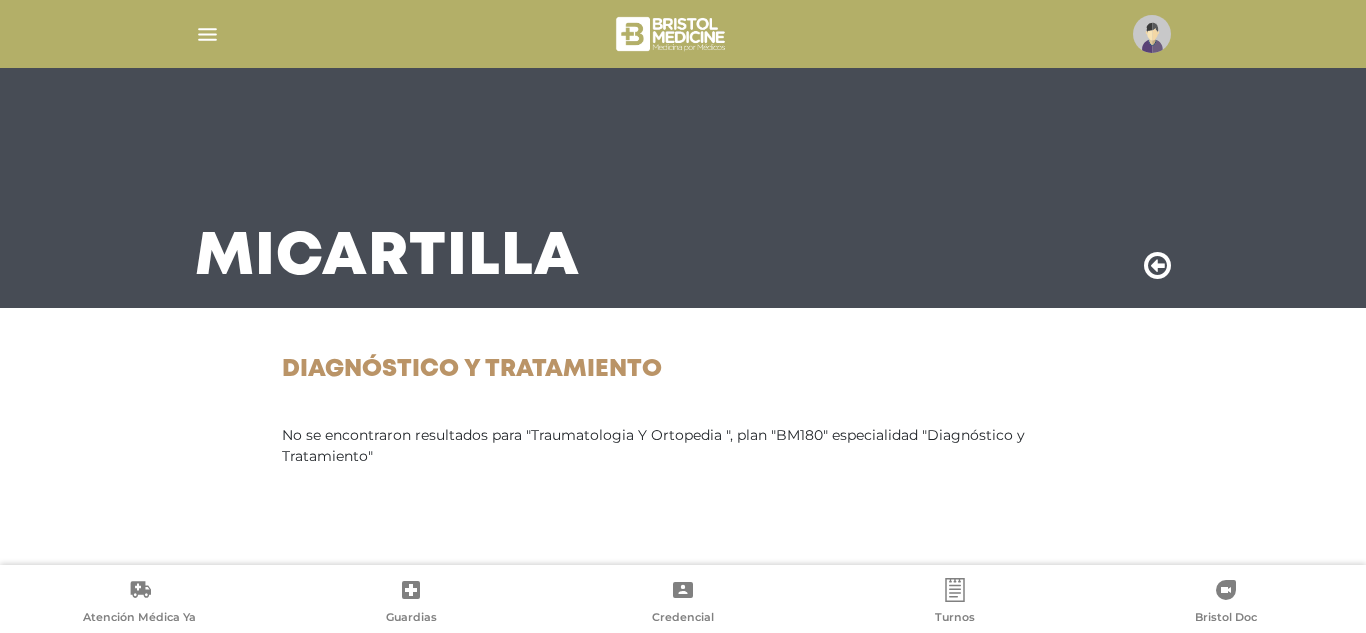 scroll, scrollTop: 0, scrollLeft: 0, axis: both 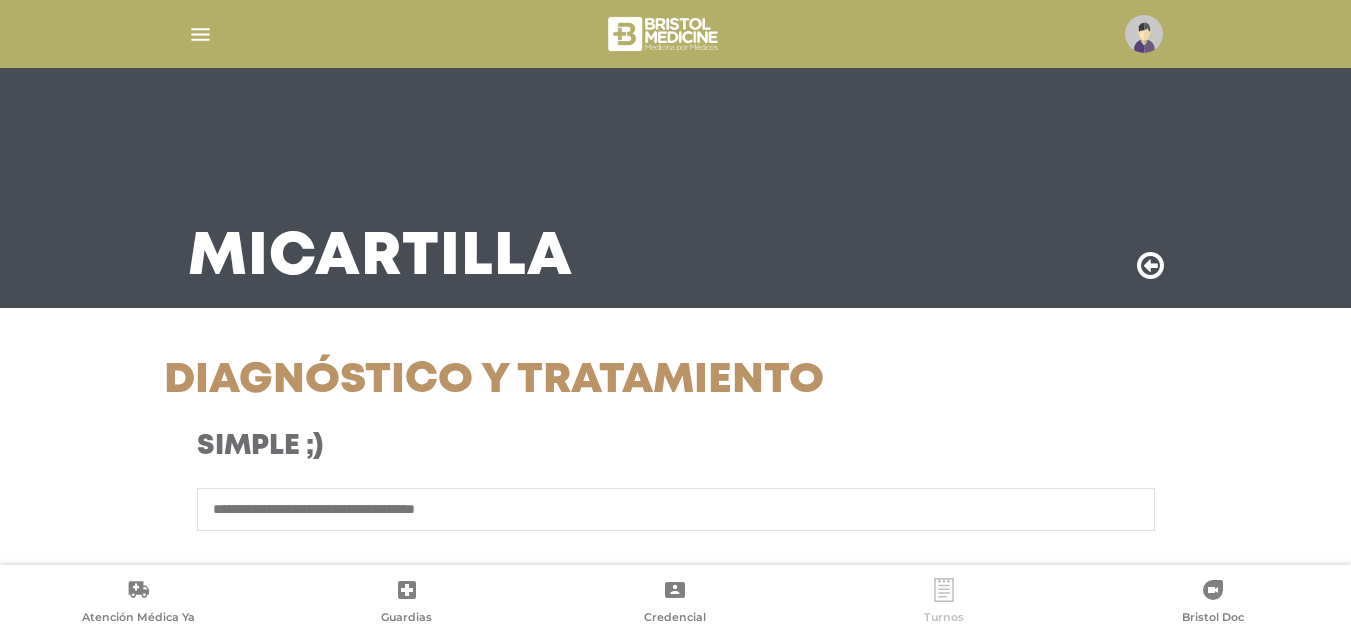 click on "Turnos" at bounding box center [944, 603] 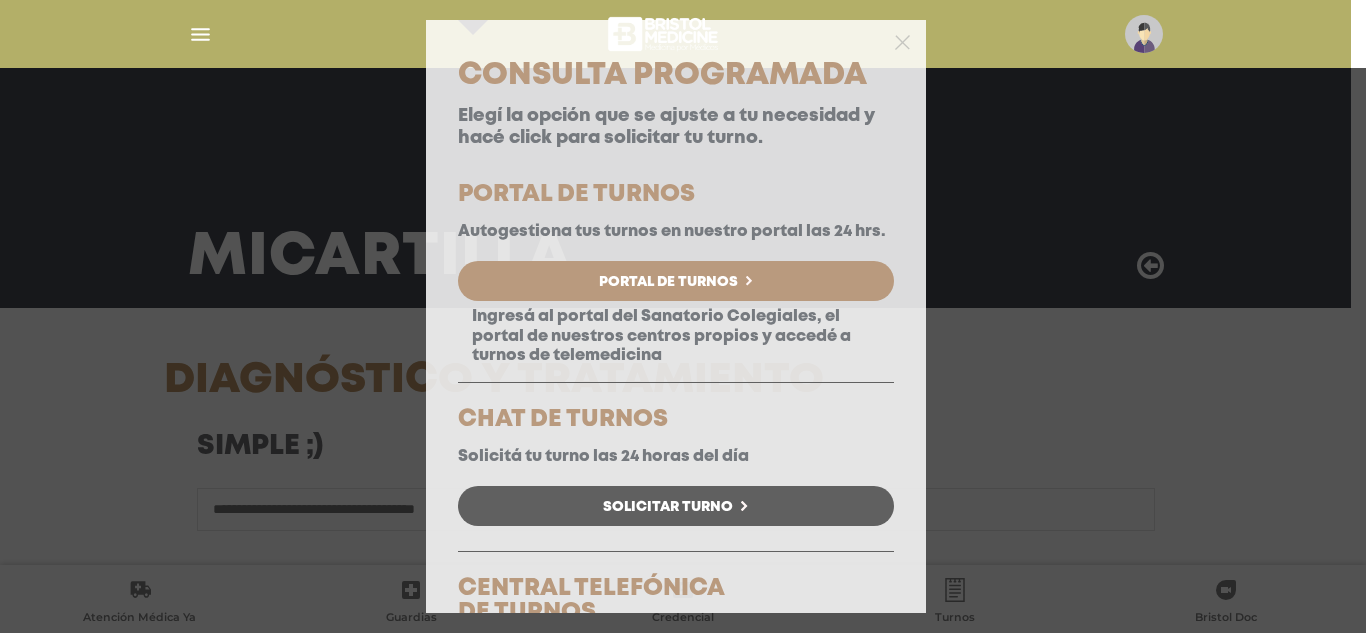 click on "Portal de Turnos" at bounding box center (676, 281) 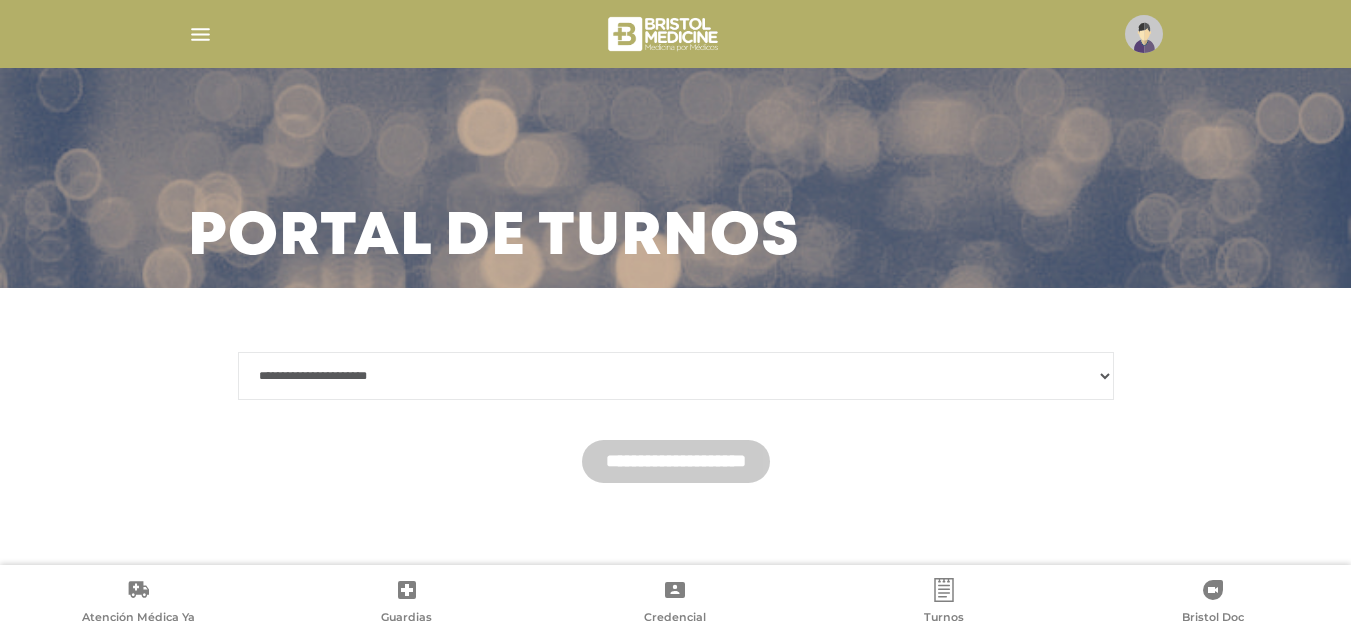scroll, scrollTop: 26, scrollLeft: 0, axis: vertical 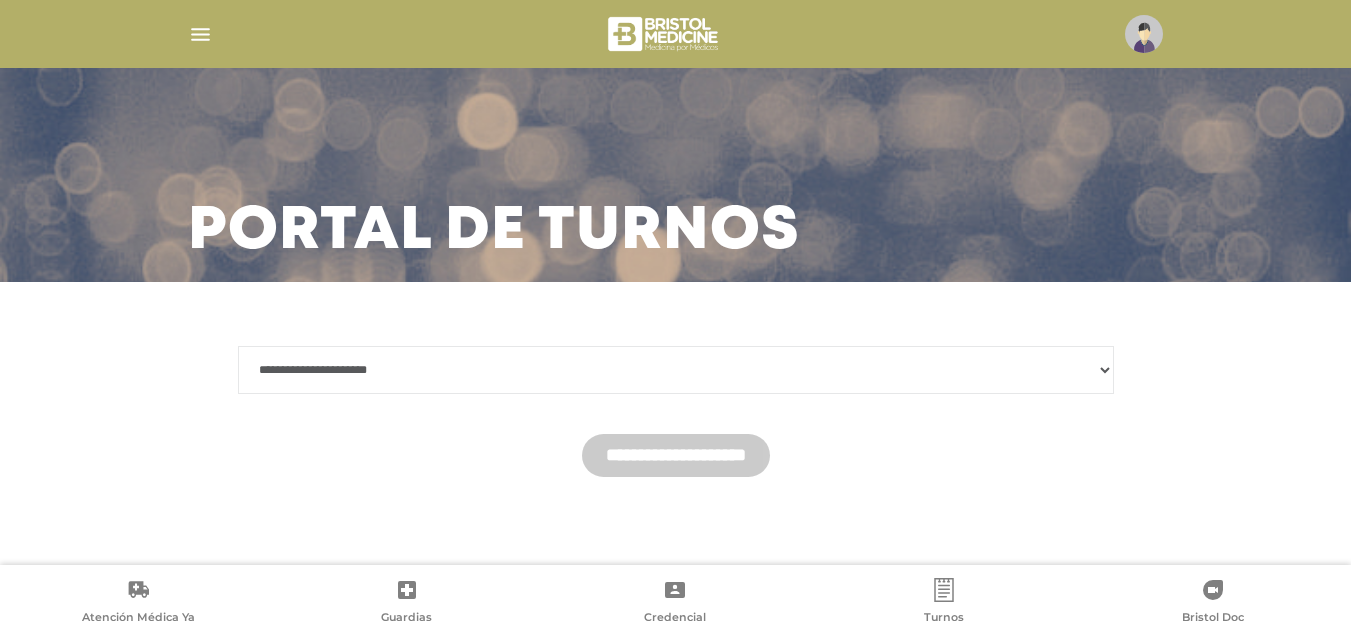 click on "**********" at bounding box center (676, 370) 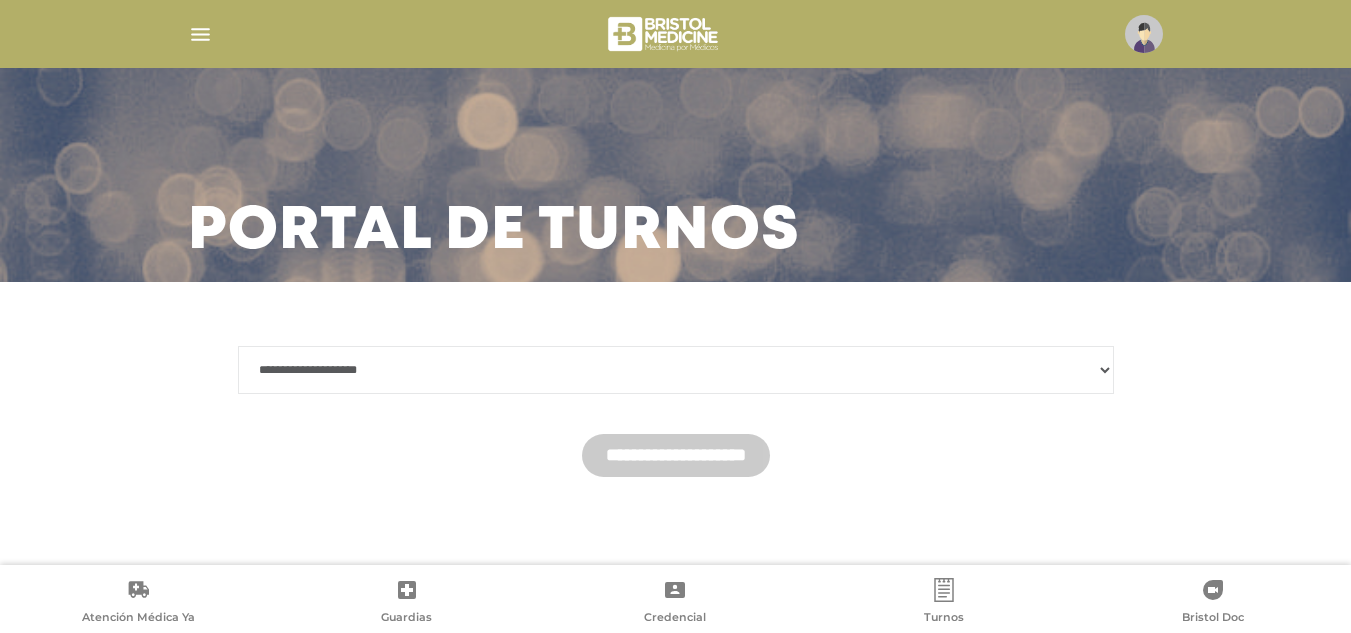 click on "**********" at bounding box center [676, 370] 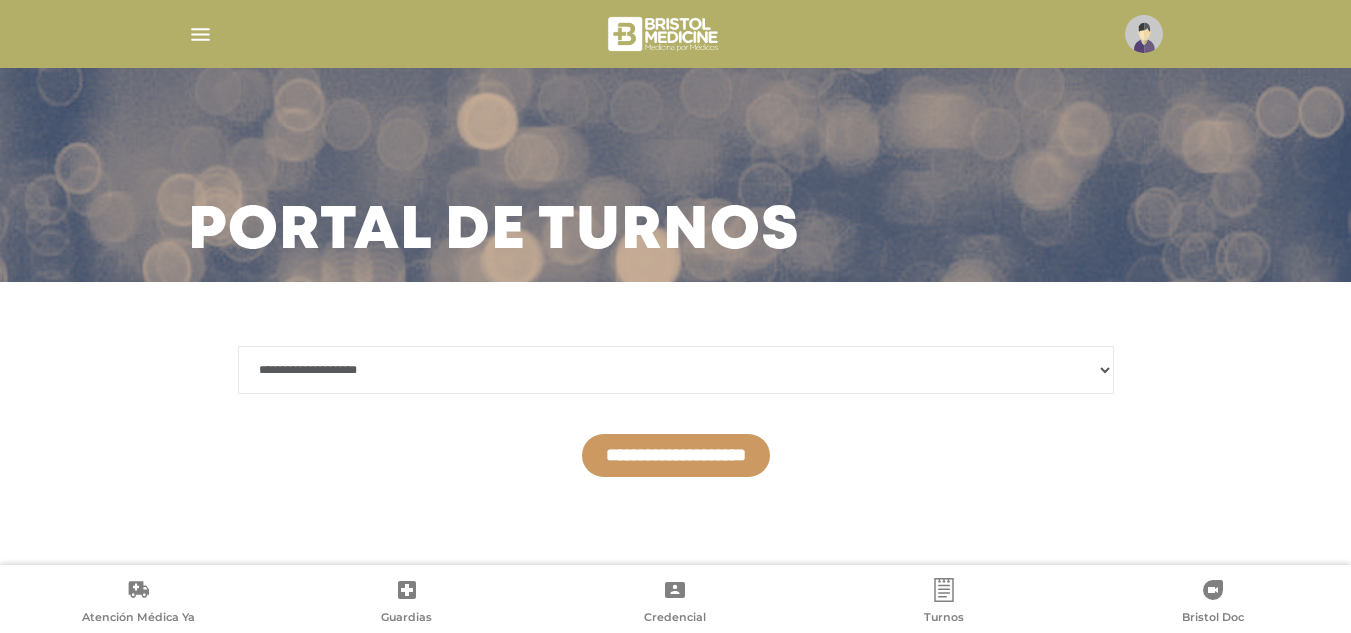 click on "**********" at bounding box center (676, 455) 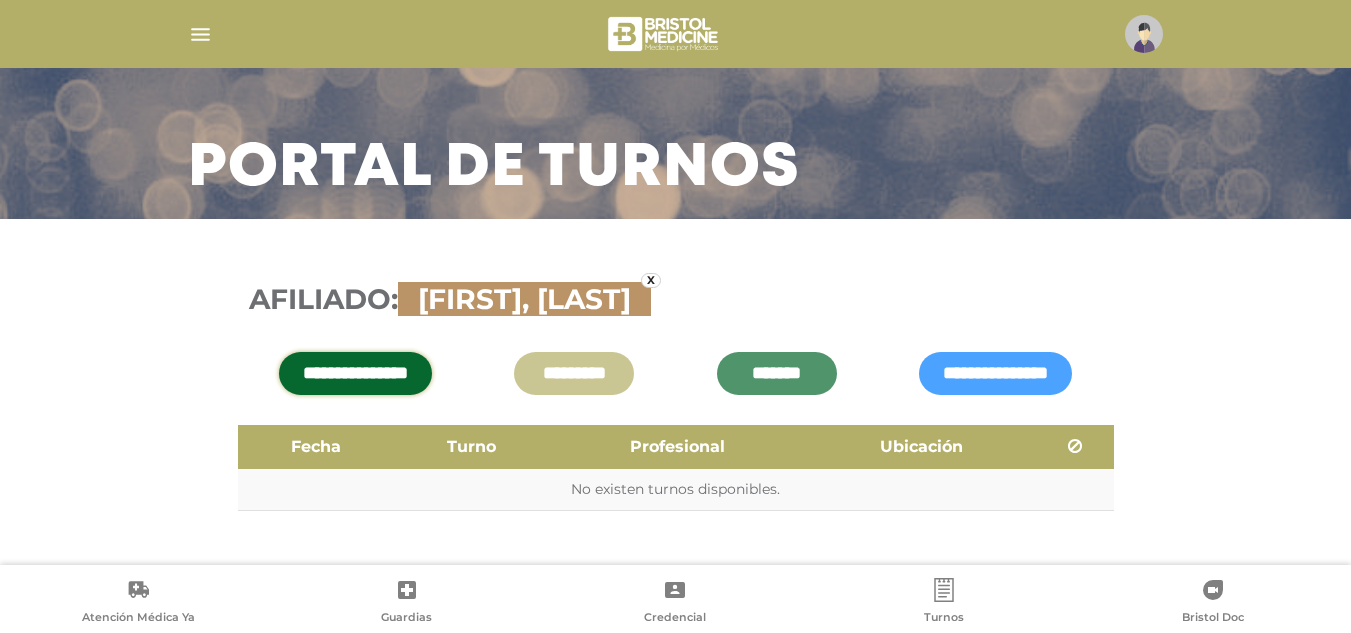 scroll, scrollTop: 123, scrollLeft: 0, axis: vertical 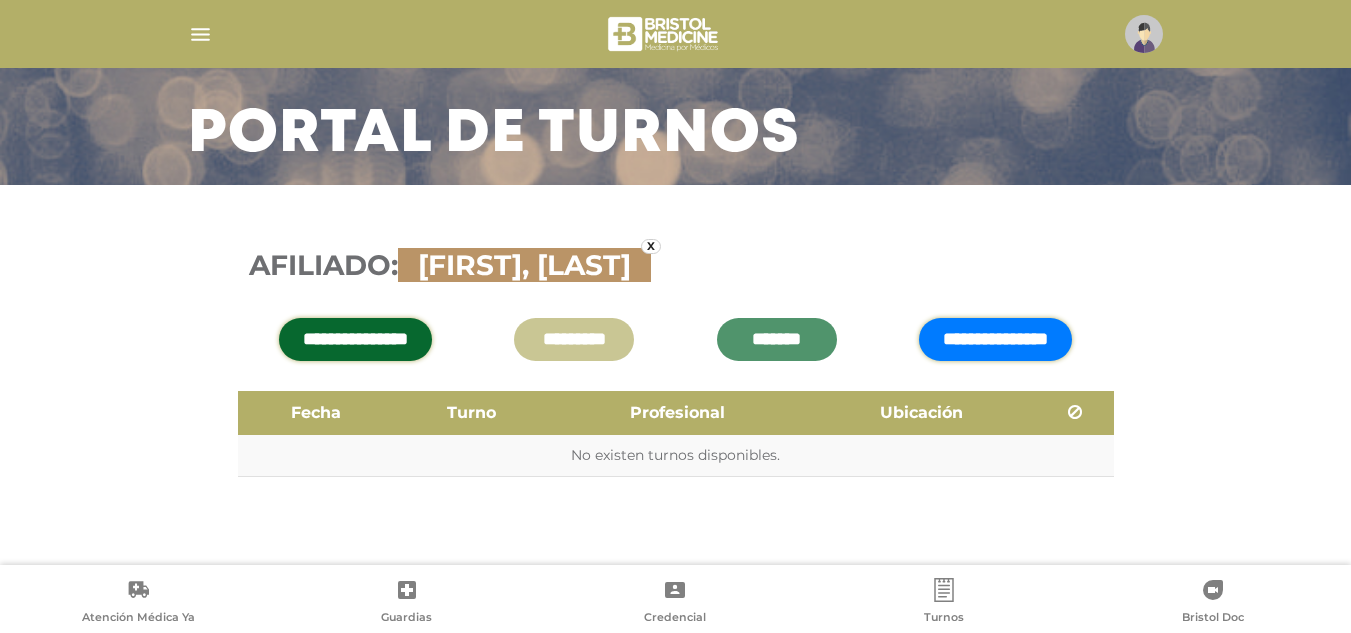 click on "**********" at bounding box center [995, 339] 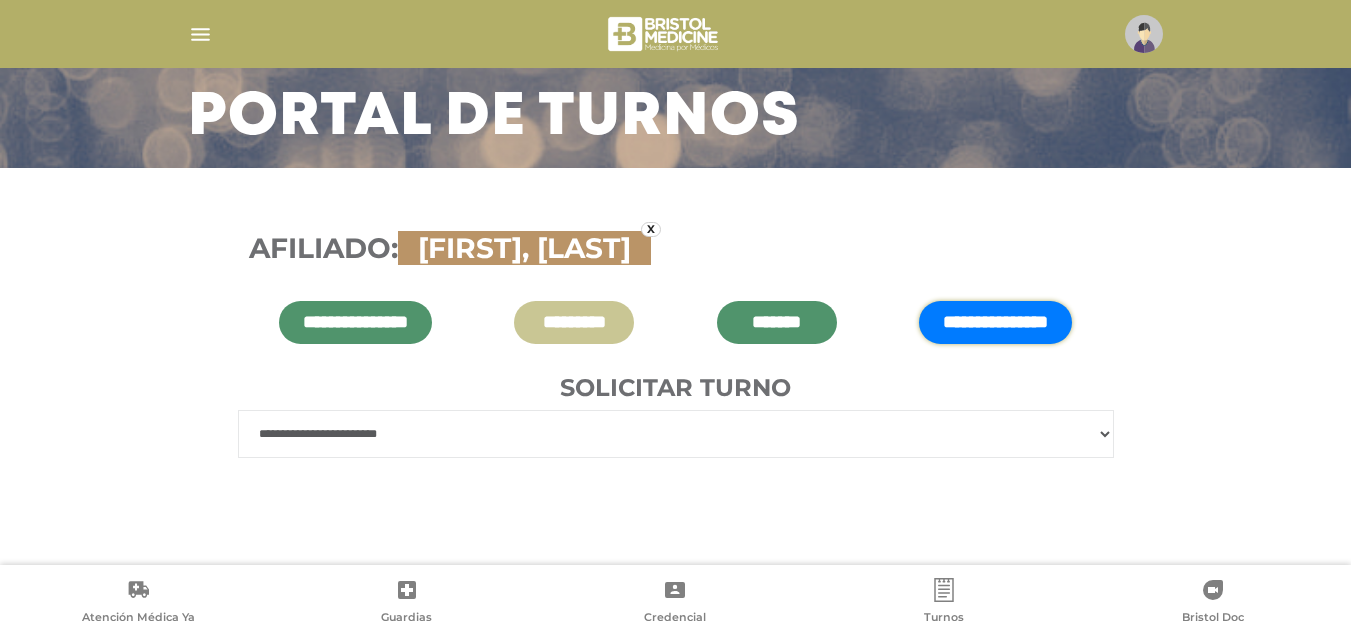 scroll, scrollTop: 145, scrollLeft: 0, axis: vertical 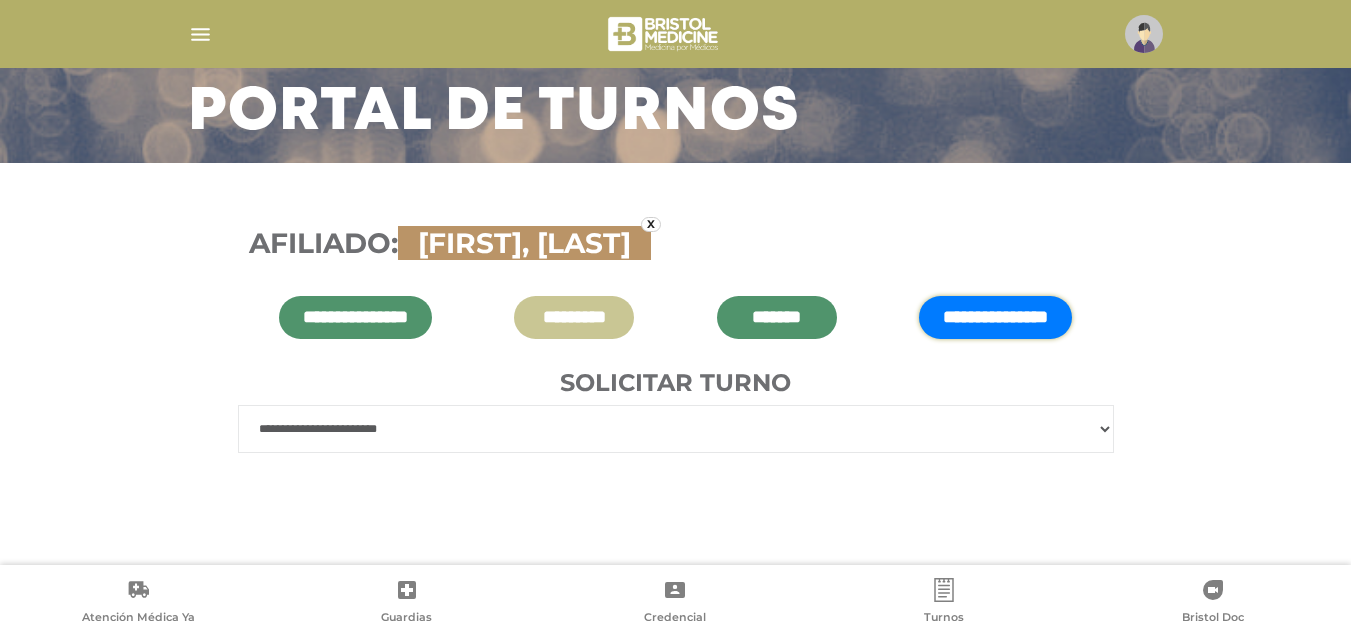 click on "**********" at bounding box center [676, 429] 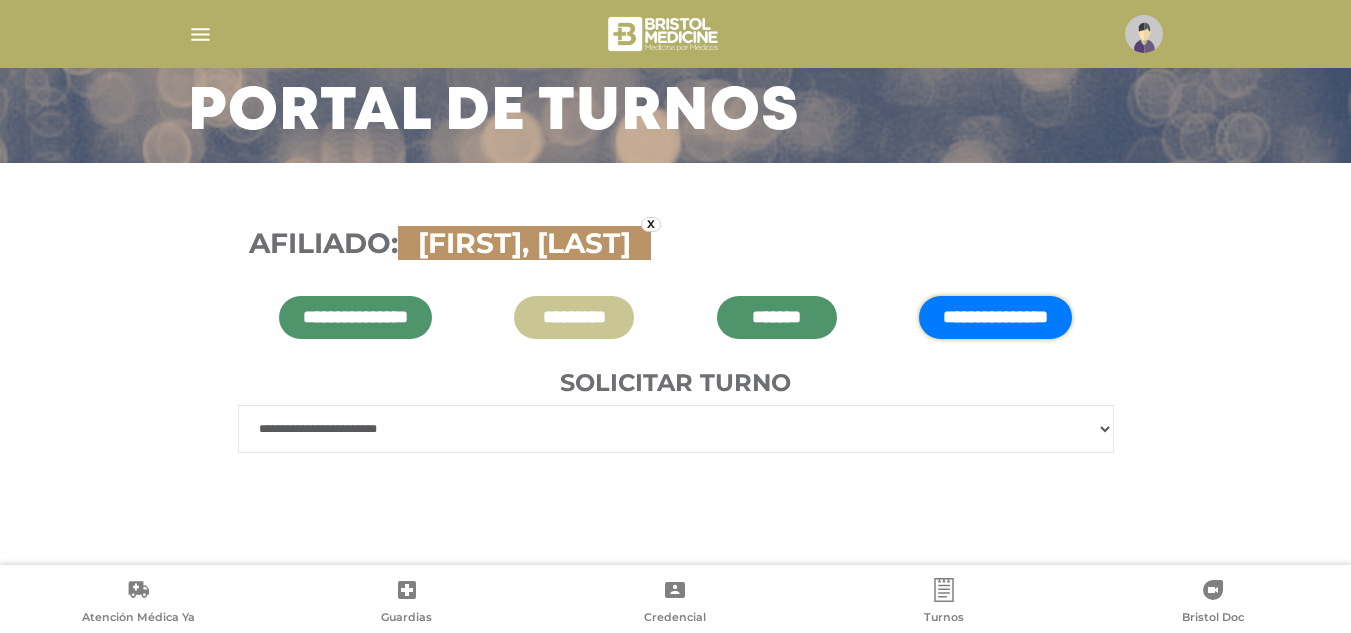 select on "**" 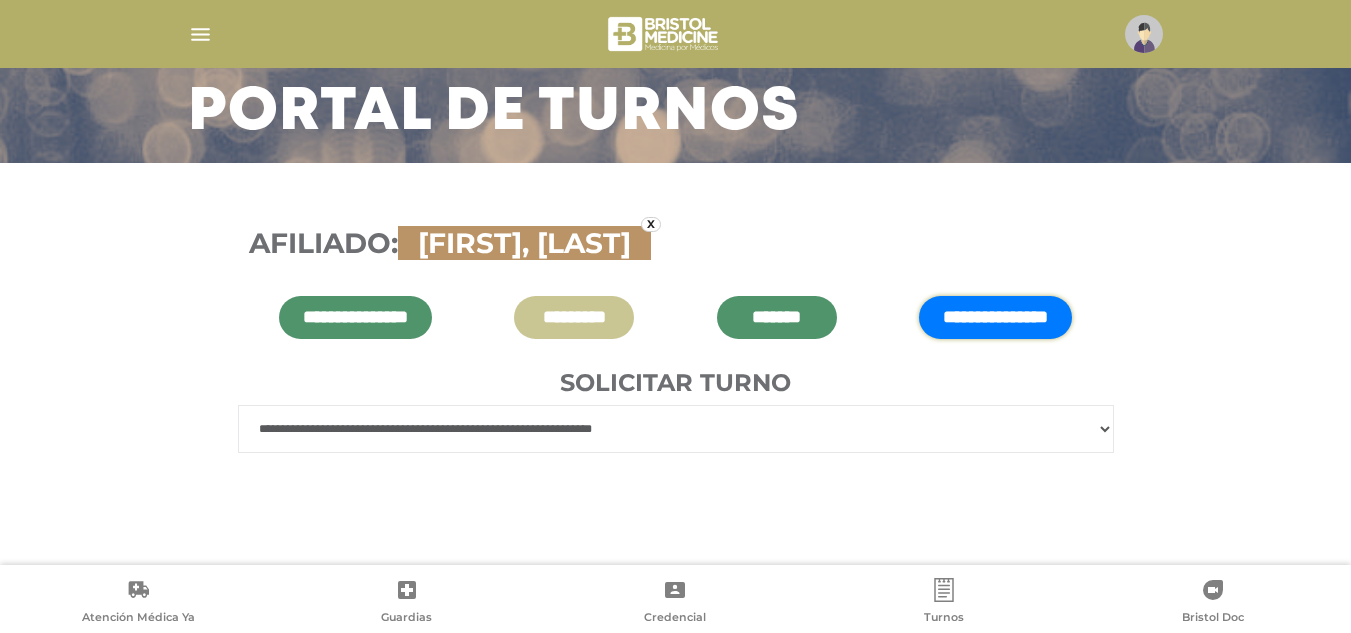 click on "**********" at bounding box center [676, 429] 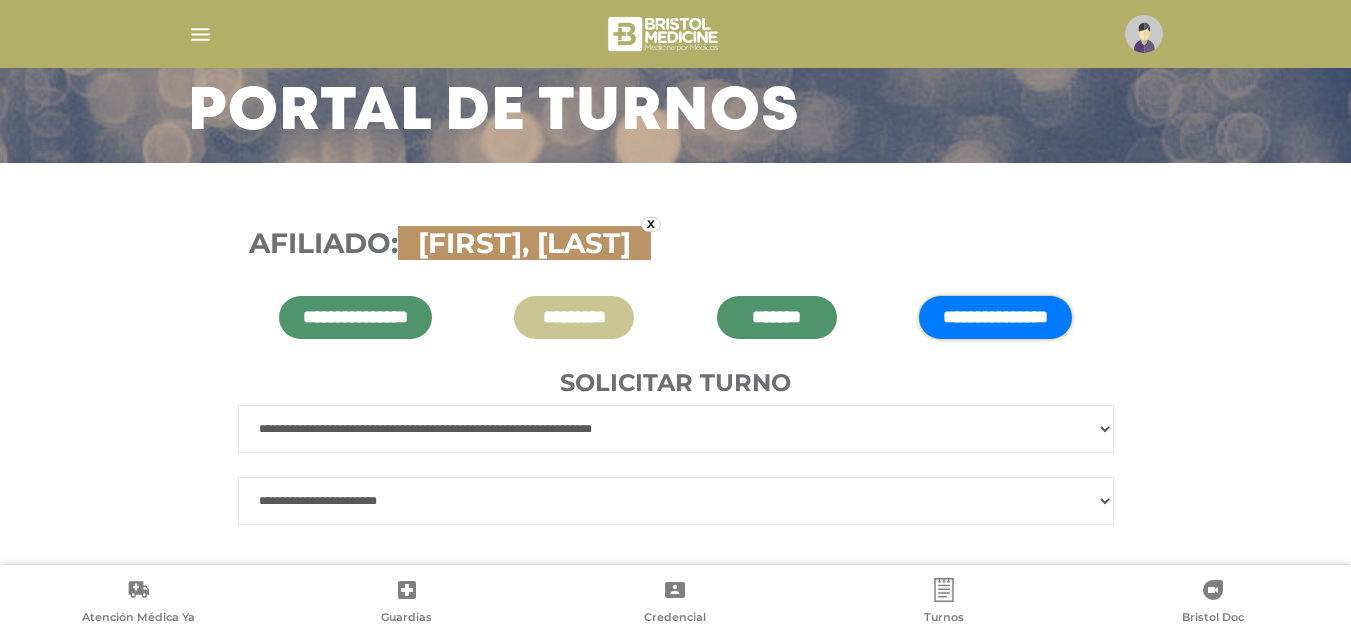 scroll, scrollTop: 193, scrollLeft: 0, axis: vertical 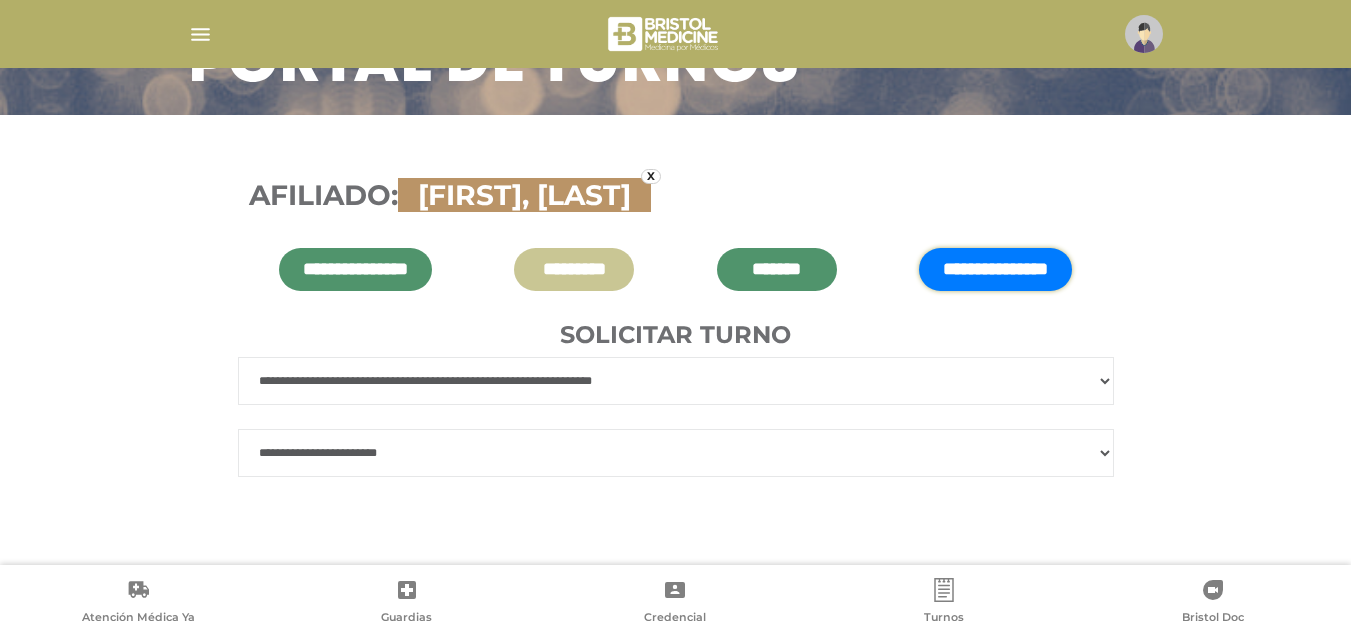 click on "**********" at bounding box center (676, 453) 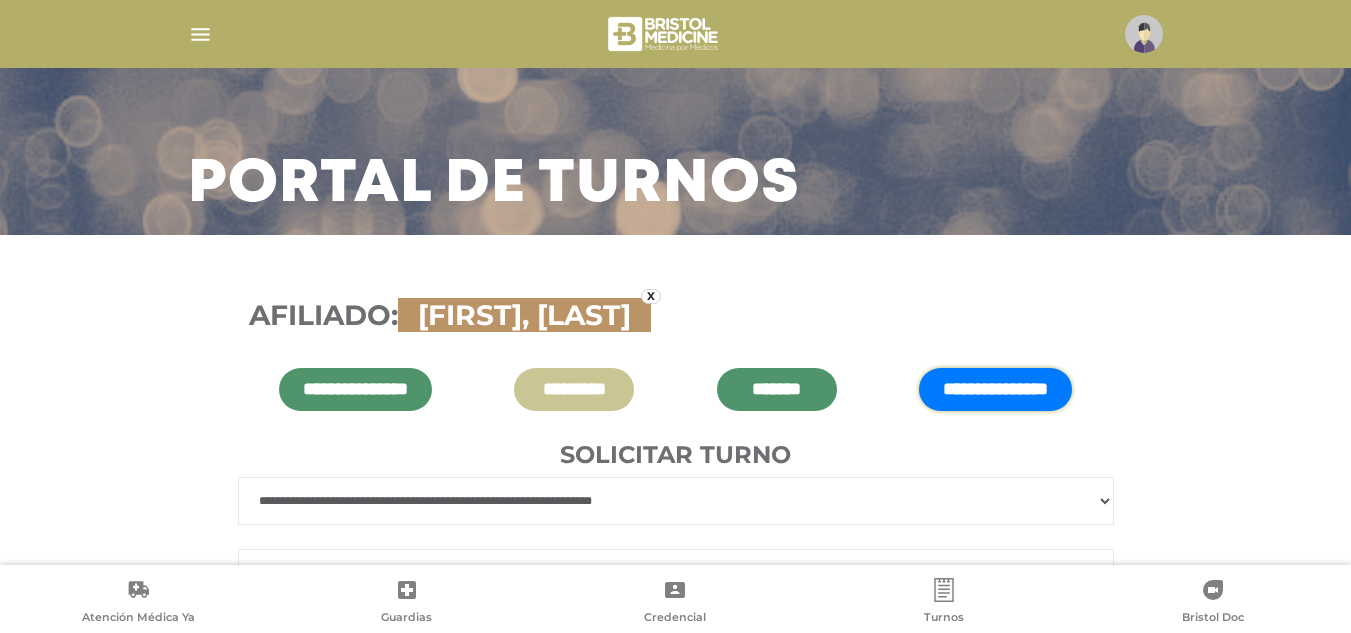 scroll, scrollTop: 0, scrollLeft: 0, axis: both 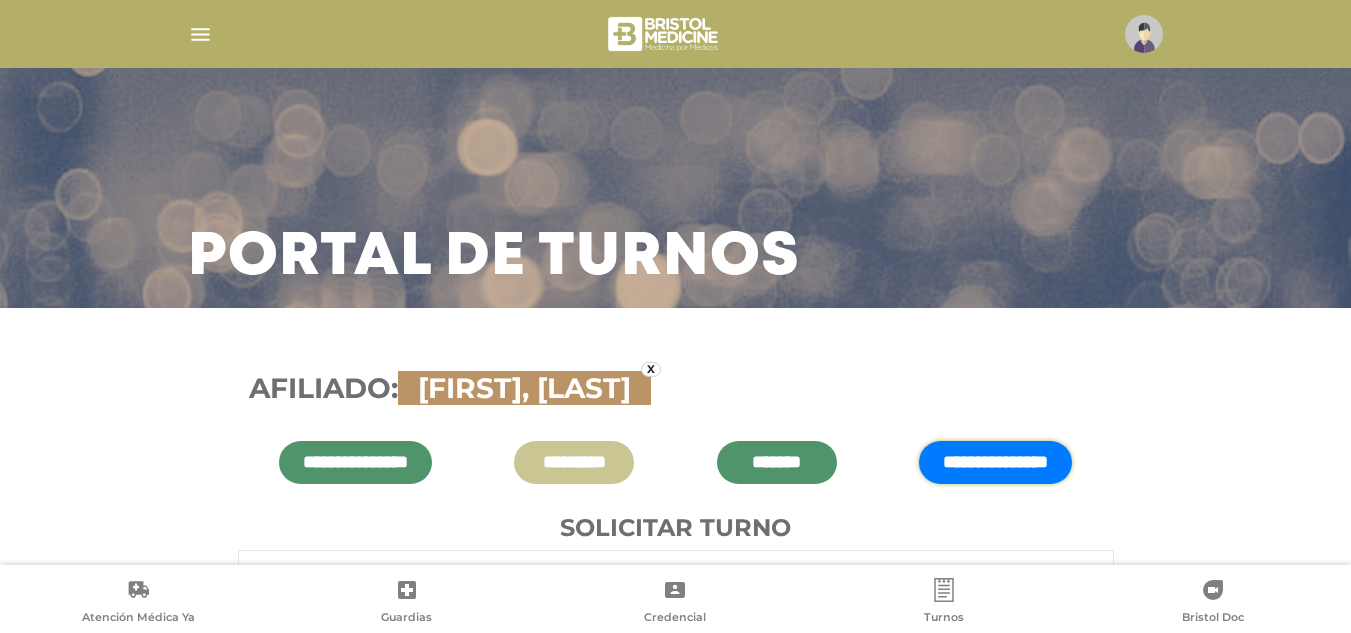 click at bounding box center (200, 34) 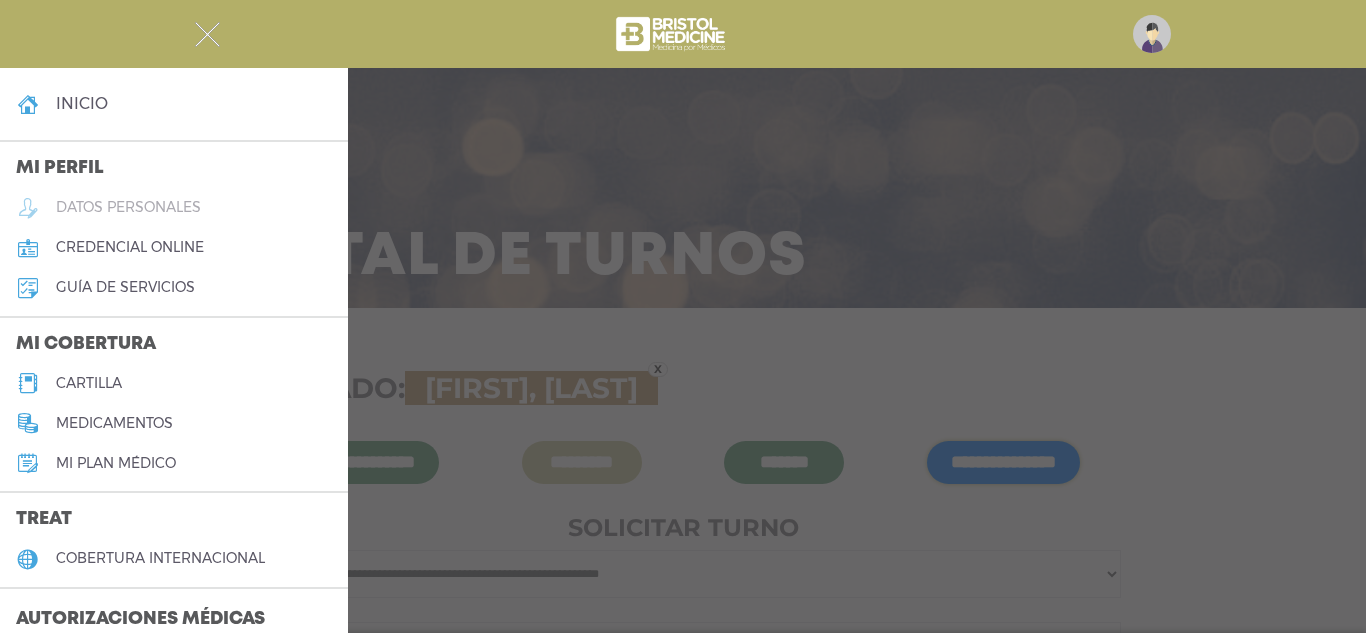 click on "datos personales" at bounding box center [128, 207] 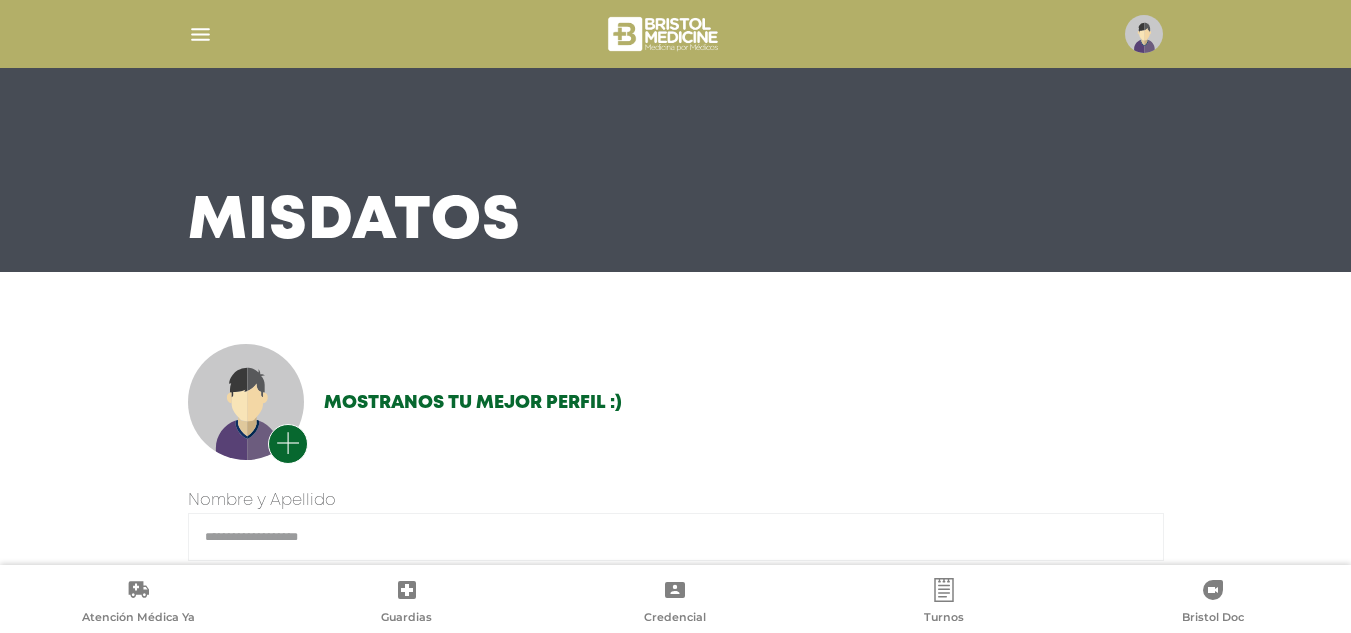 scroll, scrollTop: 0, scrollLeft: 0, axis: both 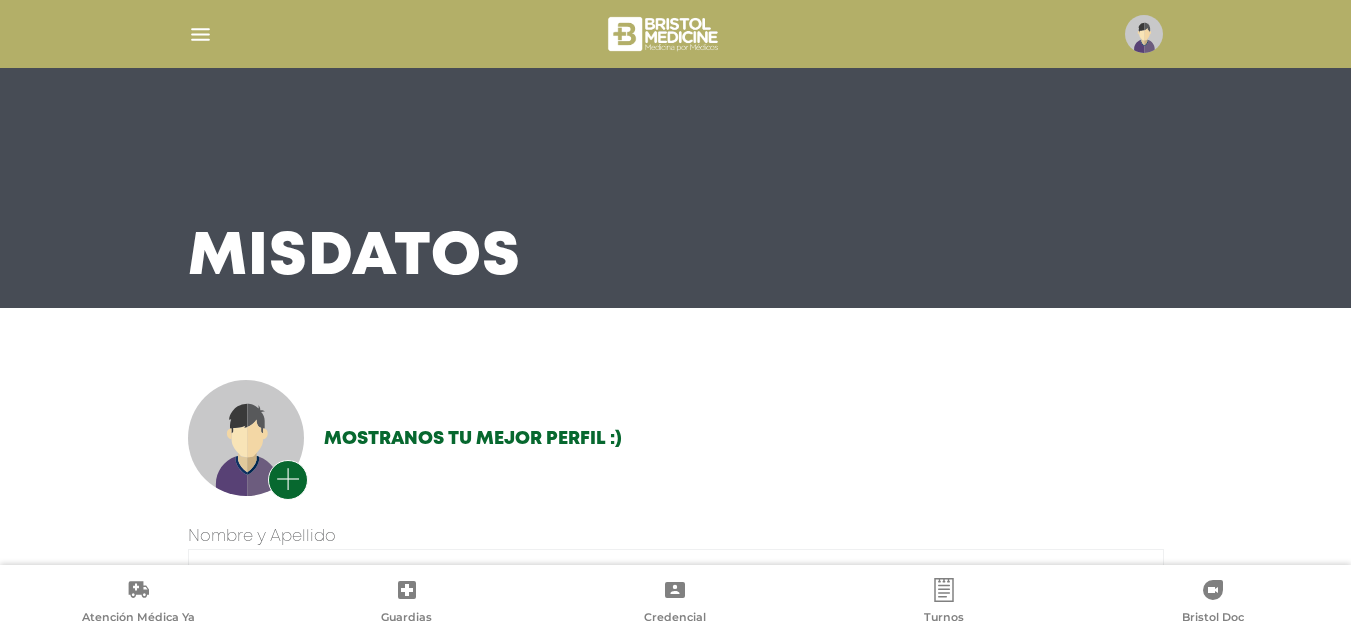 click at bounding box center (200, 34) 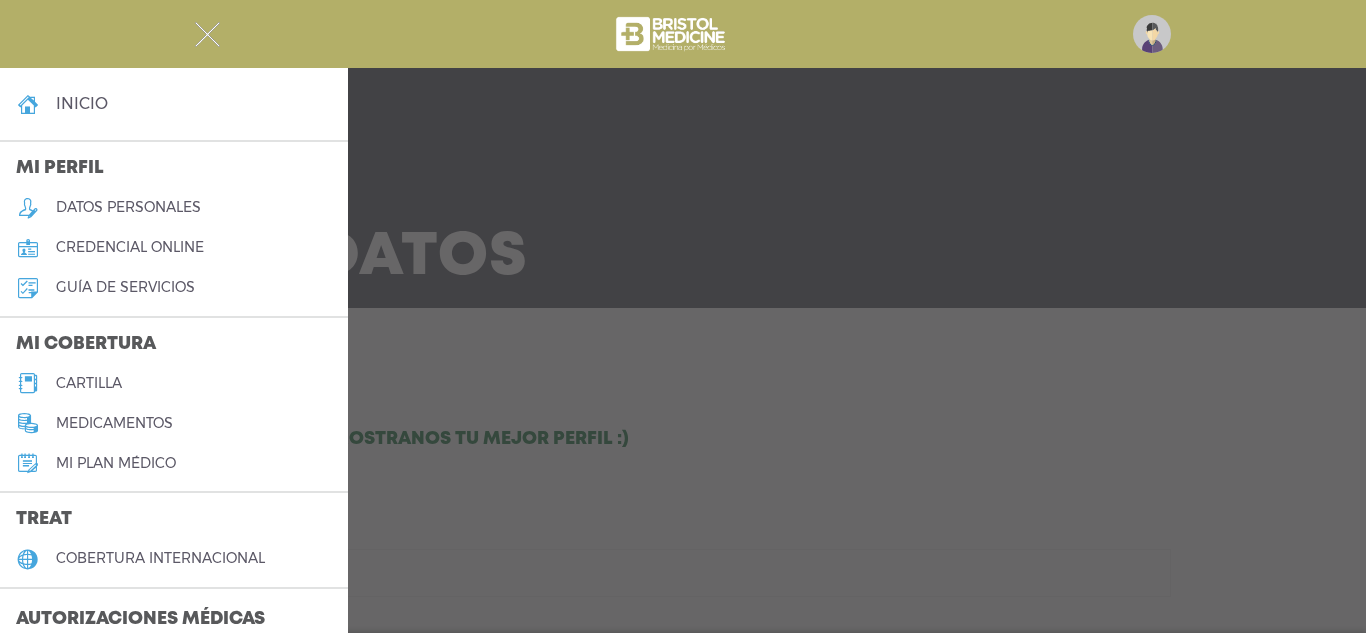click on "inicio" at bounding box center (82, 103) 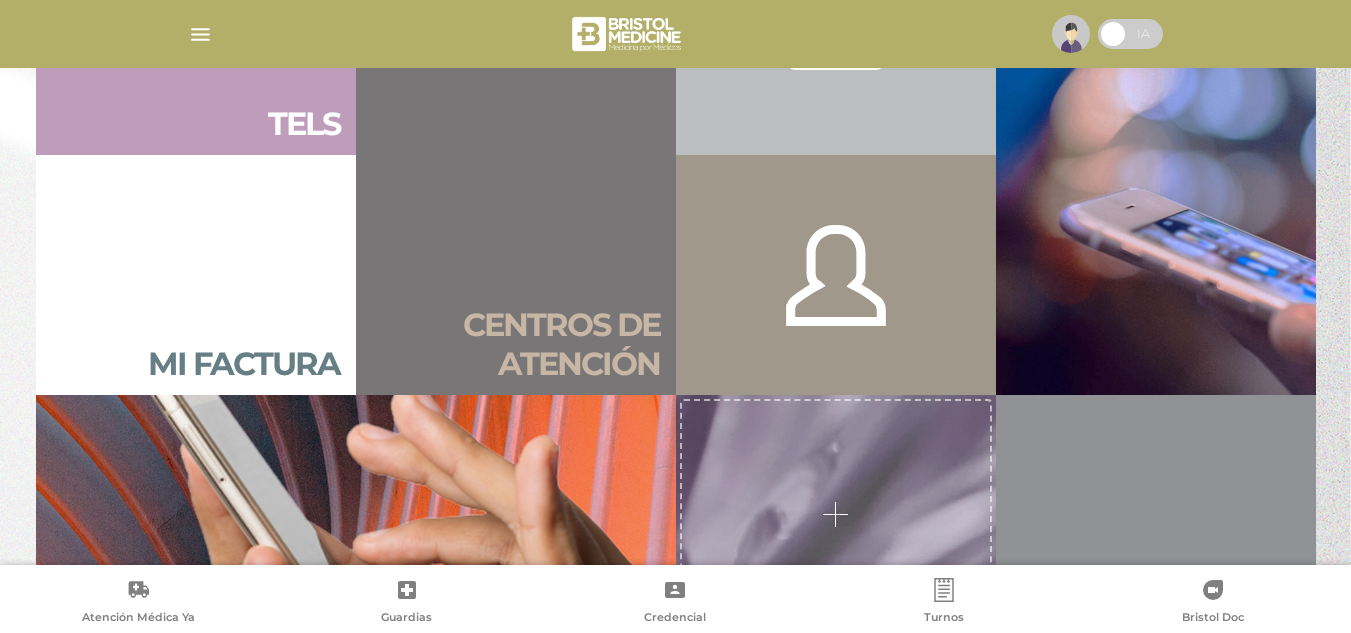 scroll, scrollTop: 1600, scrollLeft: 0, axis: vertical 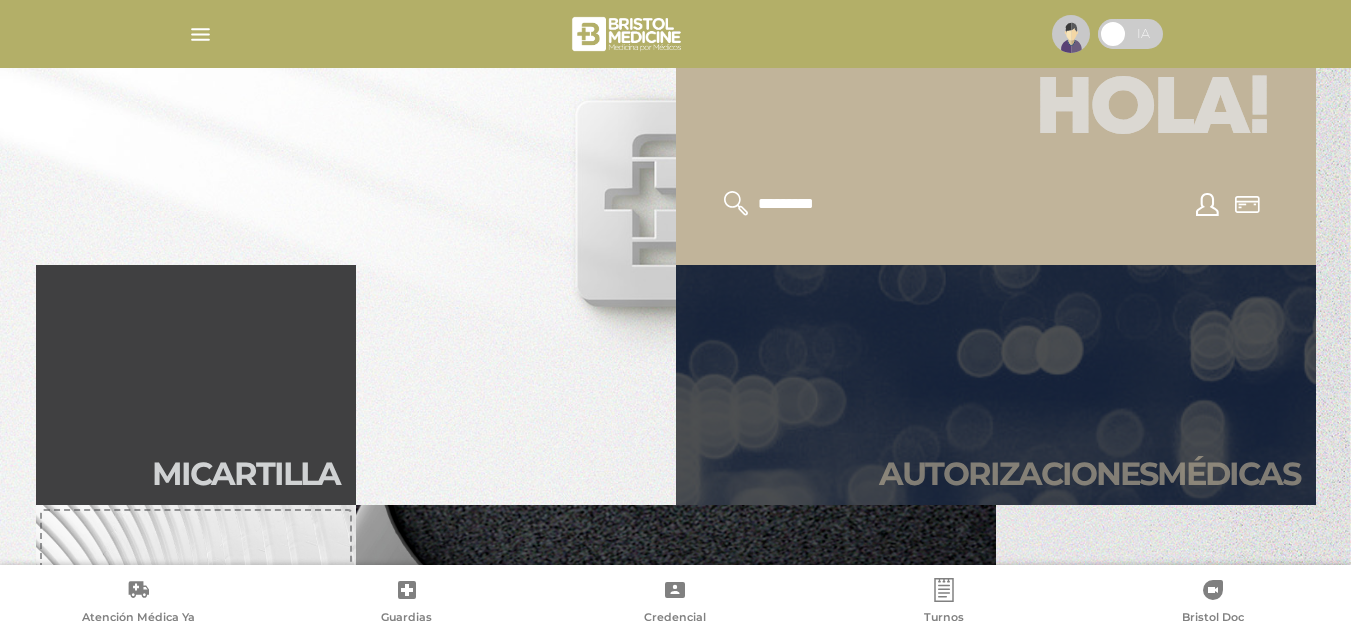 click on "Autori zaciones  médicas" at bounding box center [996, 385] 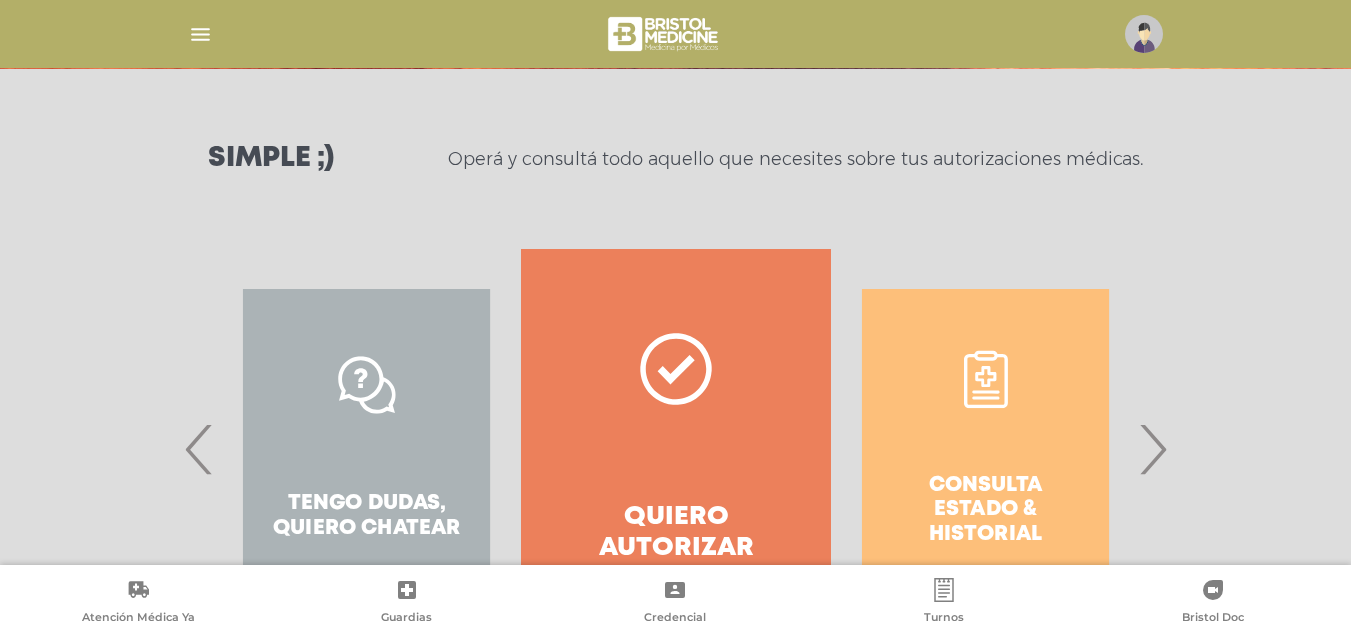 scroll, scrollTop: 300, scrollLeft: 0, axis: vertical 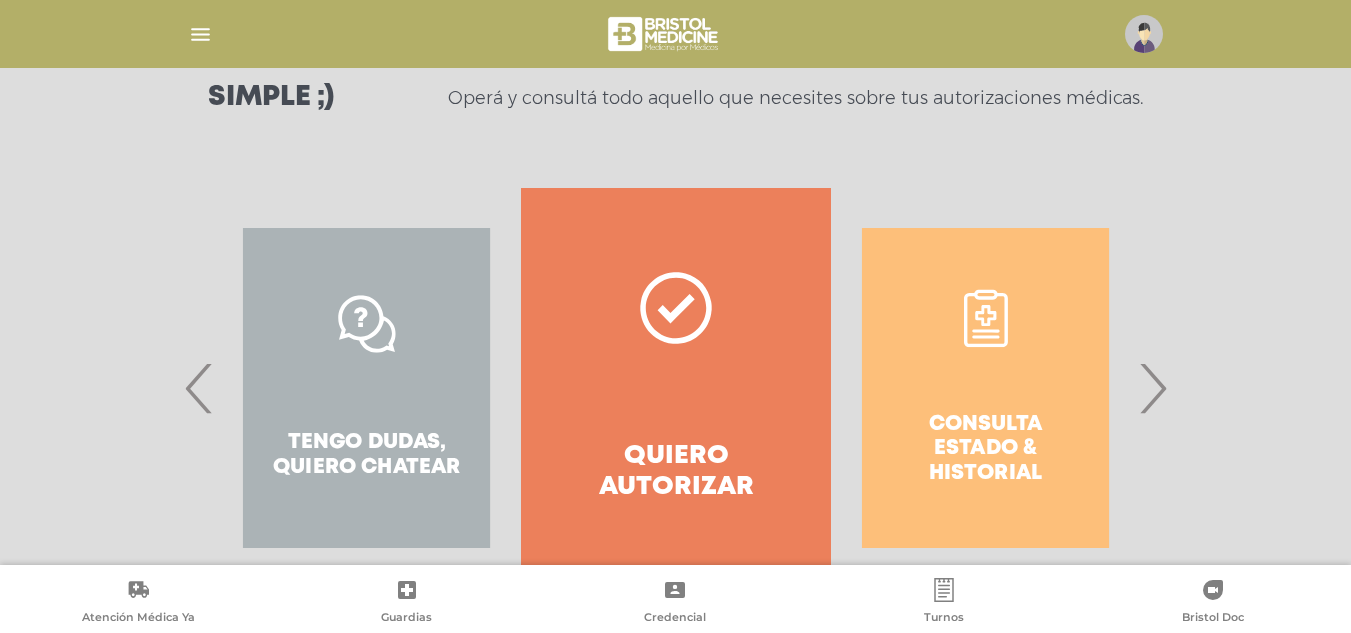 click on "Quiero autorizar" at bounding box center (675, 388) 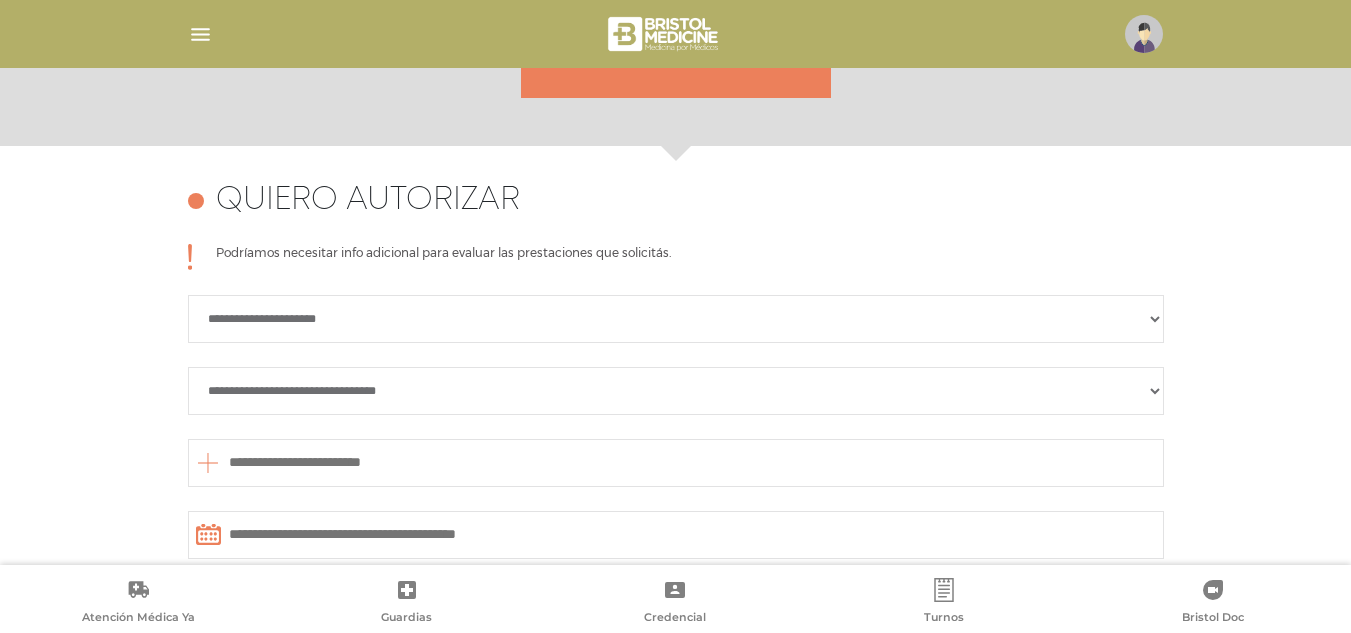 scroll, scrollTop: 588, scrollLeft: 0, axis: vertical 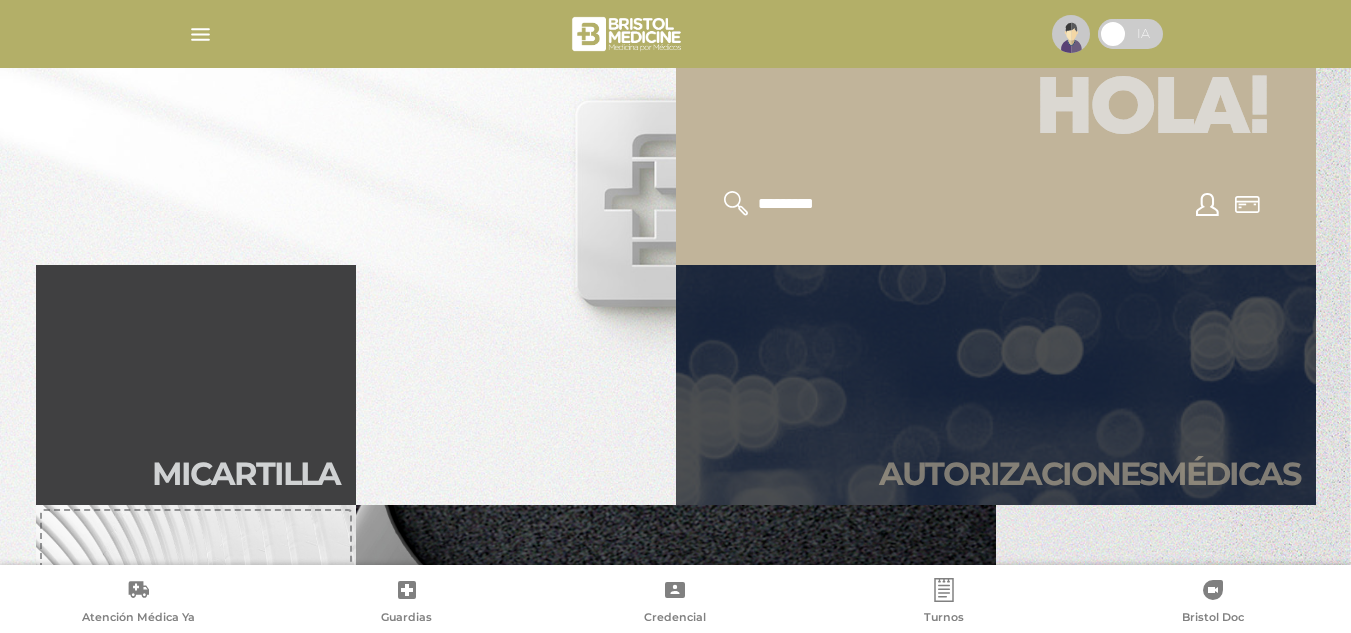 click on "Autori zaciones  médicas" at bounding box center [996, 385] 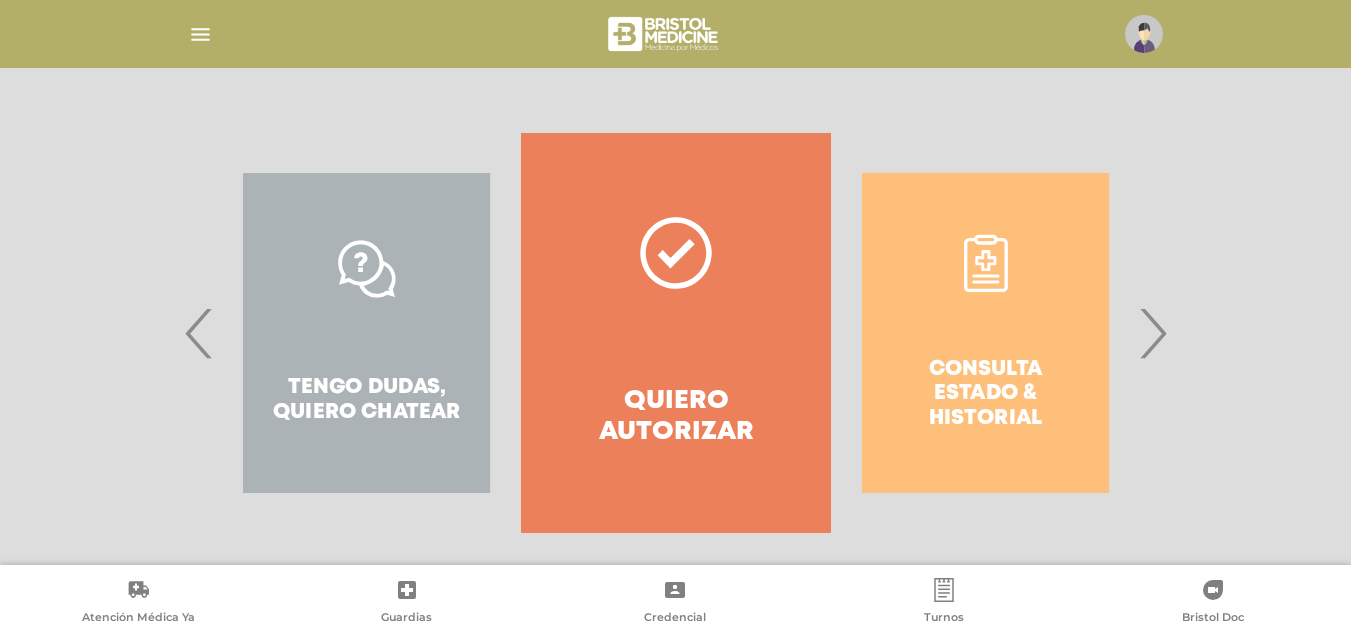 scroll, scrollTop: 371, scrollLeft: 0, axis: vertical 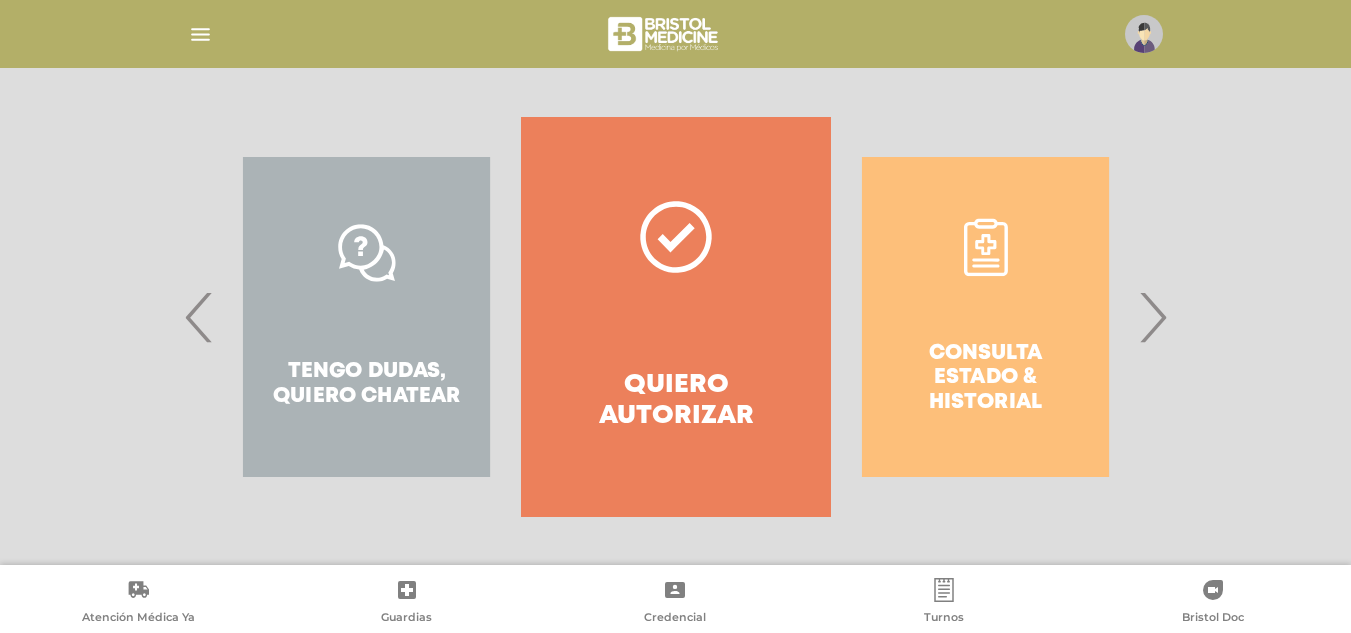 click on "Consulta estado & historial" at bounding box center (985, 317) 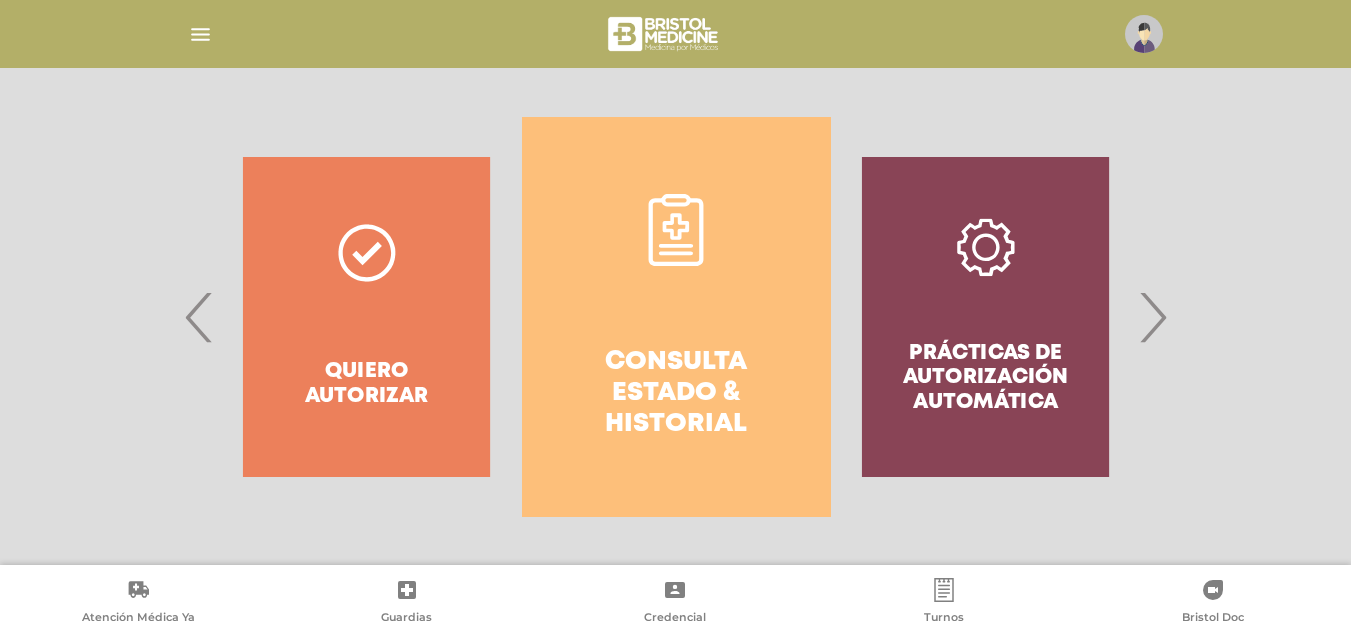 click on "Consulta estado & historial" at bounding box center (676, 394) 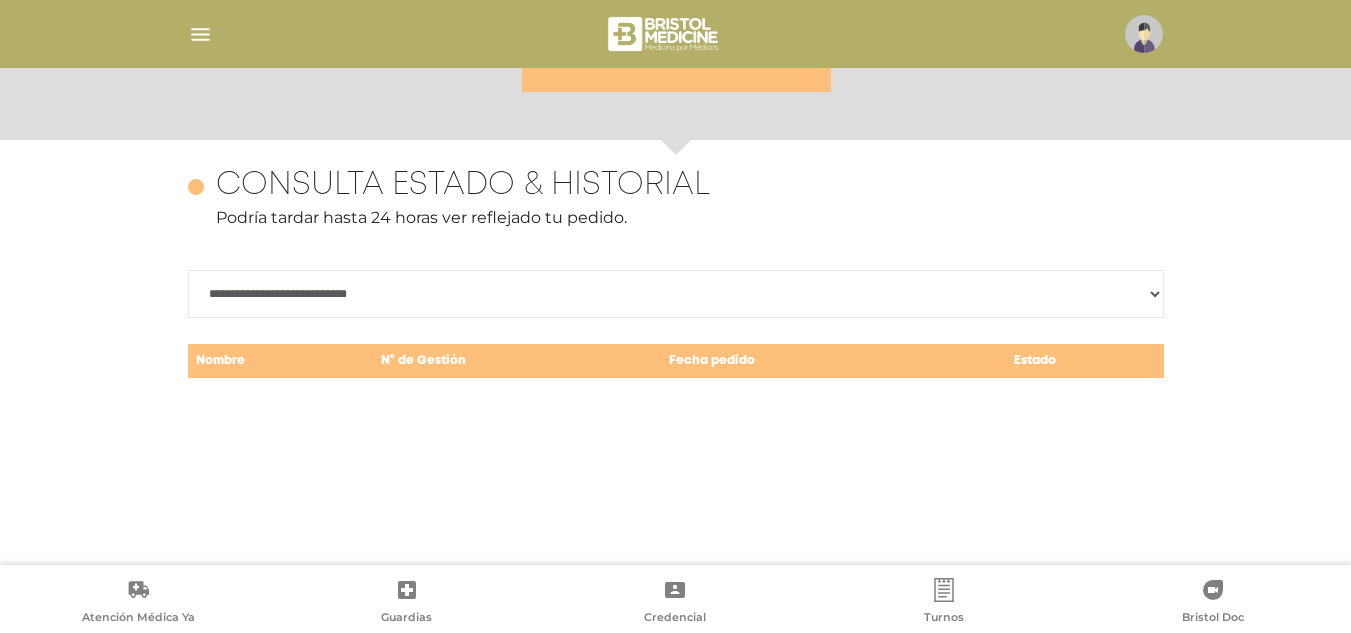 scroll, scrollTop: 868, scrollLeft: 0, axis: vertical 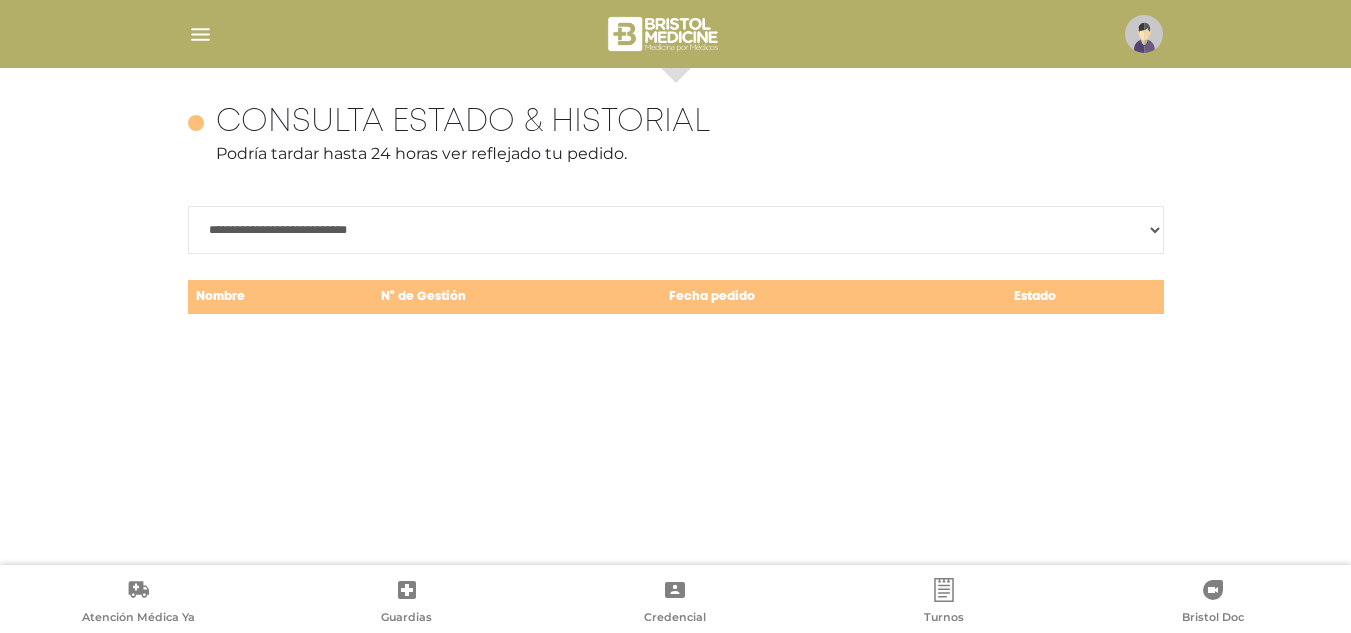 click on "**********" at bounding box center (676, 230) 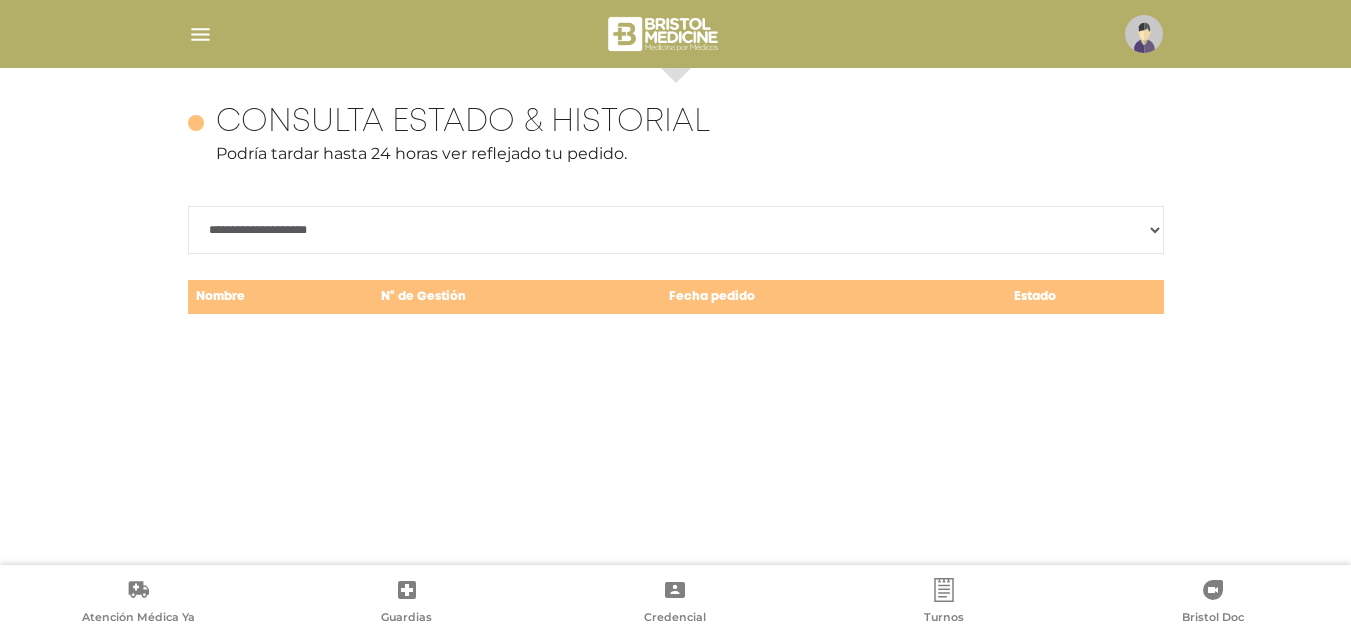 click on "**********" at bounding box center (676, 230) 